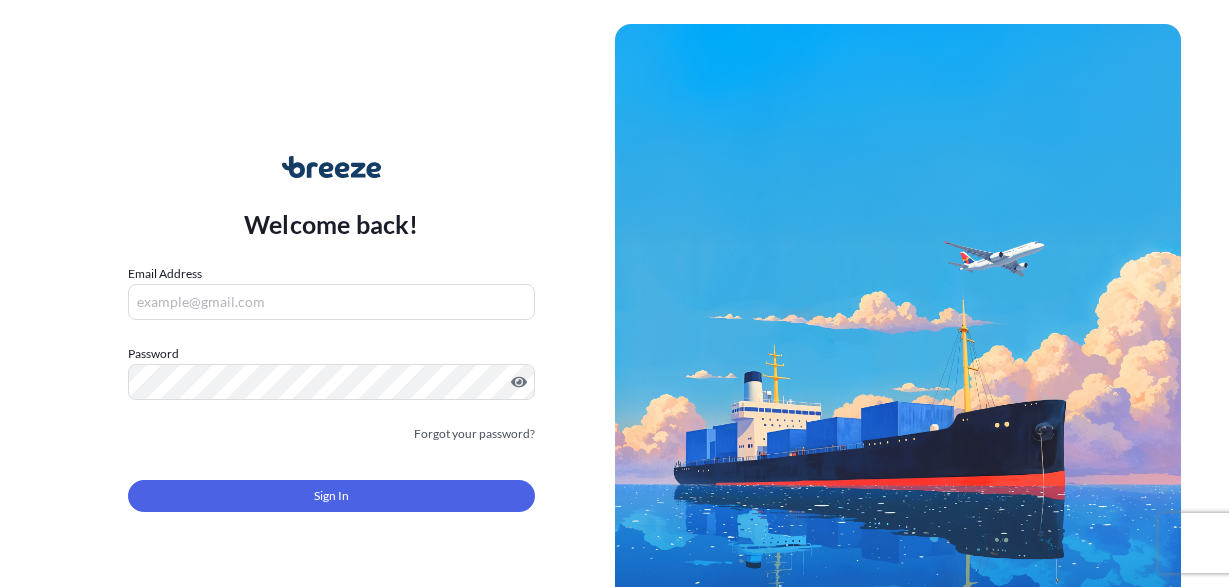 scroll, scrollTop: 0, scrollLeft: 0, axis: both 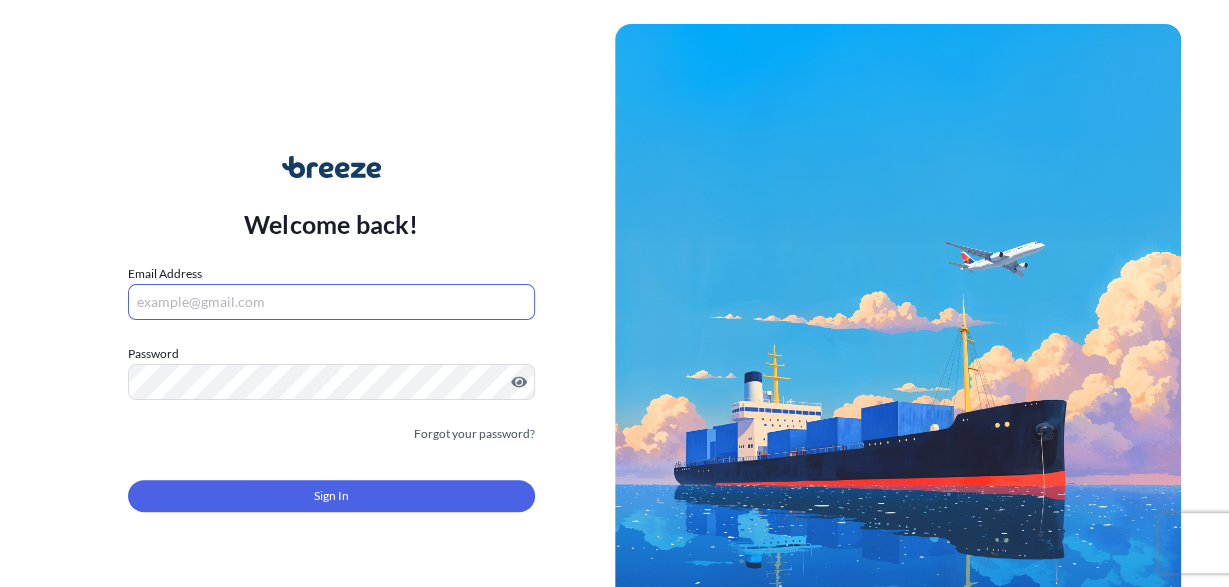 click on "Email Address" at bounding box center (331, 302) 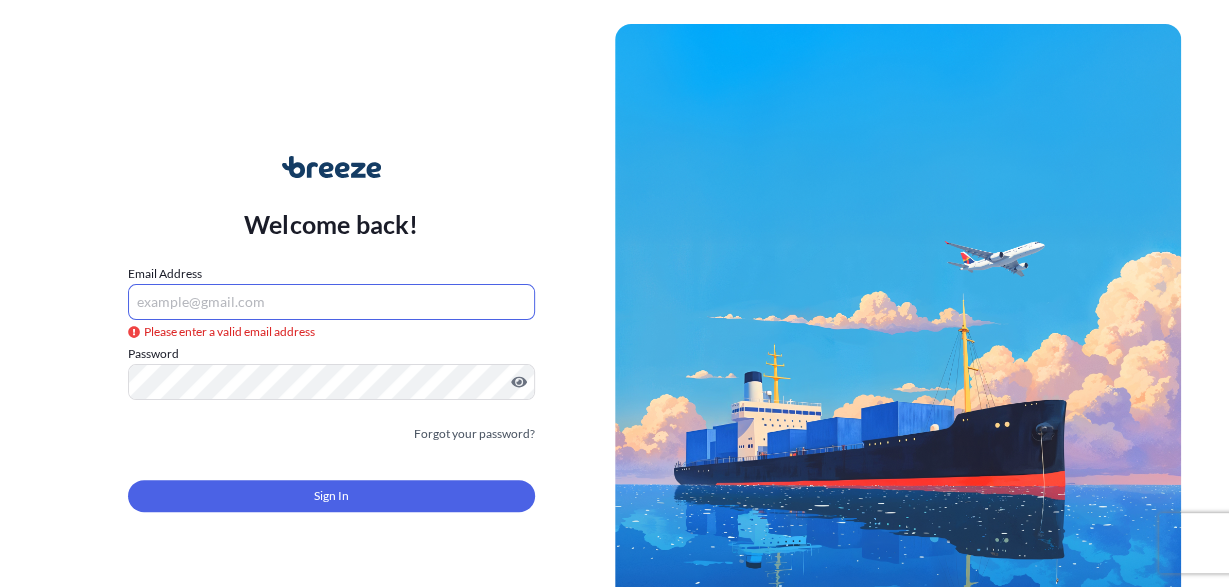 click on "Email Address" at bounding box center (331, 302) 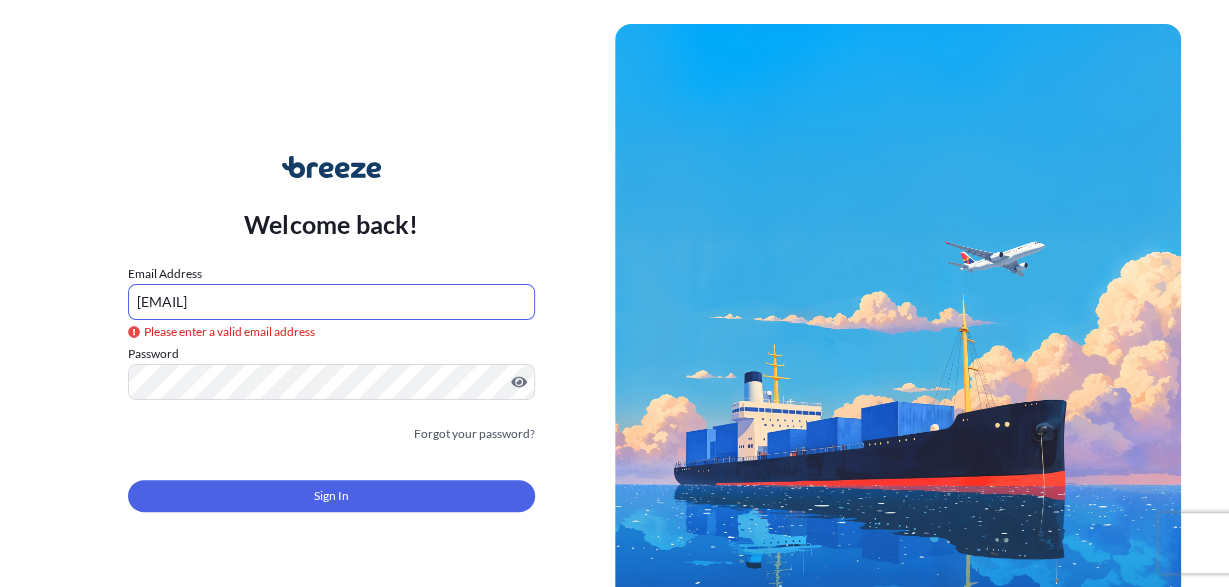 type on "[EMAIL]" 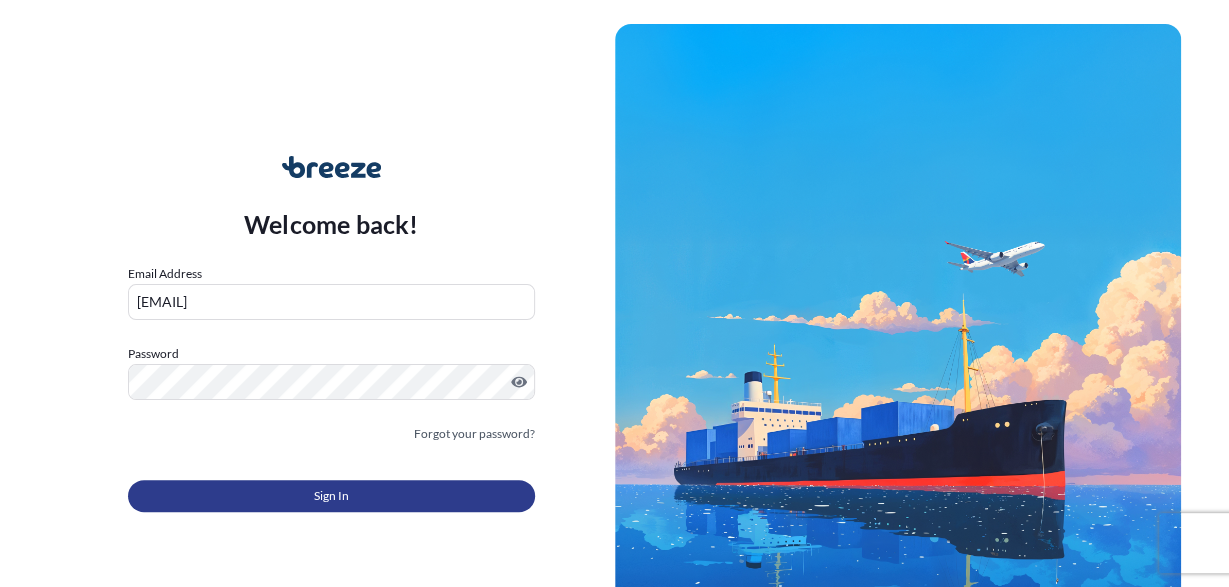click on "Sign In" at bounding box center [331, 496] 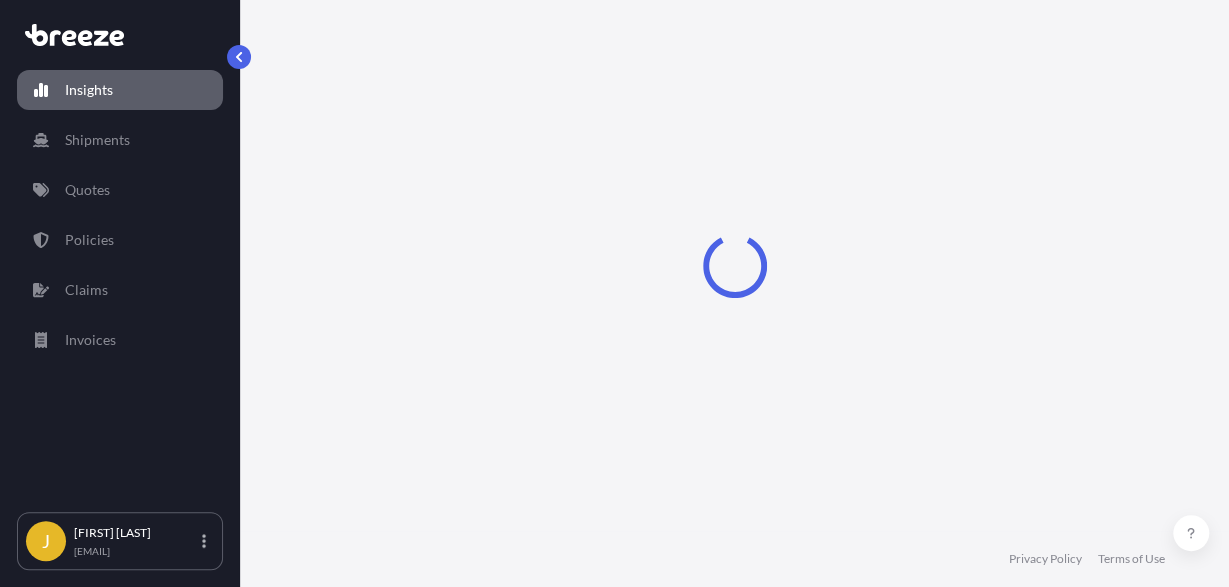 select on "2025" 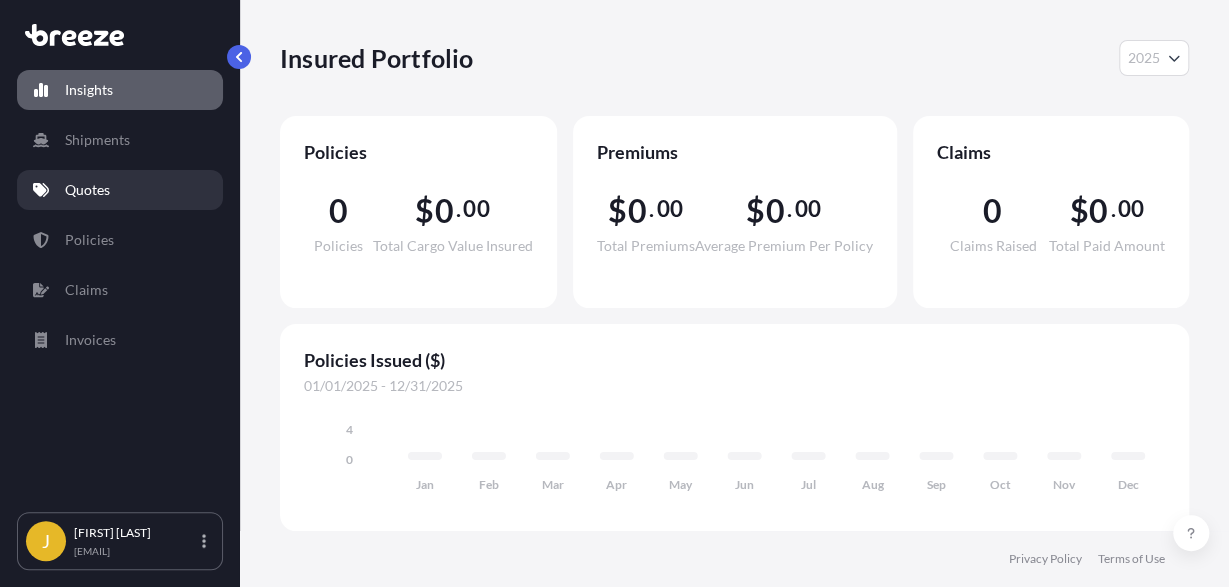 click on "Quotes" at bounding box center [120, 190] 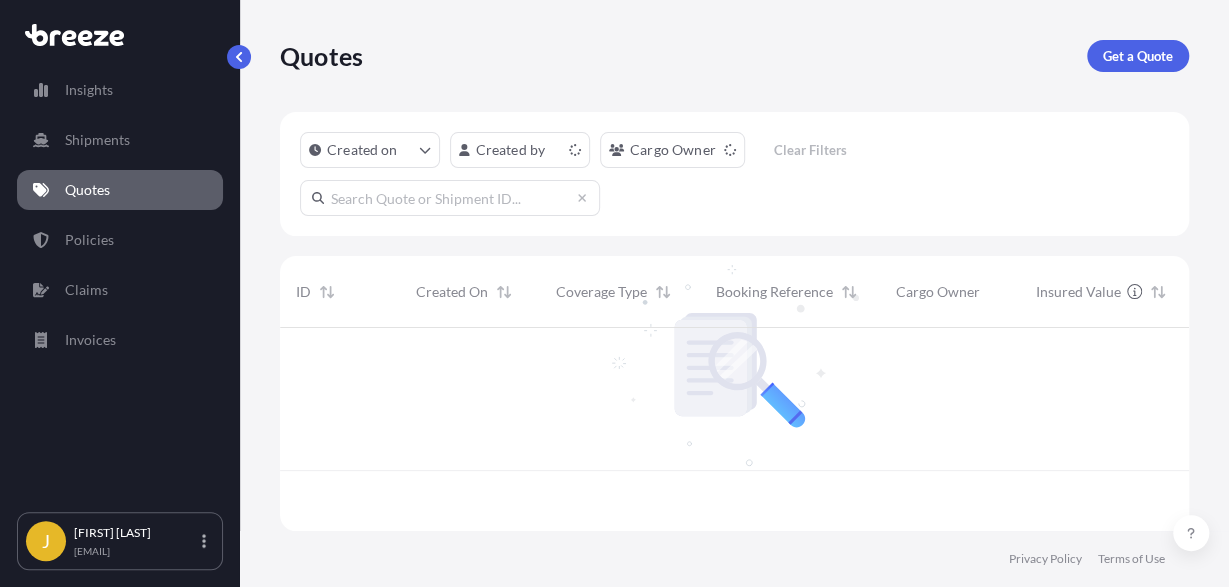 scroll, scrollTop: 1, scrollLeft: 1, axis: both 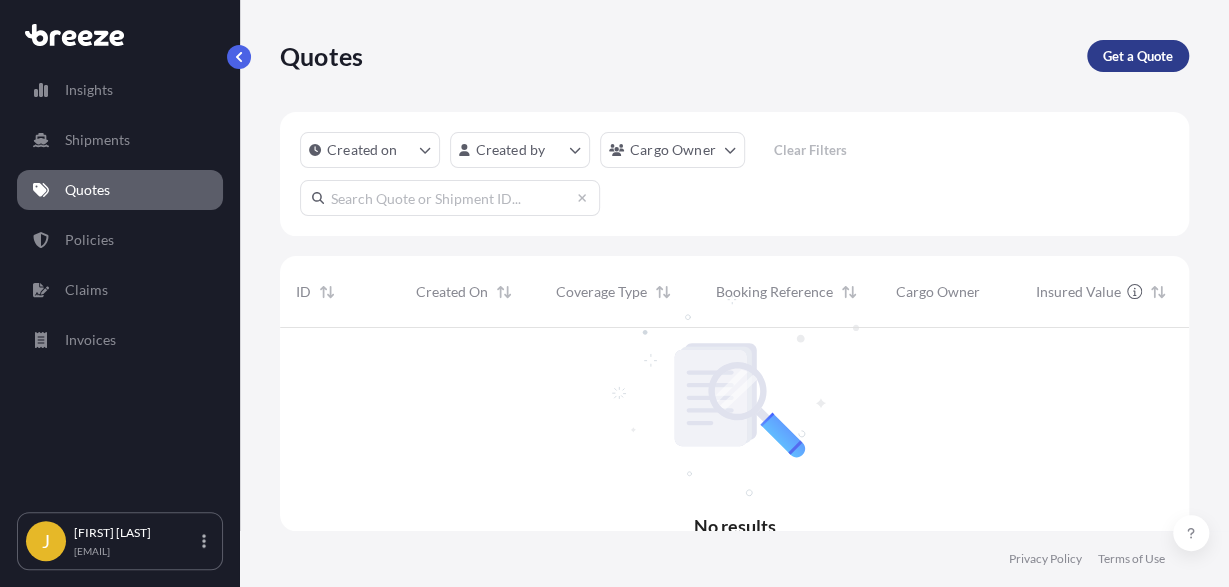 click on "Get a Quote" at bounding box center (1138, 56) 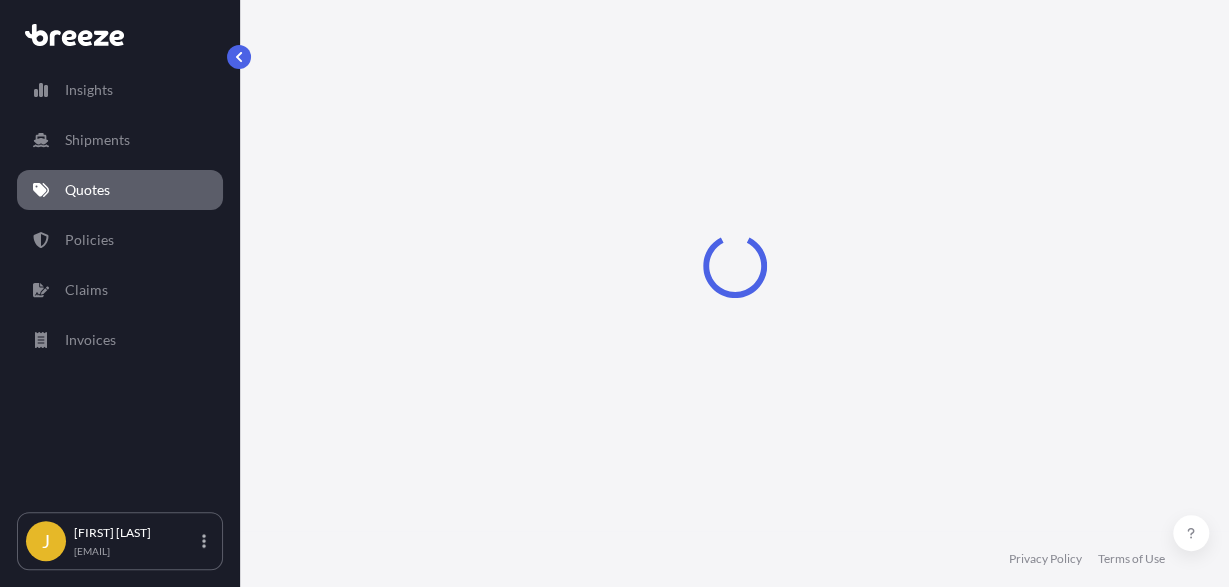 select on "Sea" 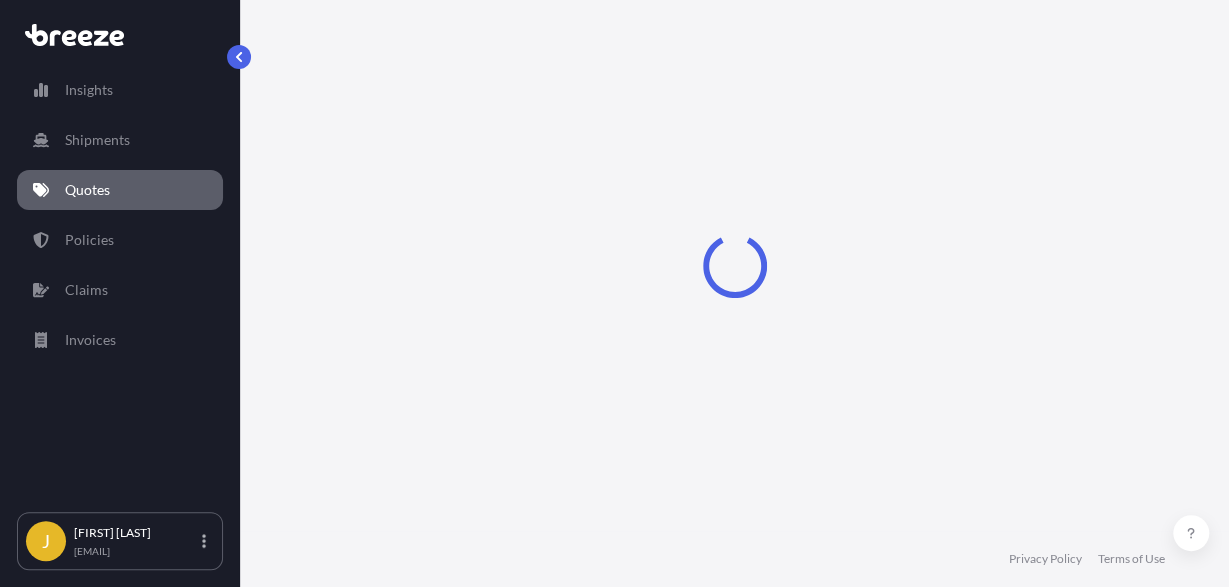 select on "1" 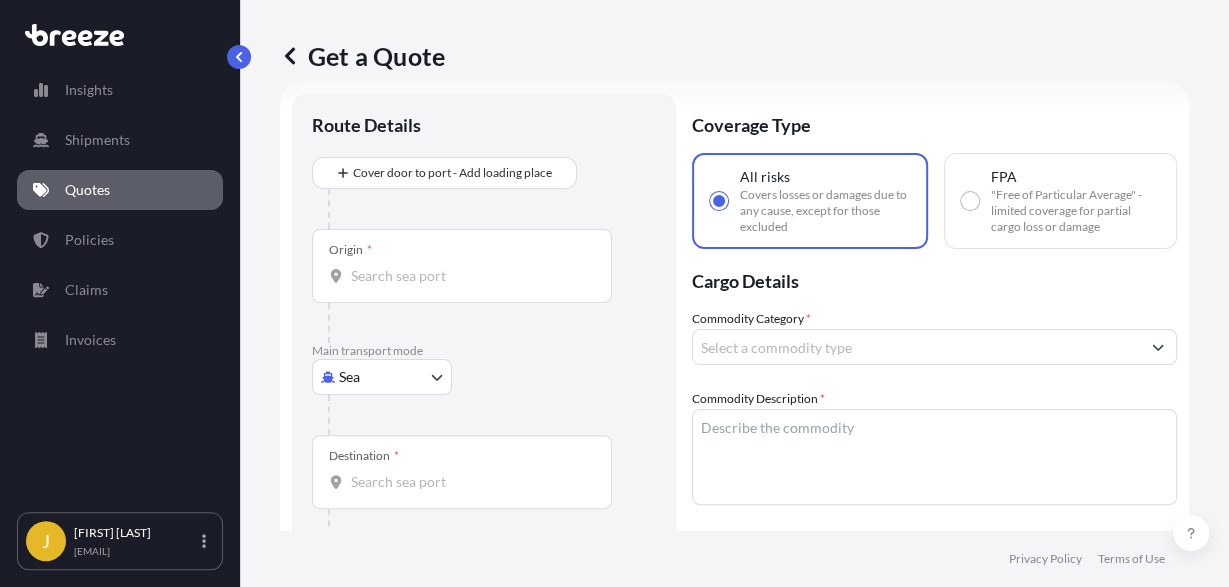 scroll, scrollTop: 32, scrollLeft: 0, axis: vertical 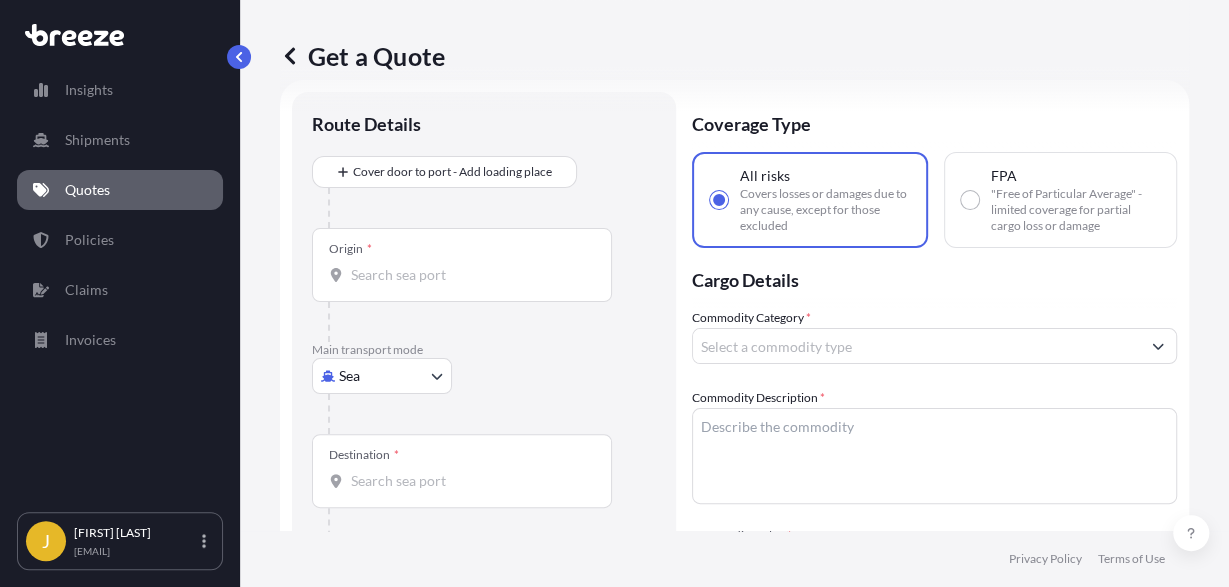 click on "Commodity Category *" at bounding box center (916, 346) 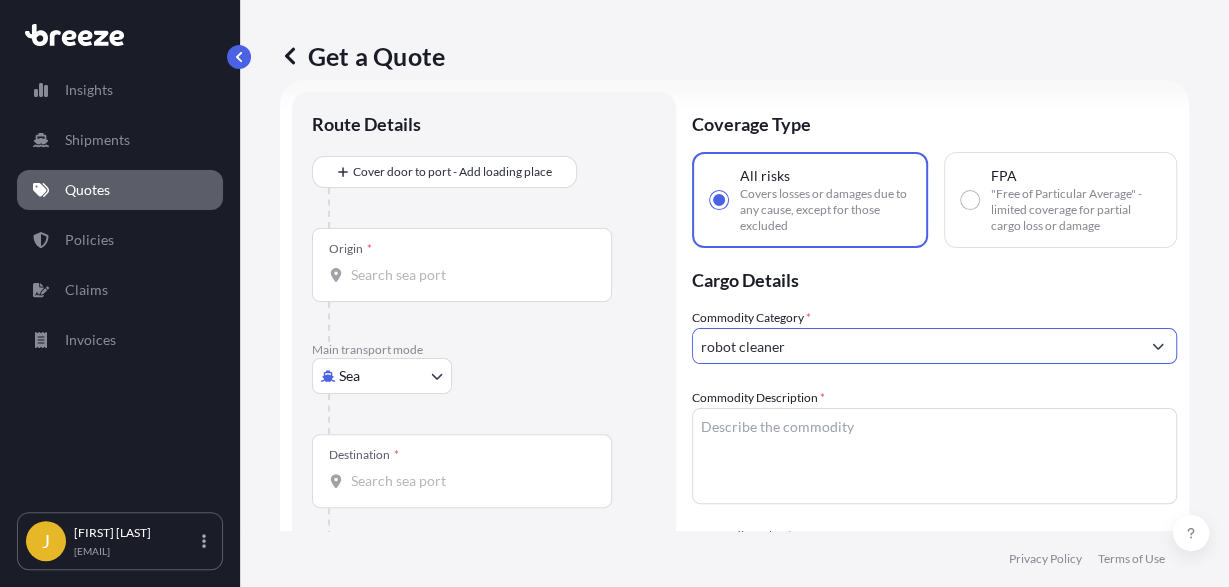 type on "robot cleaner" 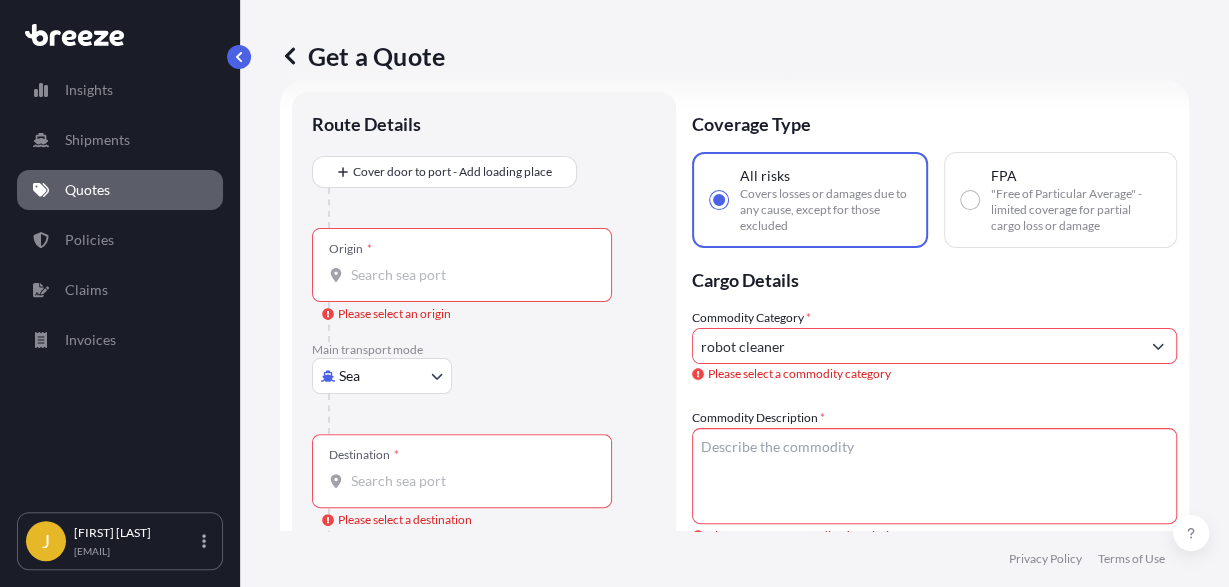 click 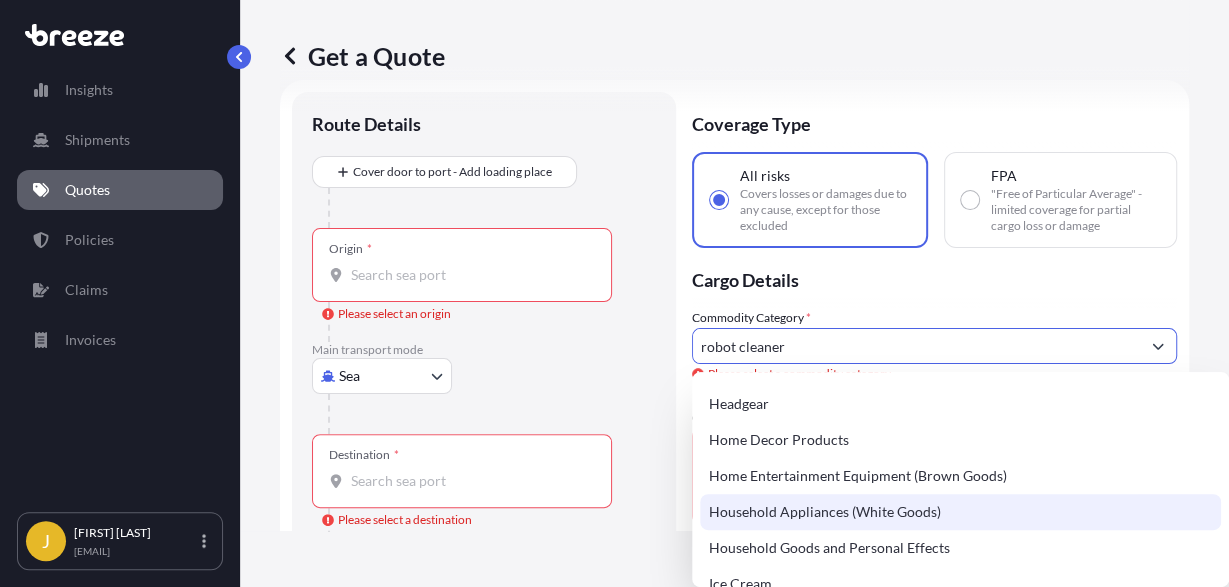 scroll, scrollTop: 1959, scrollLeft: 0, axis: vertical 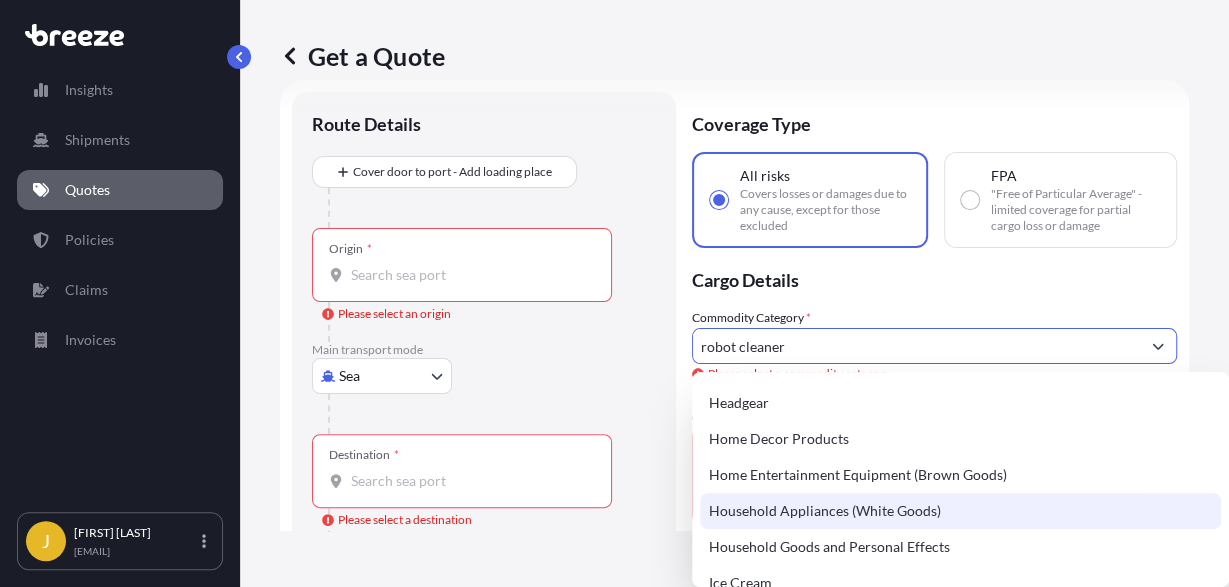 click on "Household Appliances (White Goods)" at bounding box center (960, 511) 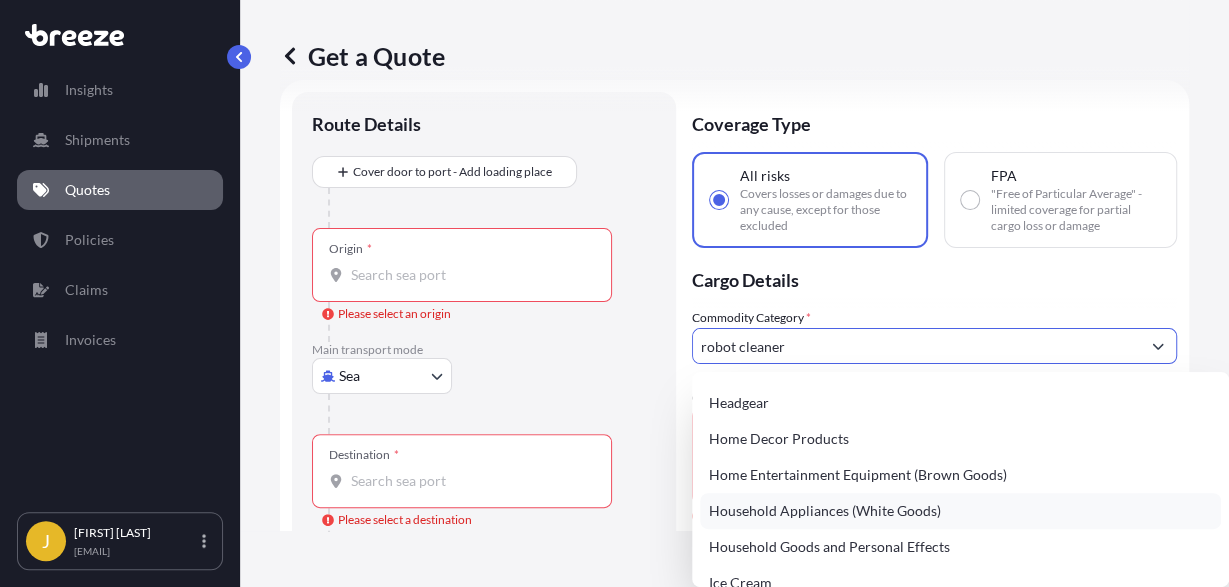 type on "Household Appliances (White Goods)" 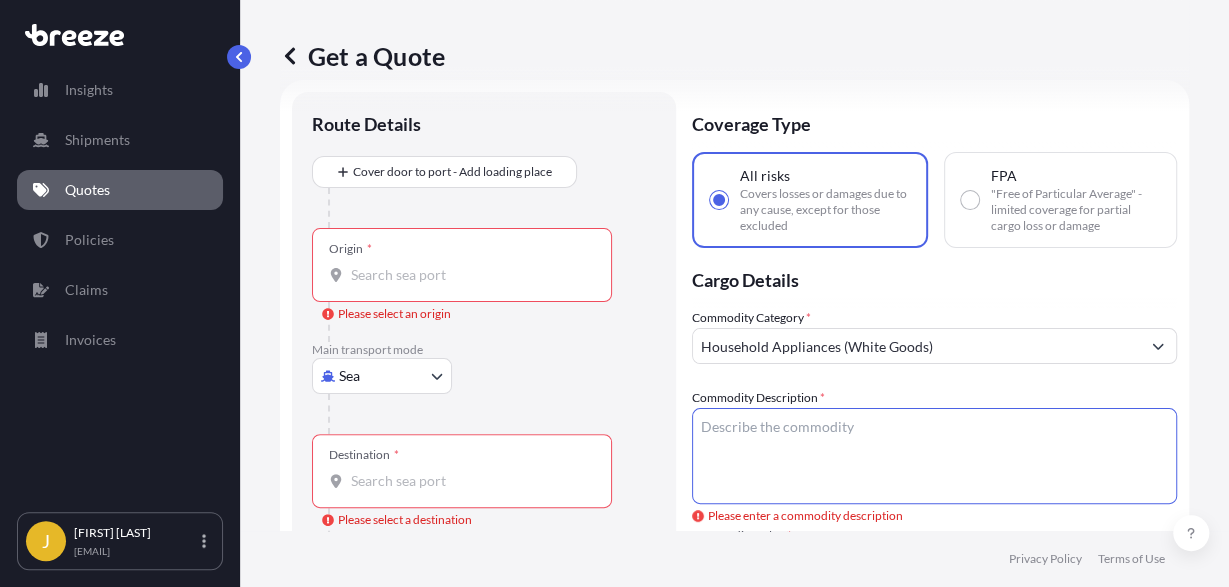click on "Commodity Description *" at bounding box center [934, 456] 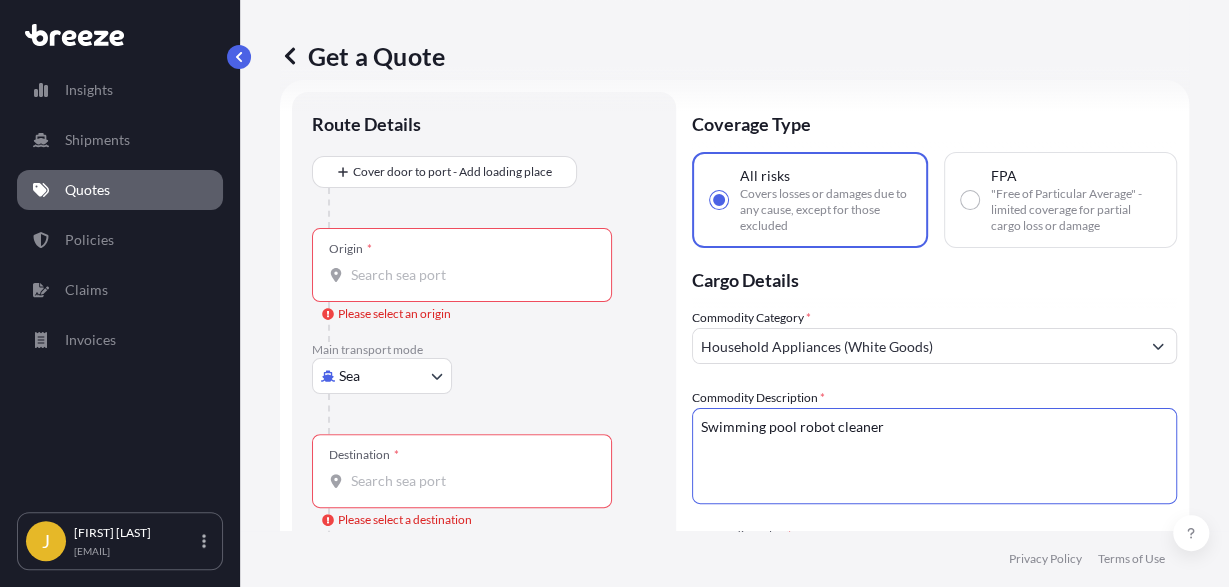 type on "Swimming pool robot cleaner" 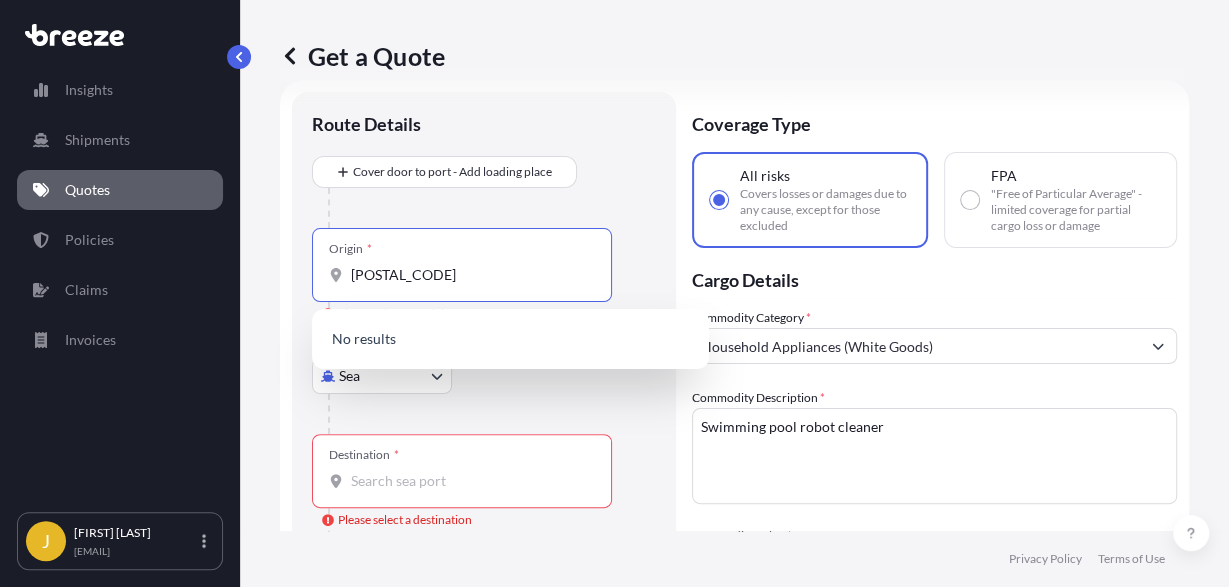 type on "91748" 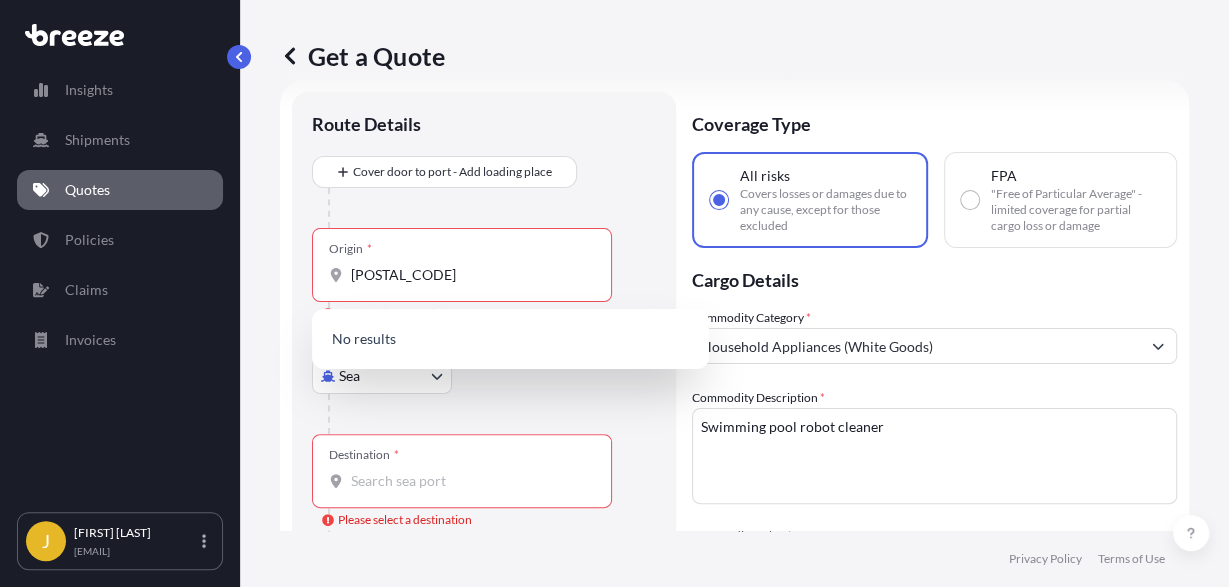 click on "Sea Sea Air Road Rail" at bounding box center [484, 376] 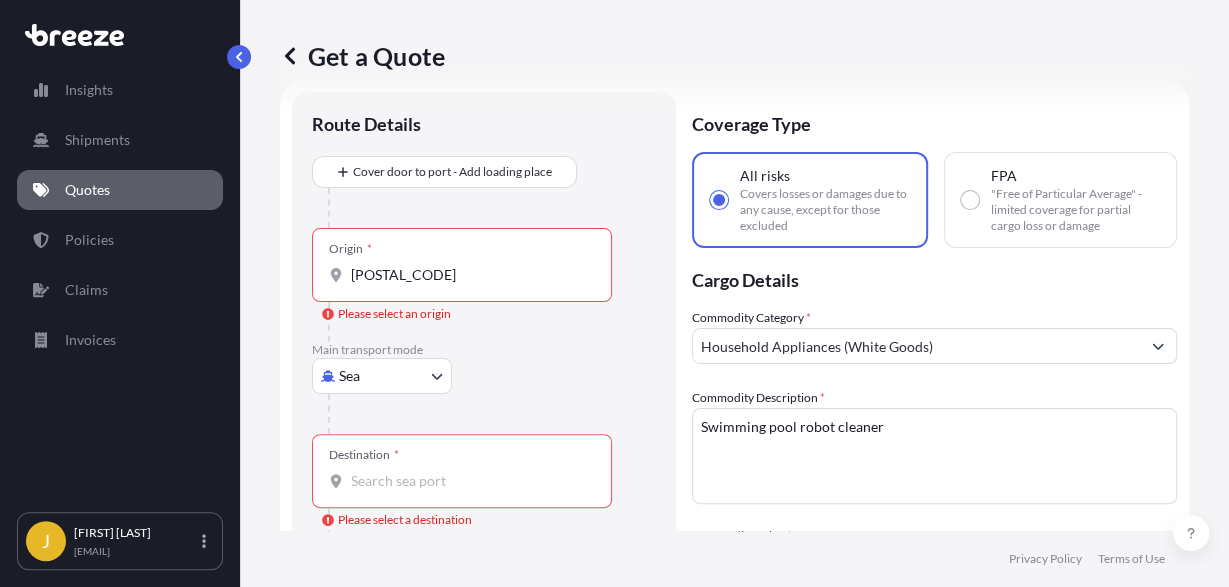 click on "91748" at bounding box center (469, 275) 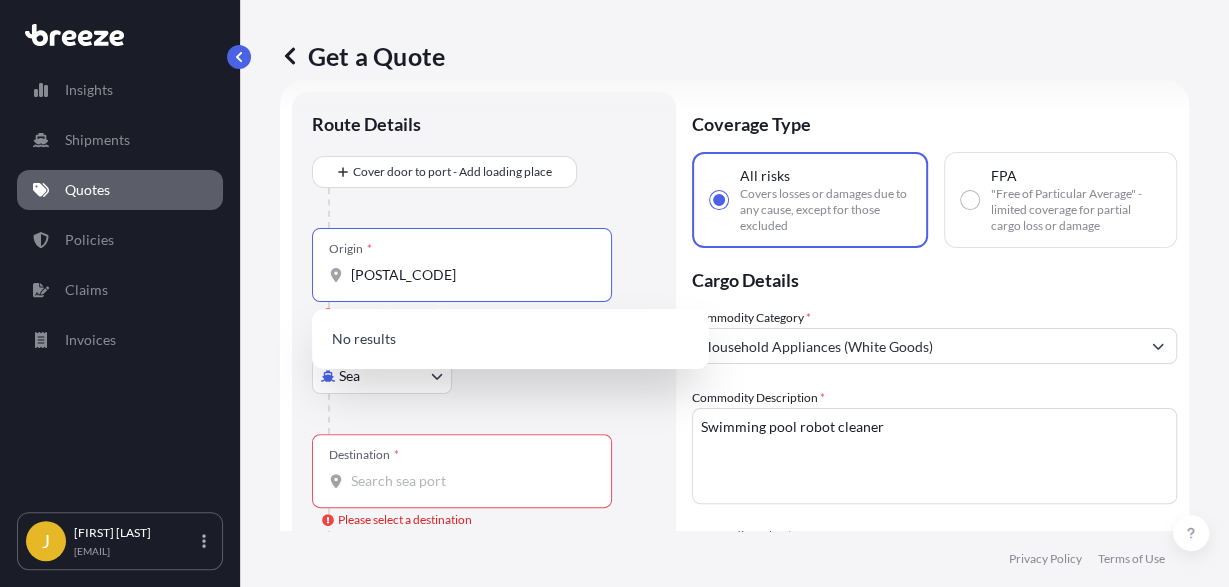 click on "Destination *" at bounding box center (462, 471) 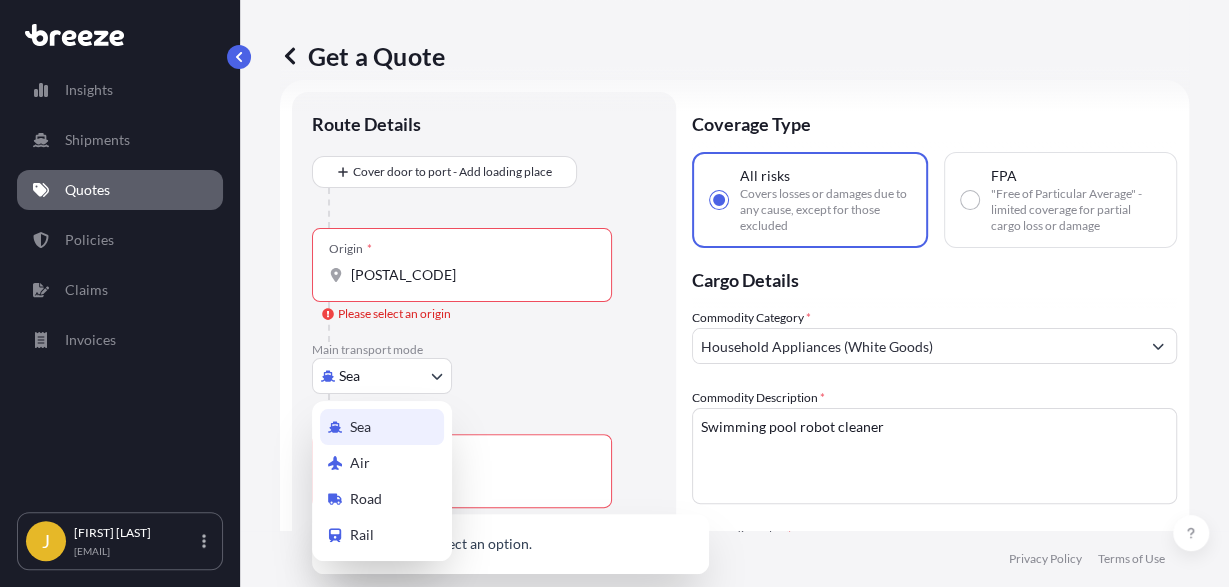 click on "0 options available.
Insights Shipments Quotes Policies Claims Invoices J Jon   Leong jon@kinghoodintl.com Get a Quote Route Details   Cover door to port - Add loading place Place of loading Road Road Rail Origin * 91748 Please select an origin Main transport mode Sea Sea Air Road Rail Destination * Please select a destination Cover port to door - Add place of discharge Road Road Rail Place of Discharge Coverage Type All risks Covers losses or damages due to any cause, except for those excluded FPA "Free of Particular Average" - limited coverage for partial cargo loss or damage Cargo Details Commodity Category * Household Appliances (White Goods) Commodity Description * Swimming pool robot cleaner Commodity Value   * $ USD Please enter a commodity value Cargo Owner * Please select or type cargo owner Load Type * LCL LCL FCL Freight Cost   $ USD Booking Reference Vessel Name Special Conditions Hazardous Temperature Controlled Fragile Livestock Bulk Cargo Bagged Goods Used Goods Get a Quote Privacy Policy" at bounding box center (614, 293) 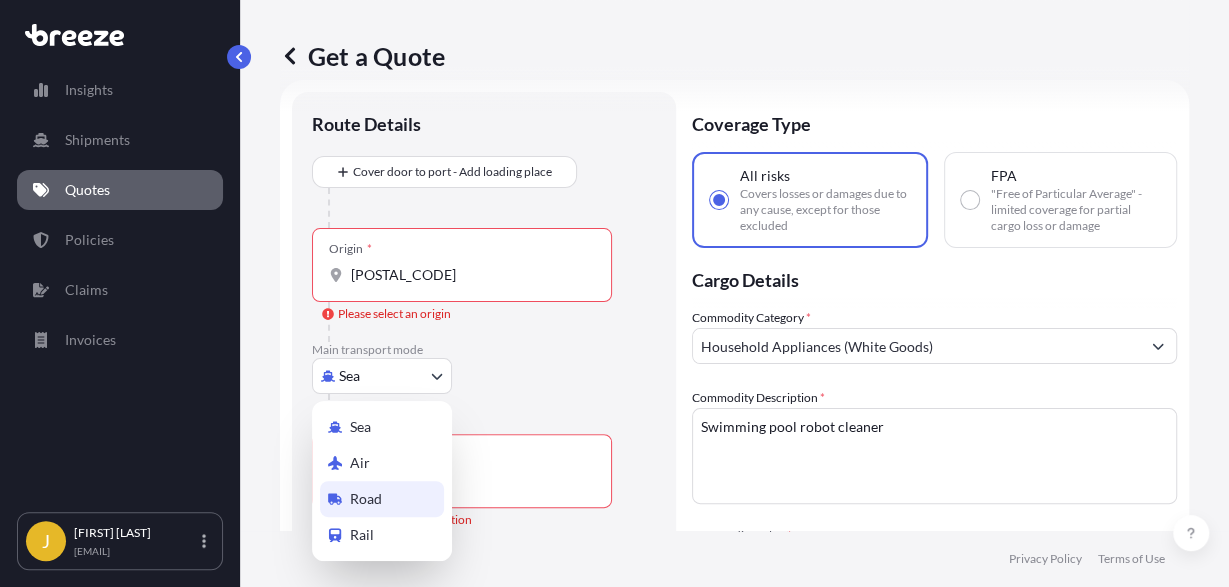 click on "Road" at bounding box center [382, 499] 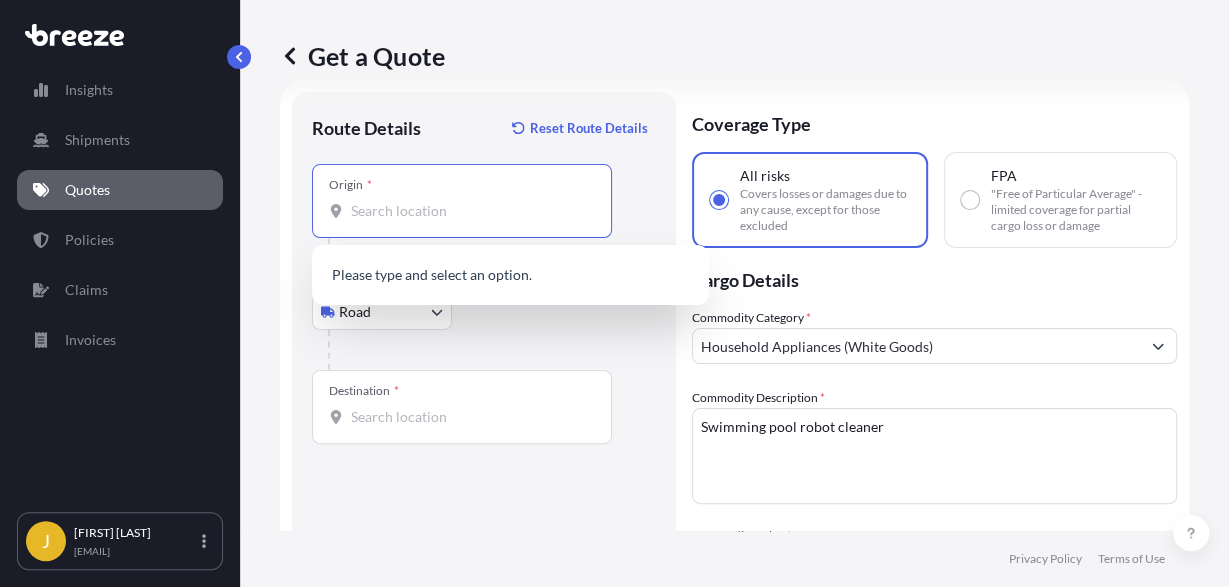 click on "Origin *" at bounding box center [469, 211] 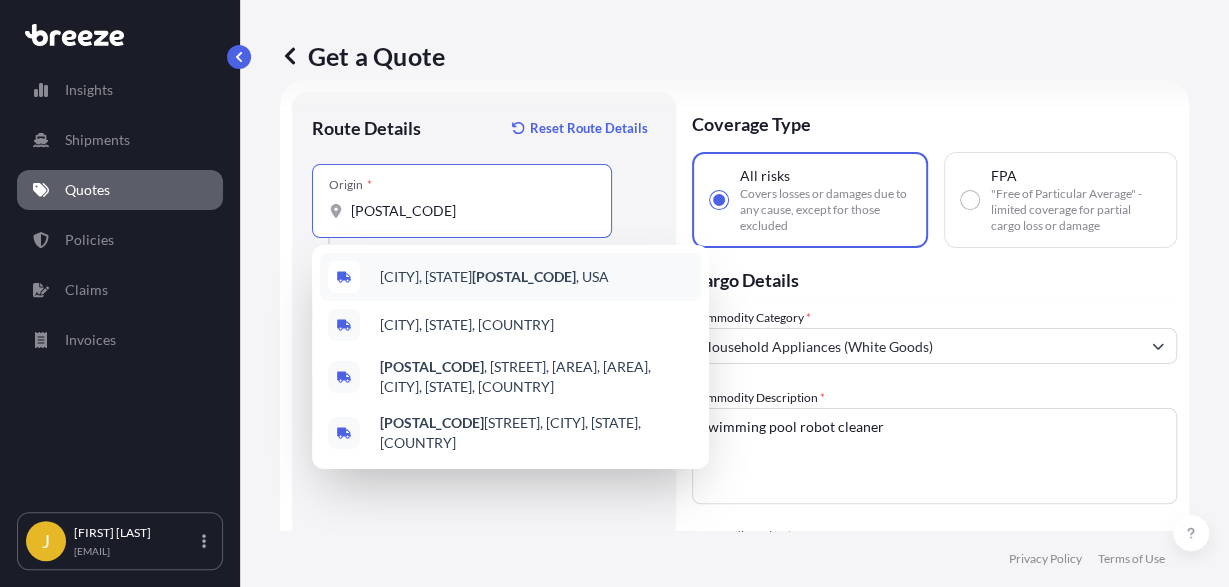 click on "City of Industry, CA  91748 , USA" at bounding box center [494, 277] 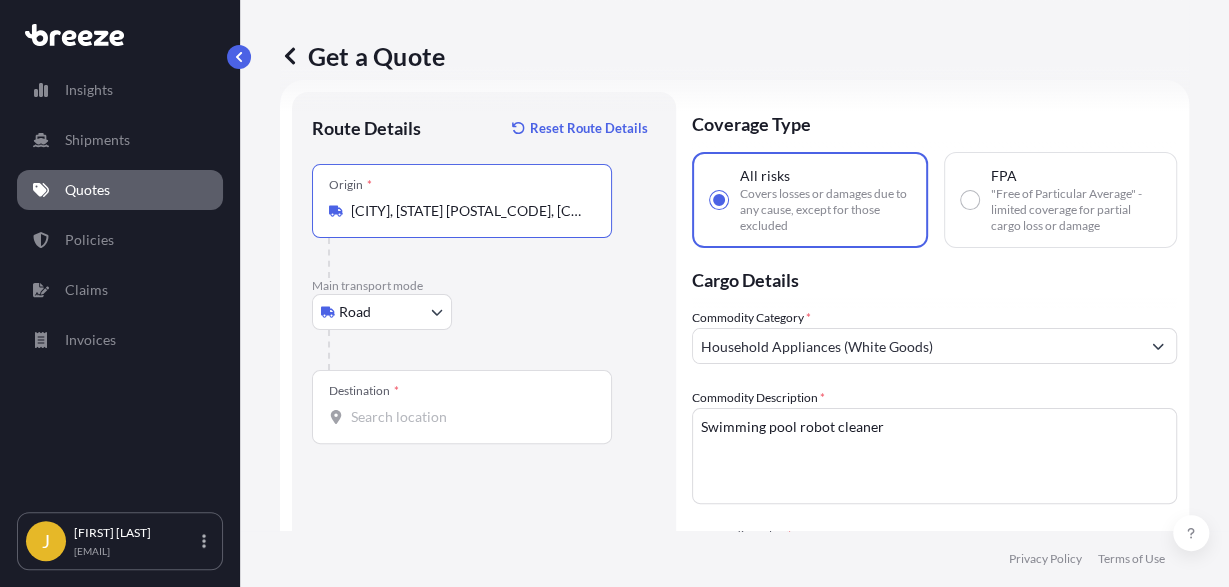 type on "City of Industry, CA 91748, USA" 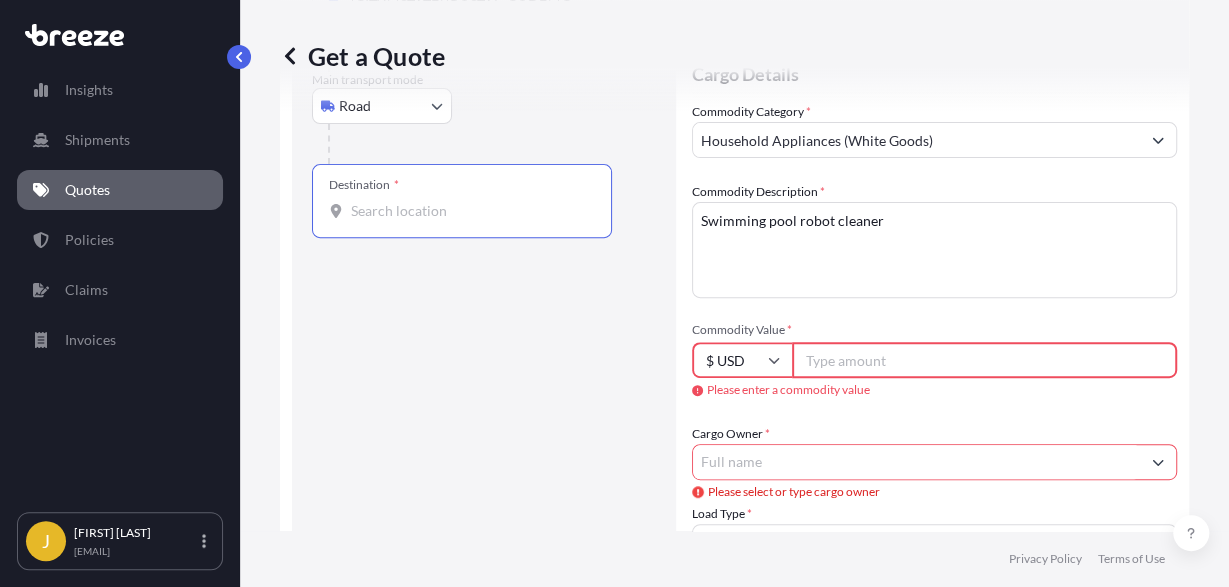 scroll, scrollTop: 232, scrollLeft: 0, axis: vertical 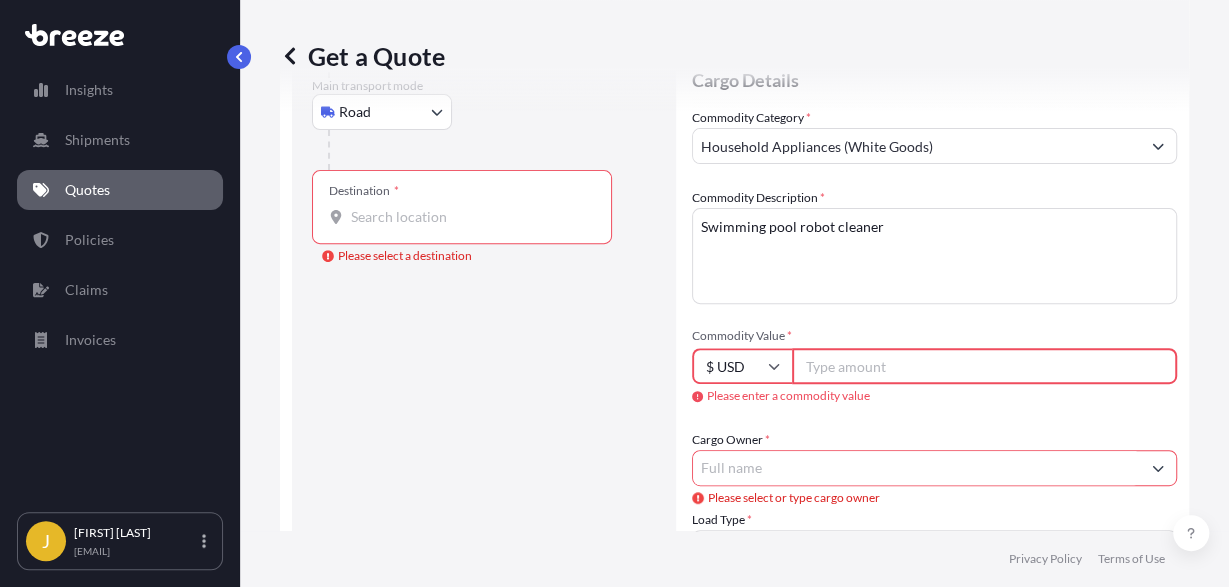 click on "Commodity Value   *" at bounding box center (984, 366) 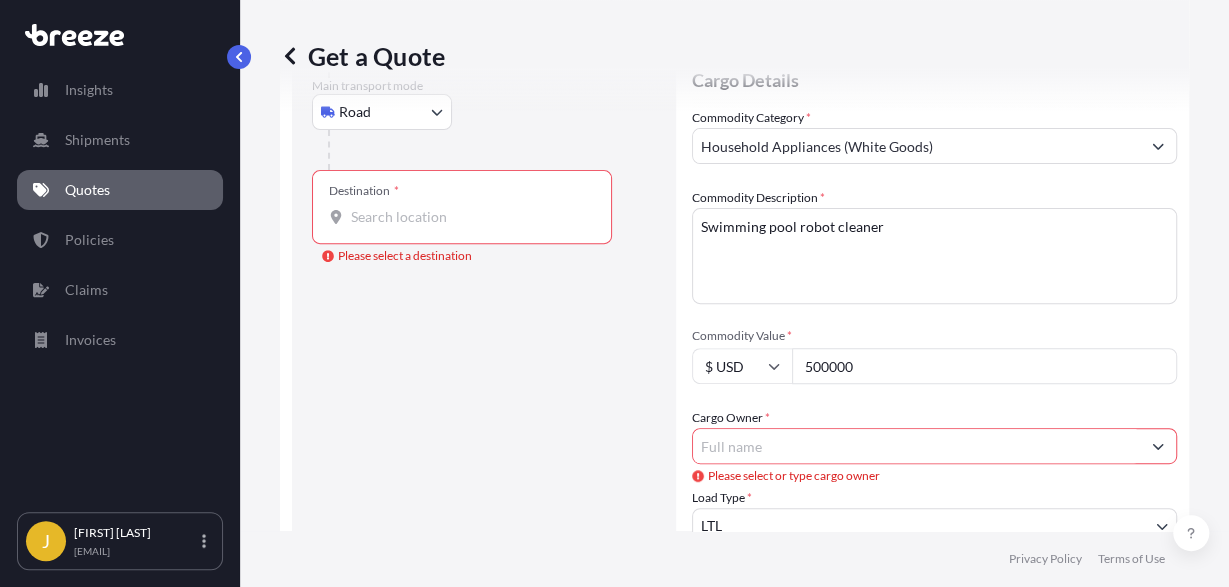 type on "500000" 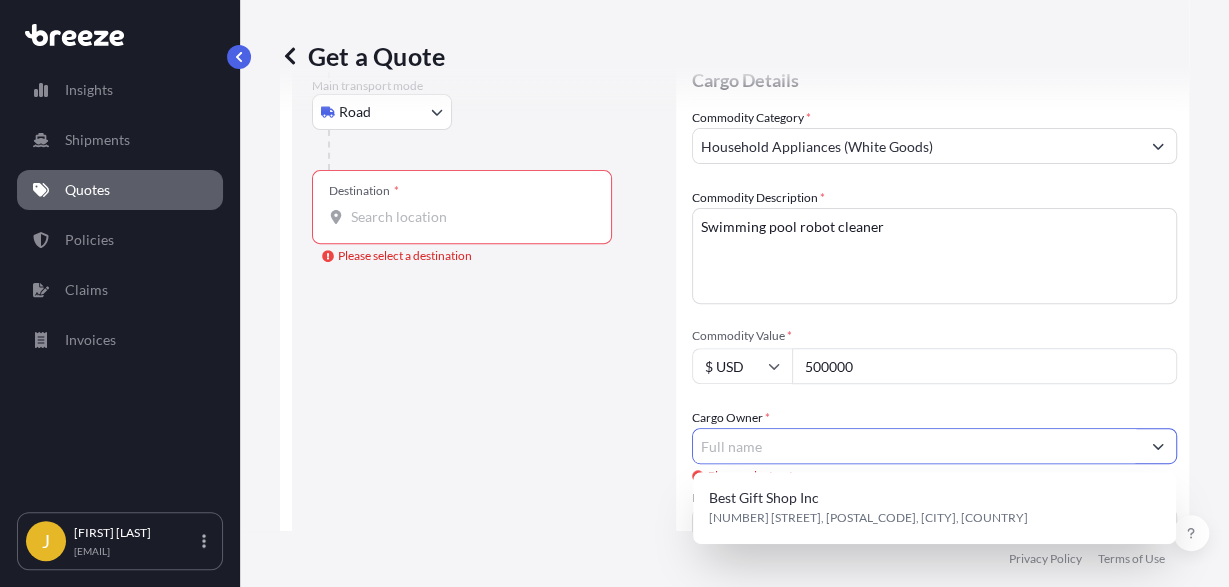 click on "Cargo Owner *" at bounding box center (916, 446) 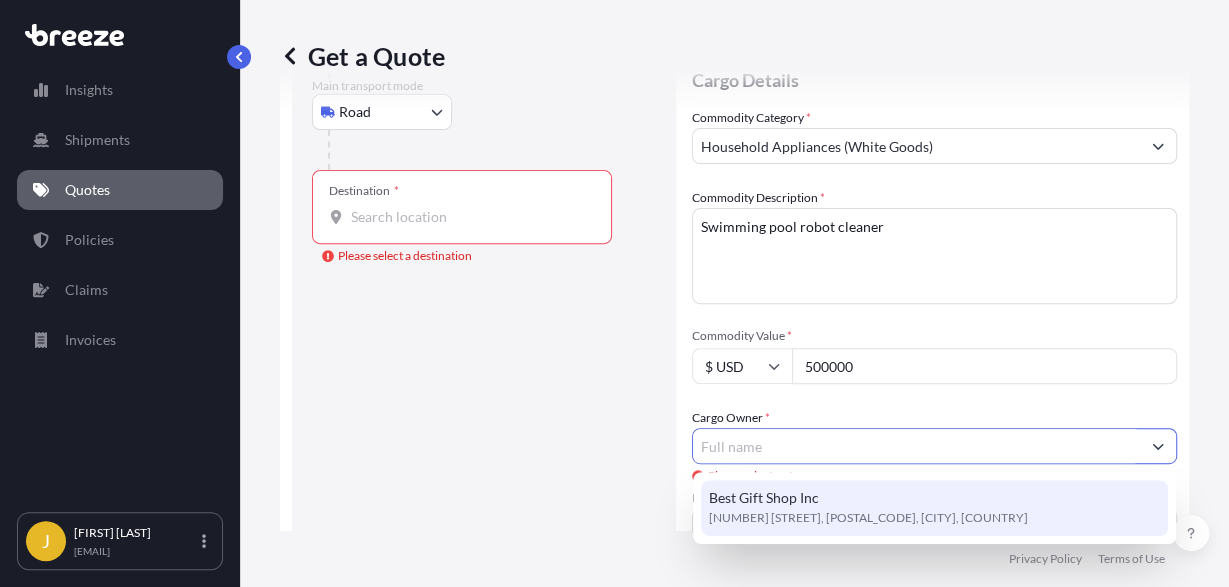 click on "Best Gift Shop Inc" at bounding box center (764, 498) 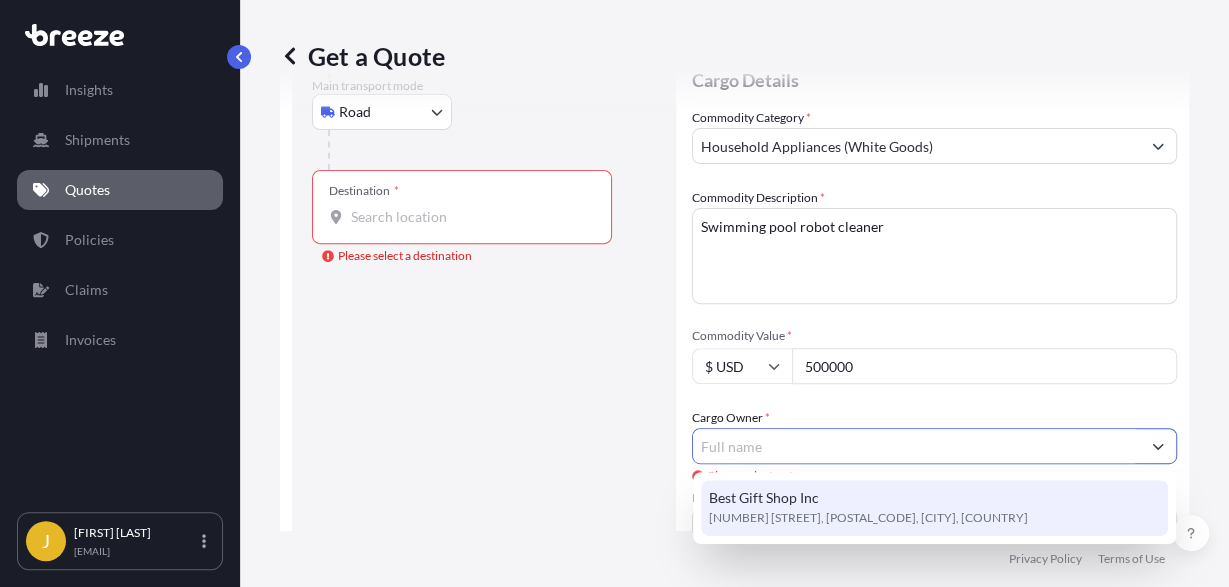 type on "Best Gift Shop Inc" 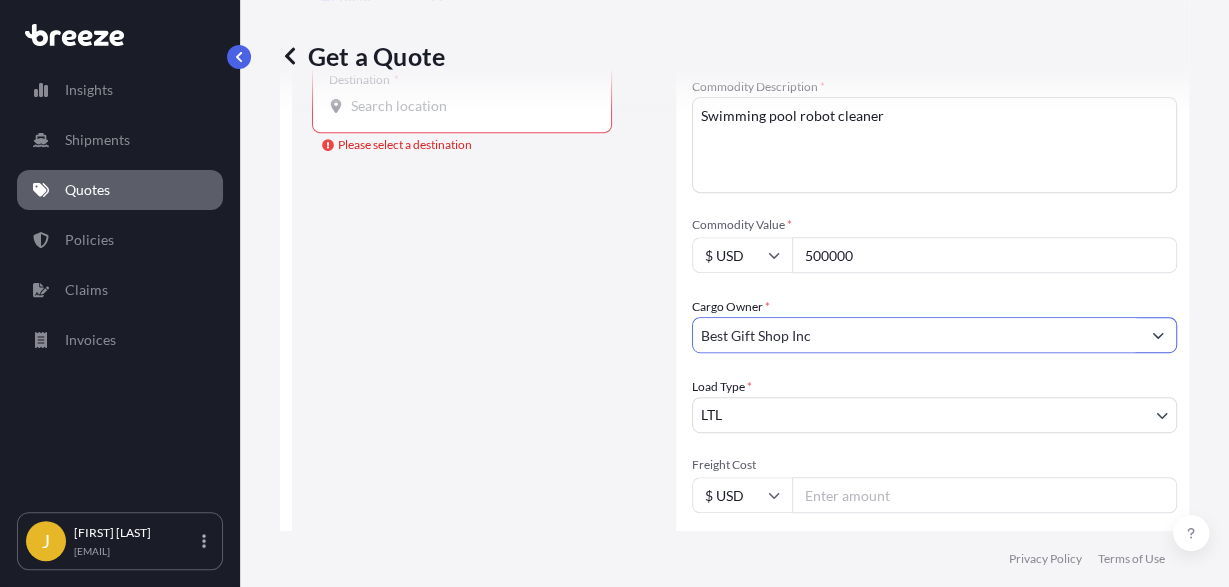 scroll, scrollTop: 356, scrollLeft: 0, axis: vertical 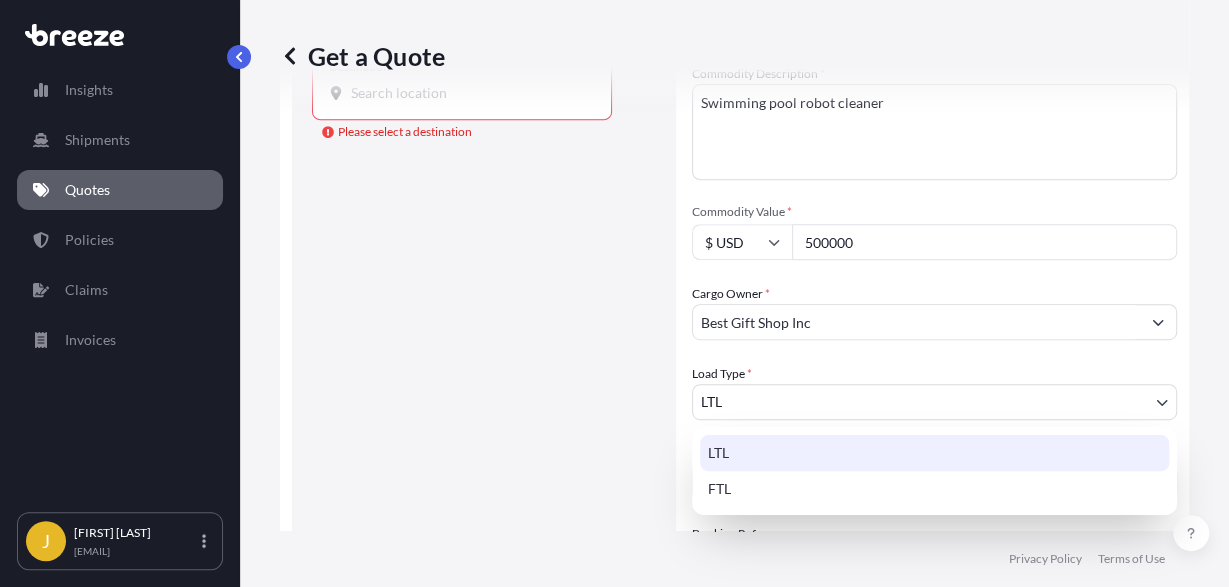 click on "Insights Shipments Quotes Policies Claims Invoices J Jon   Leong jon@kinghoodintl.com Get a Quote Route Details Reset Route Details Place of loading Road Road Rail Origin * City of Industry, CA 91748, USA Main transport mode Road Sea Air Road Rail Destination * Please select a destination Road Road Rail Place of Discharge Coverage Type All risks Covers losses or damages due to any cause, except for those excluded FPA "Free of Particular Average" - limited coverage for partial cargo loss or damage Cargo Details Commodity Category * Household Appliances (White Goods) Commodity Description * Swimming pool robot cleaner Commodity Value   * $ USD 500000 Cargo Owner * Best Gift Shop Inc Load Type * LTL LTL FTL Freight Cost   $ USD Booking Reference Carrier Name Special Conditions Hazardous Temperature Controlled Fragile Livestock Bulk Cargo Bagged Goods Used Goods Get a Quote Privacy Policy Terms of Use
0 LTL FTL" at bounding box center [614, 293] 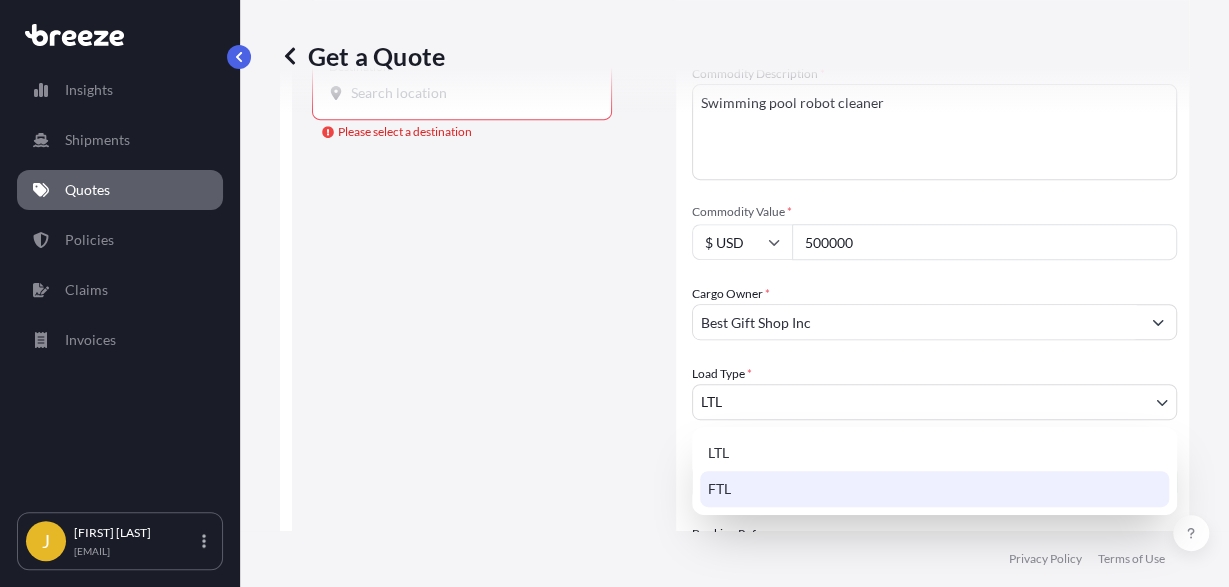 click on "FTL" at bounding box center [934, 489] 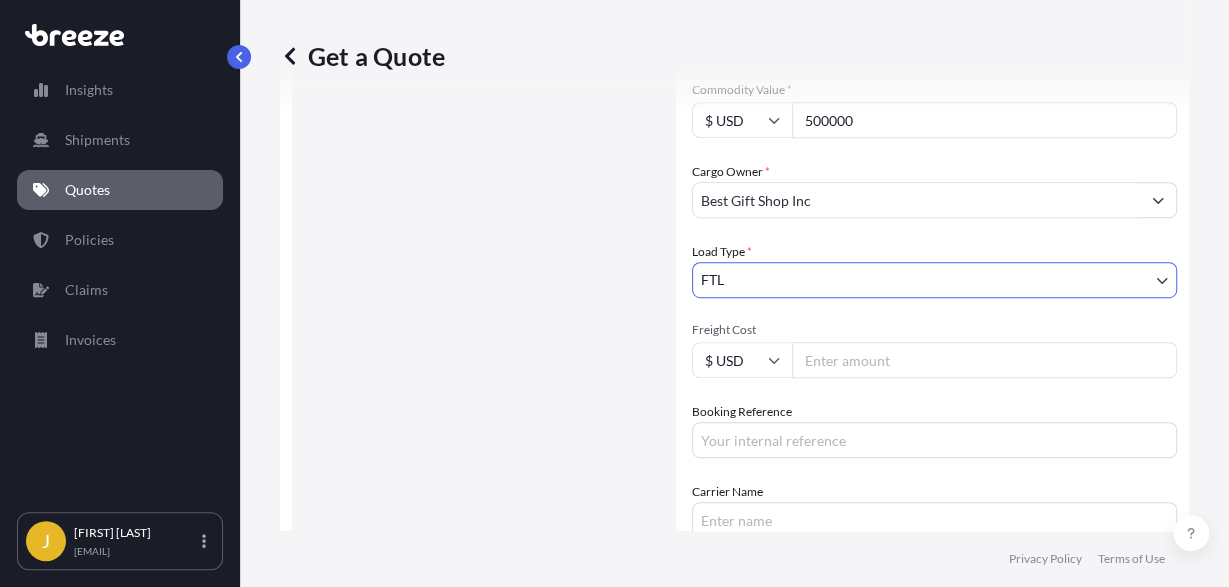 scroll, scrollTop: 479, scrollLeft: 0, axis: vertical 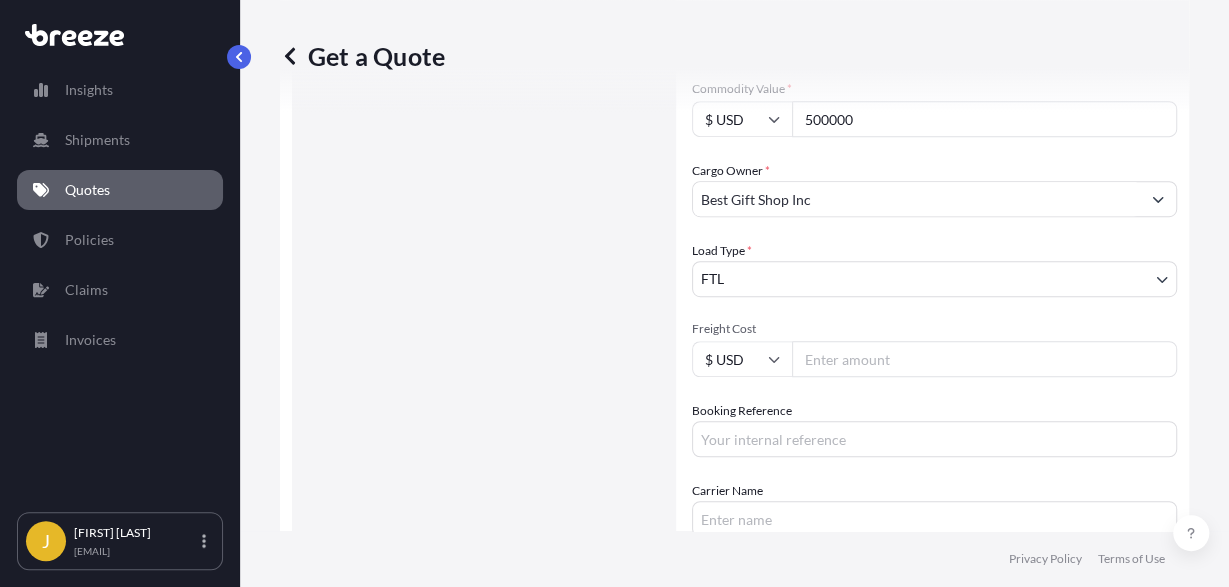 click on "Freight Cost" at bounding box center (984, 359) 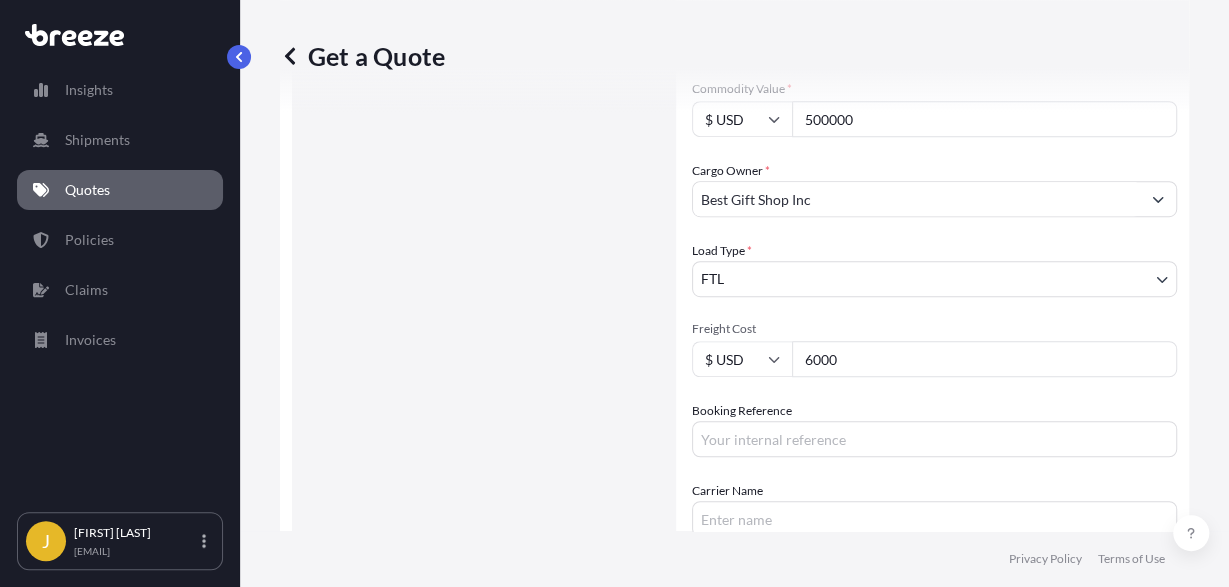 type on "6000" 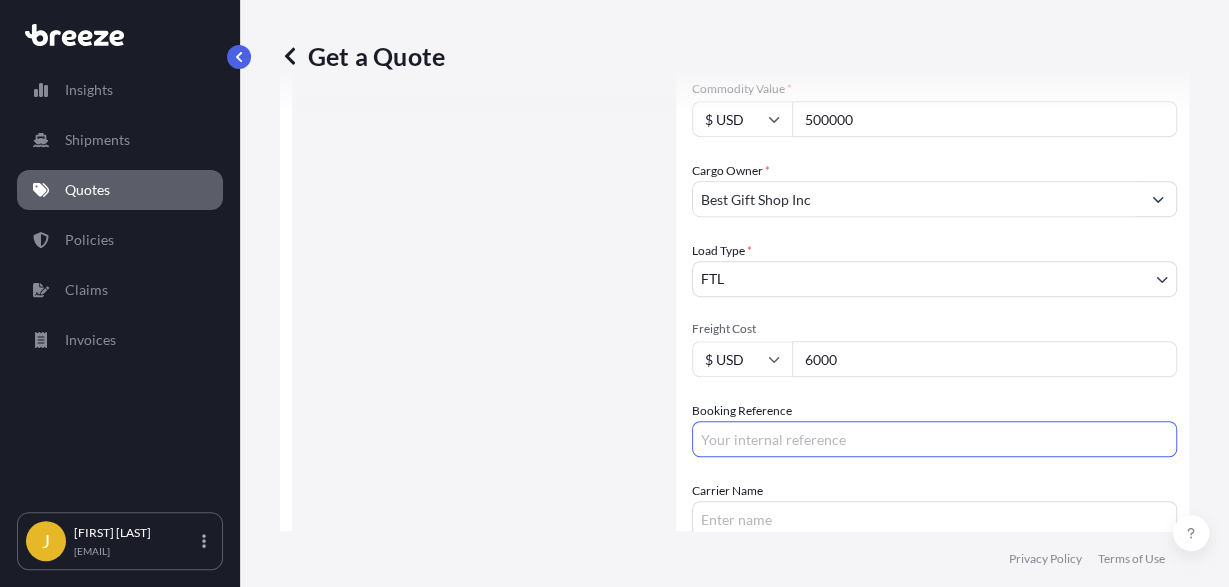 click on "Booking Reference" at bounding box center (934, 439) 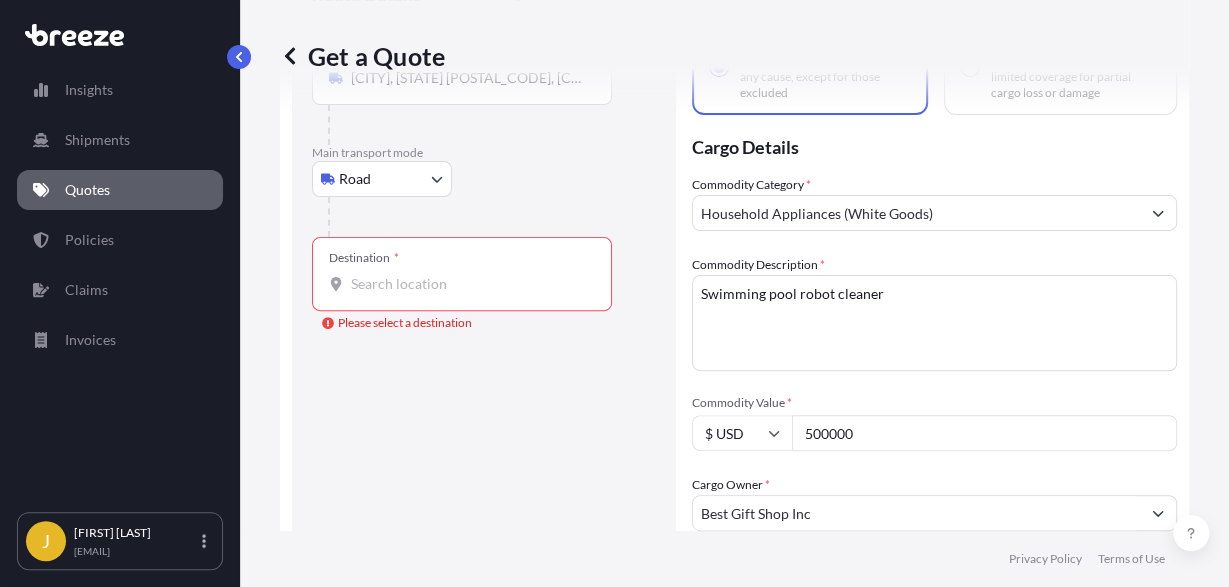 scroll, scrollTop: 85, scrollLeft: 0, axis: vertical 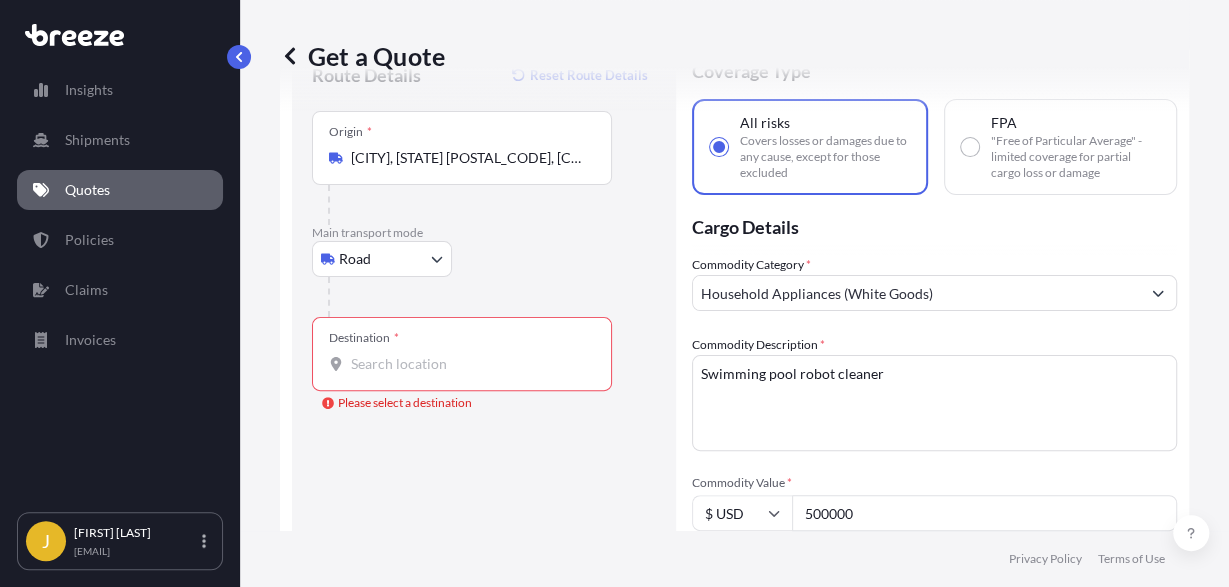 click on "Destination * Please select a destination" at bounding box center [469, 364] 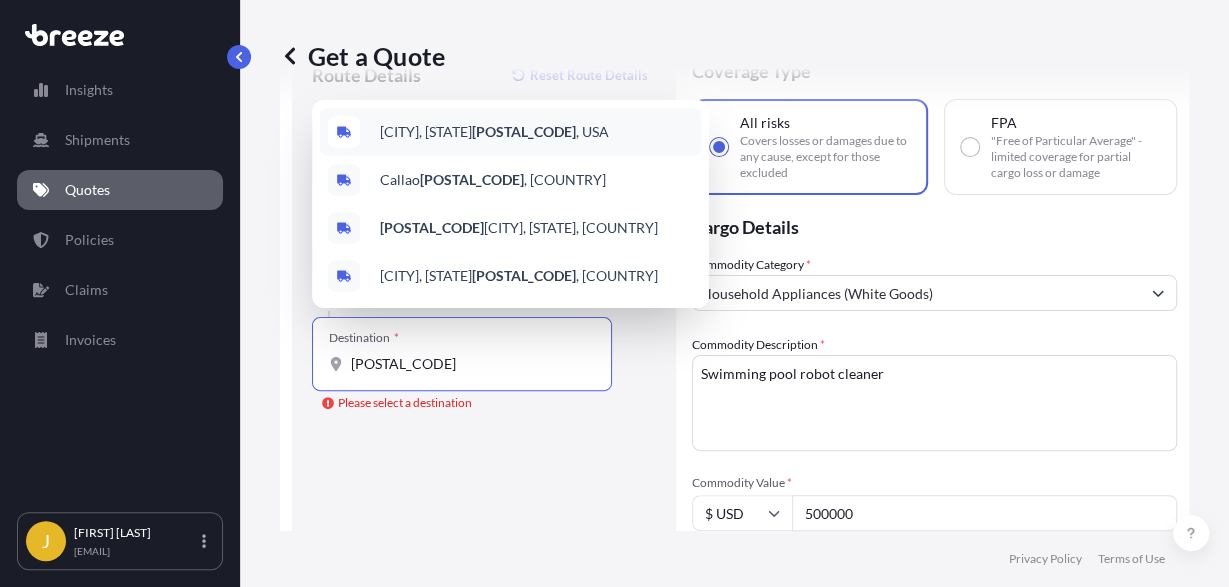 click on "Linden, NJ  07036 , USA" at bounding box center [494, 132] 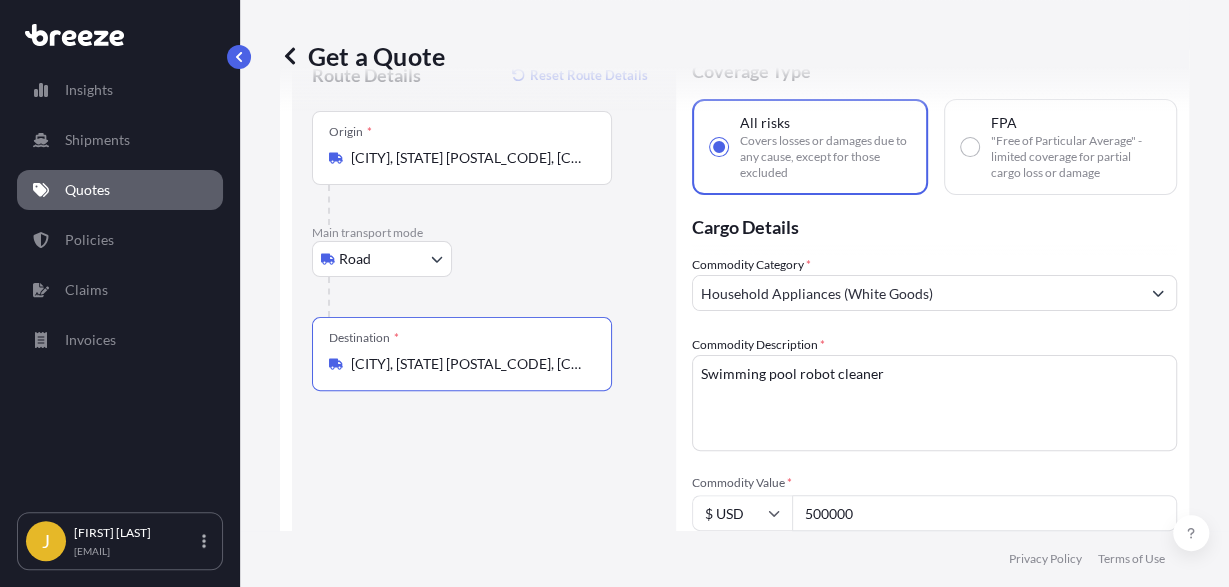 type on "[CITY], [STATE] [POSTAL_CODE], [COUNTRY]" 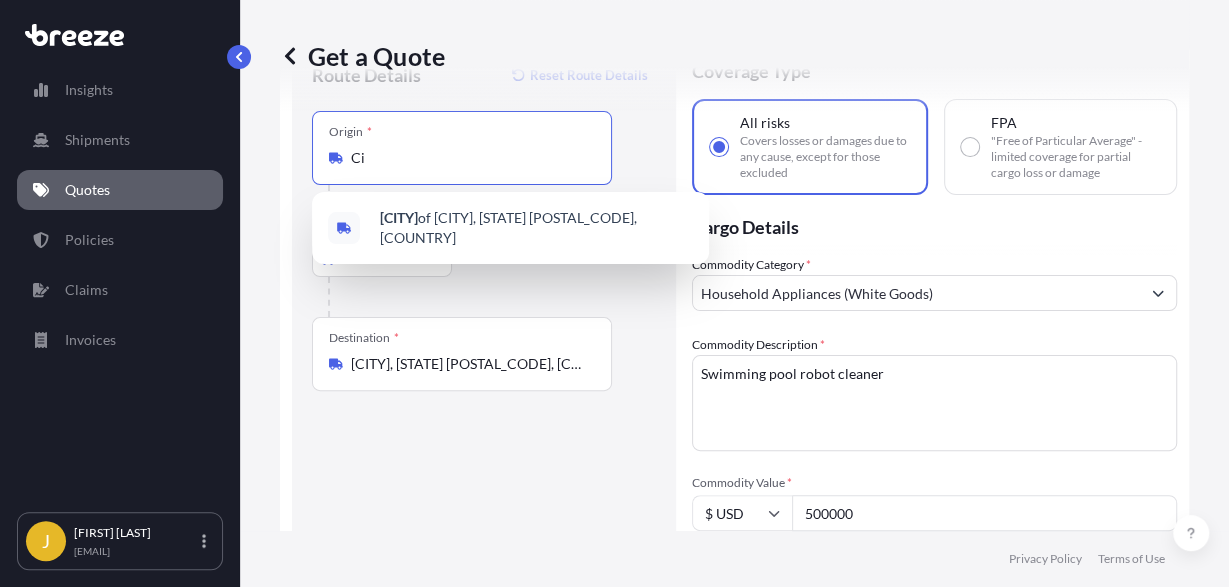 type on "C" 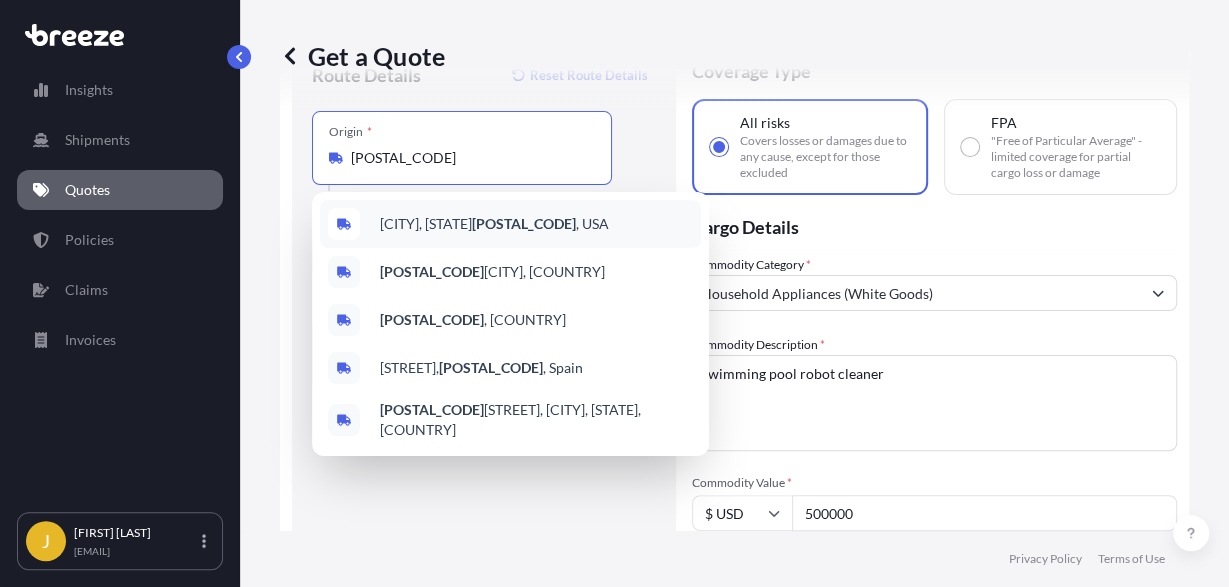 click on "[CITY], [STATE]  [POSTAL_CODE] , [COUNTRY]" at bounding box center [510, 224] 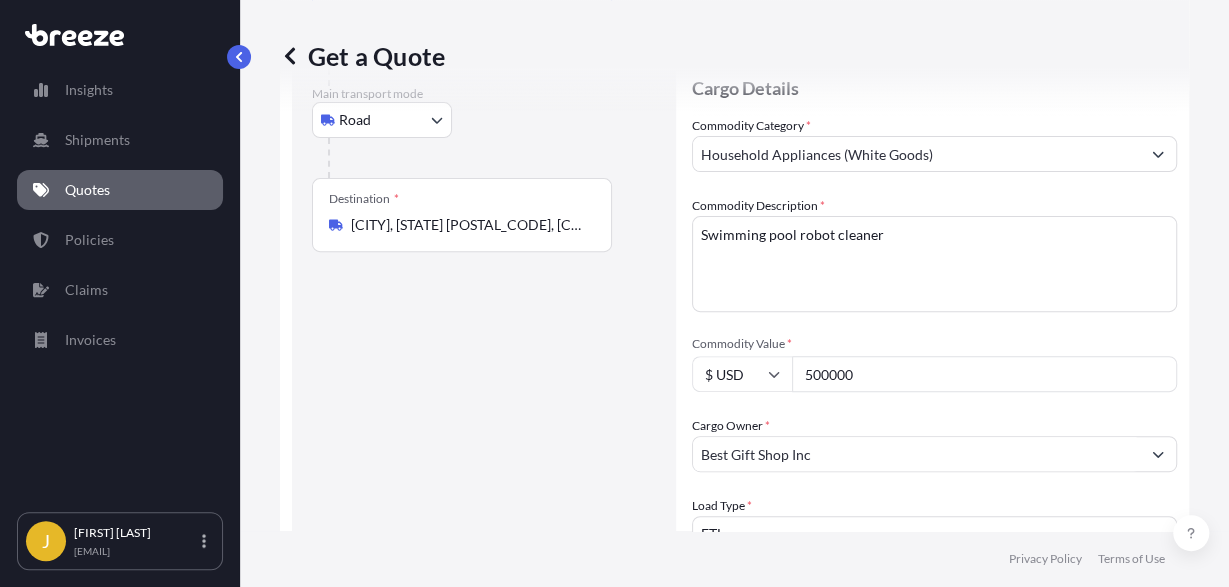 scroll, scrollTop: 228, scrollLeft: 0, axis: vertical 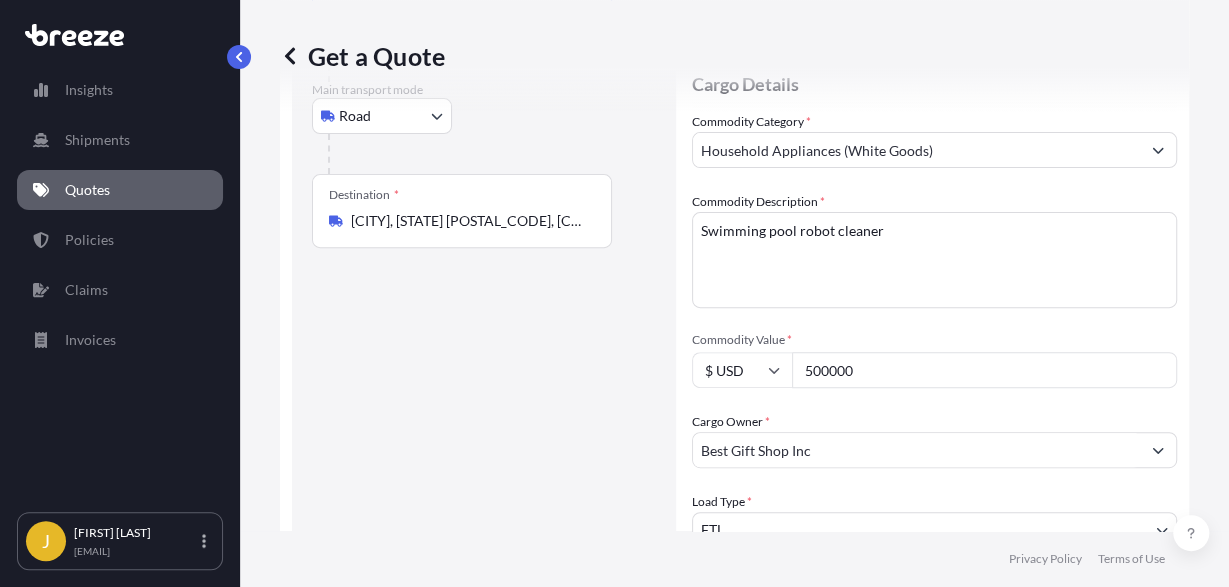 type on "[CITY], [STATE] [POSTAL_CODE], [COUNTRY]" 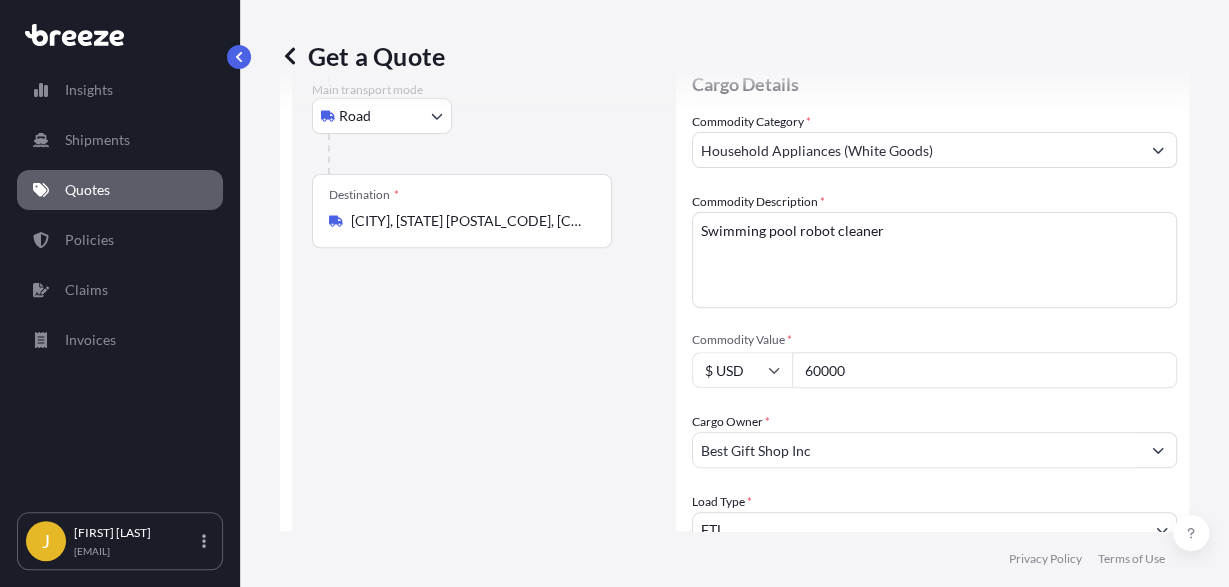 type on "600000" 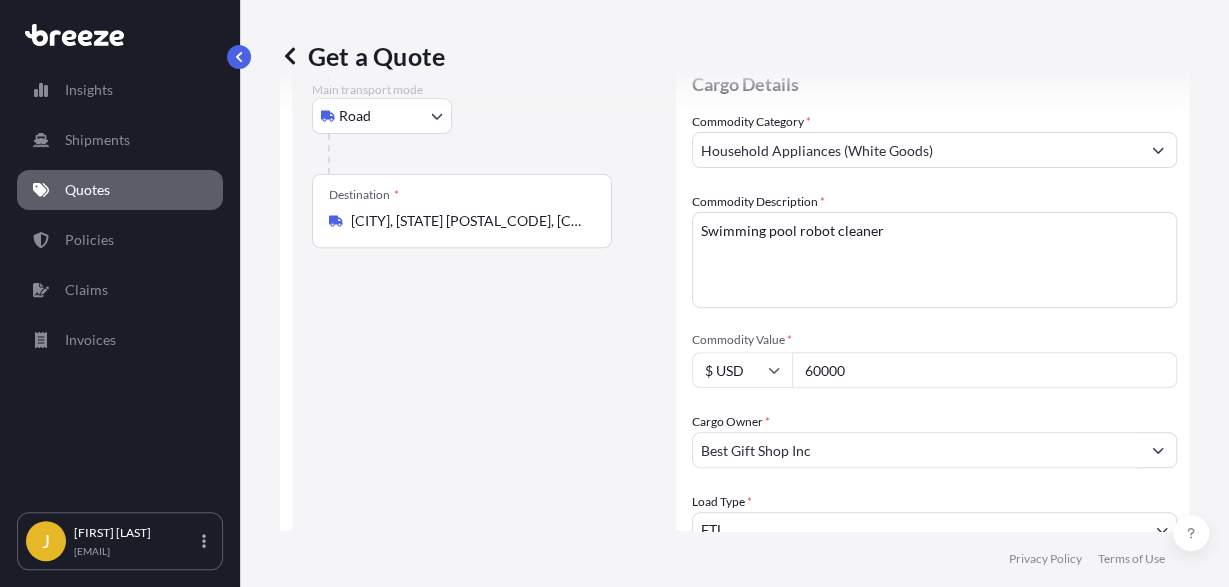 click on "600000" at bounding box center [984, 370] 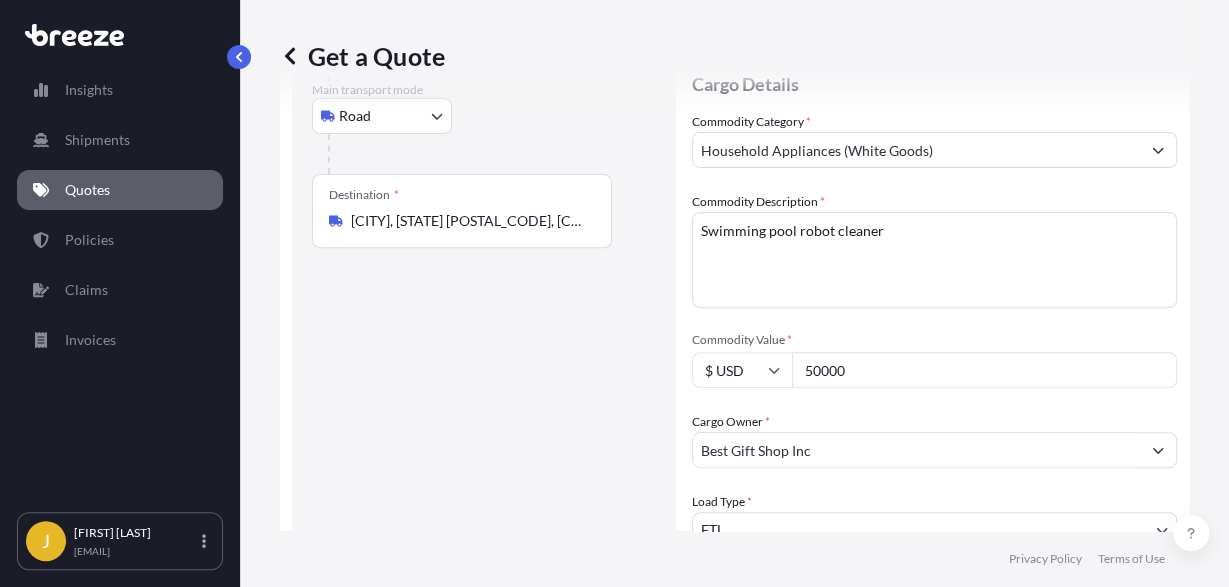 type on "500000" 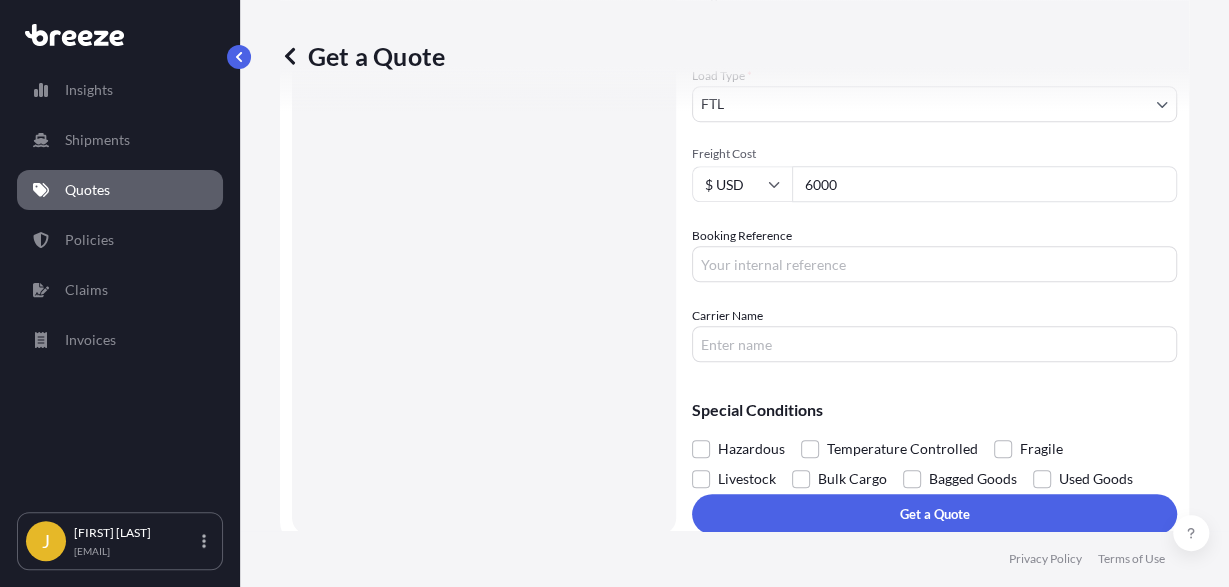 scroll, scrollTop: 668, scrollLeft: 0, axis: vertical 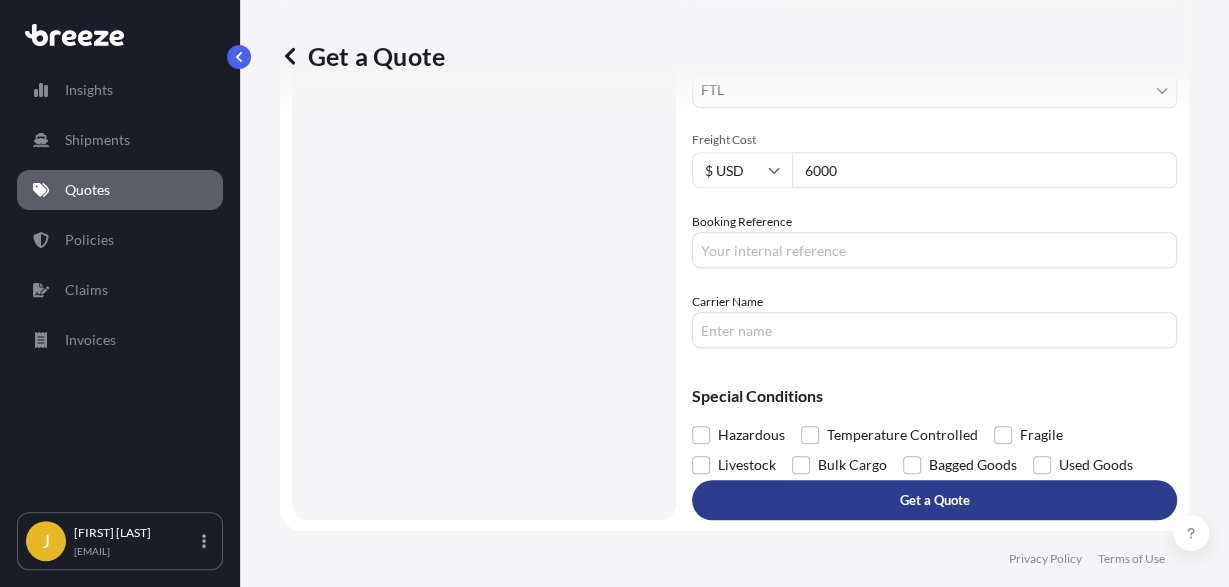 click on "Get a Quote" at bounding box center [935, 500] 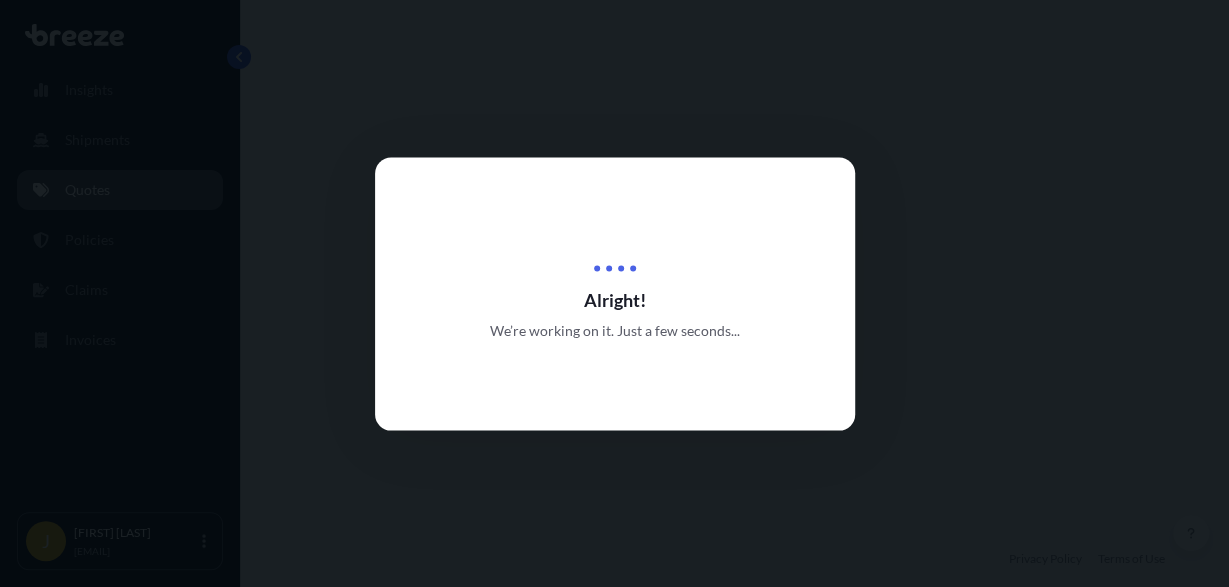 scroll, scrollTop: 0, scrollLeft: 0, axis: both 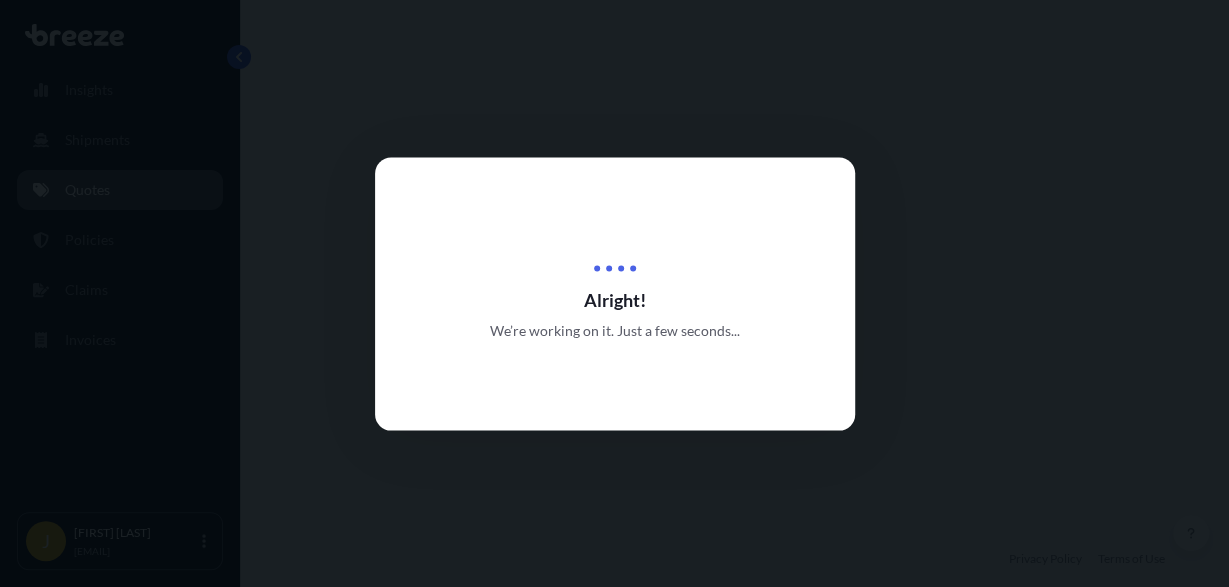 select on "Road" 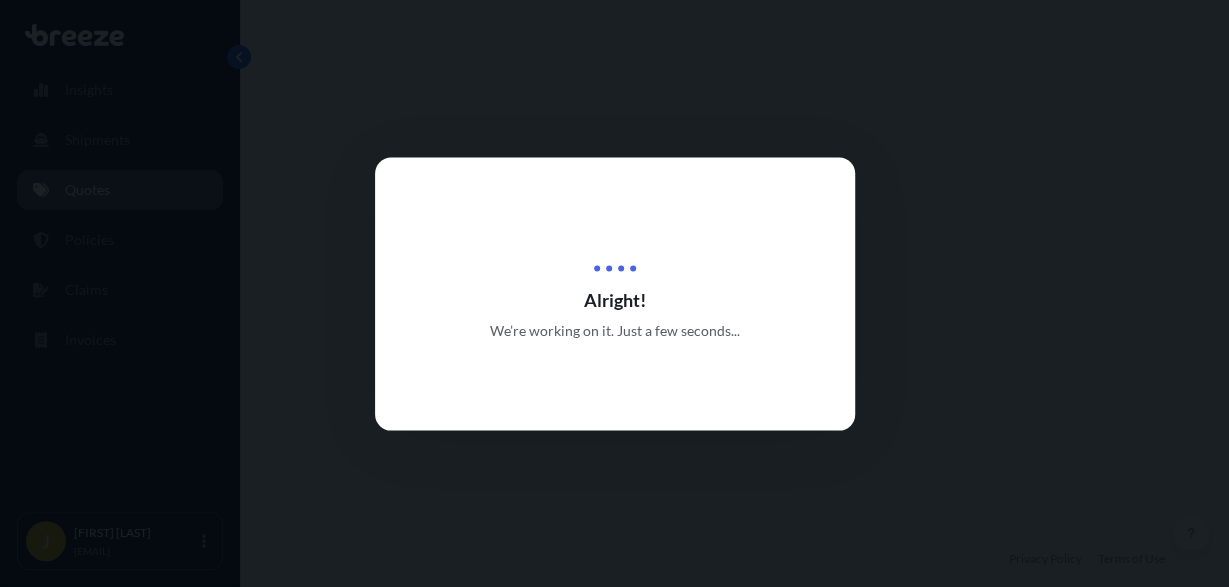 select on "2" 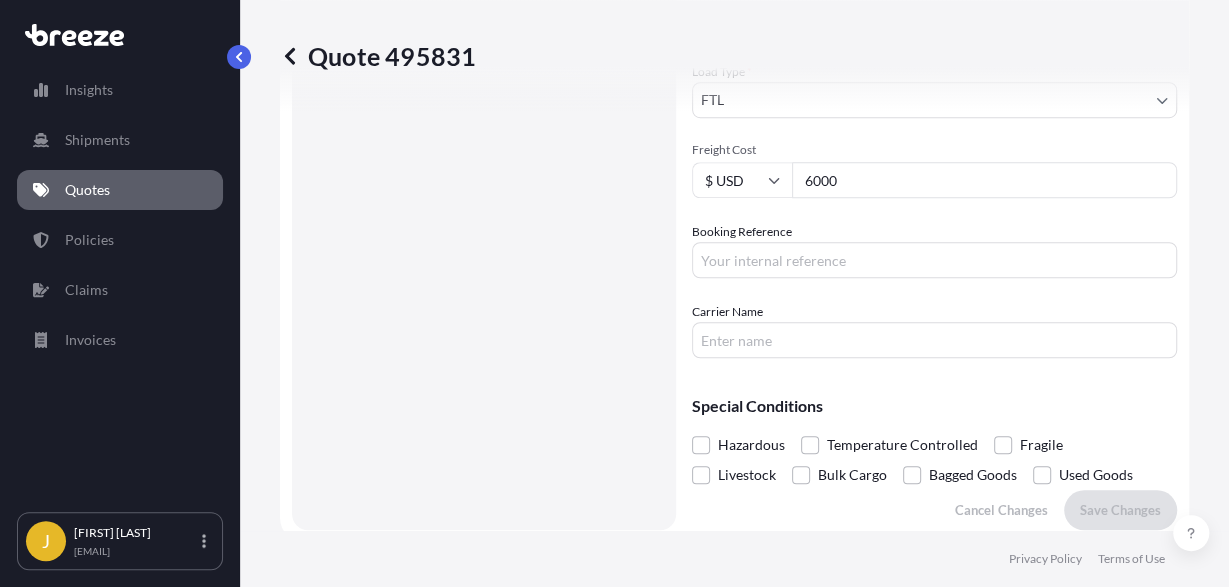 scroll, scrollTop: 655, scrollLeft: 0, axis: vertical 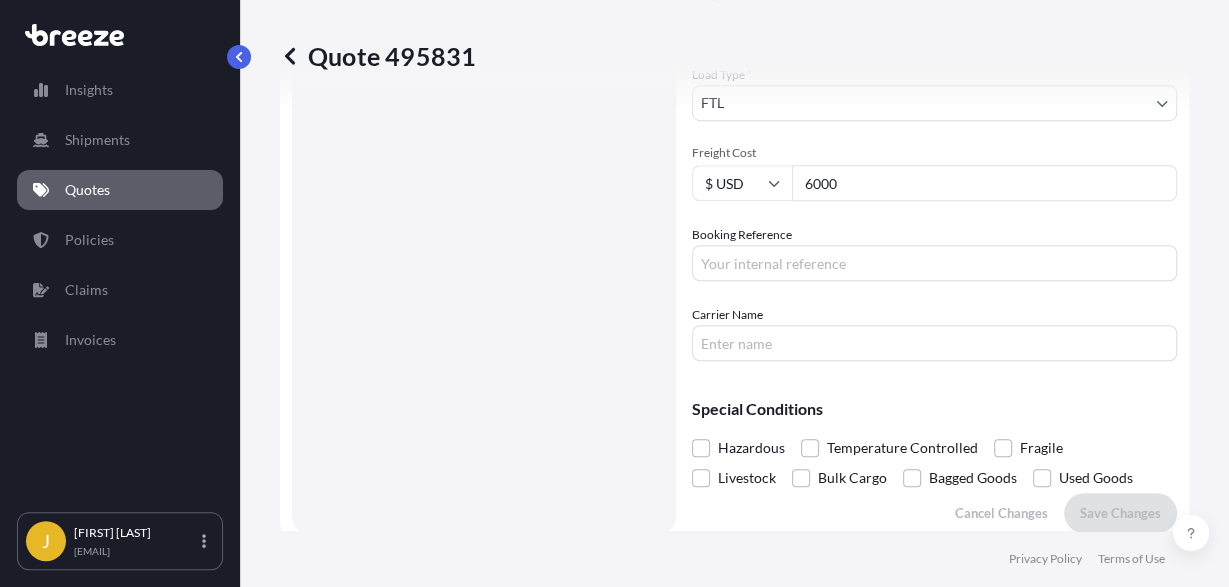click 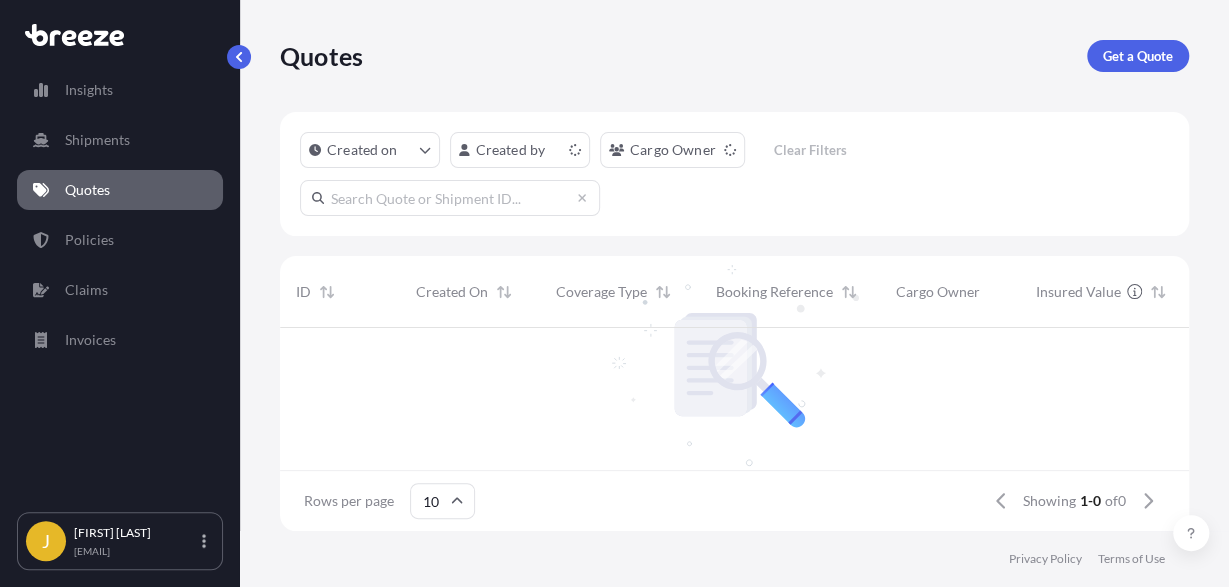 scroll, scrollTop: 0, scrollLeft: 0, axis: both 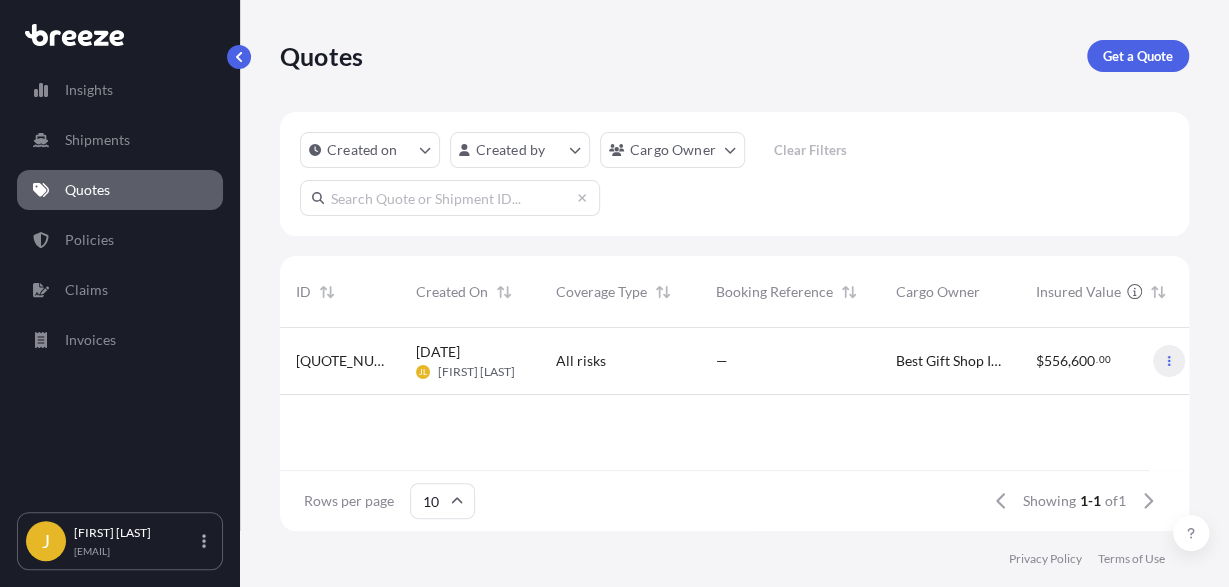 click at bounding box center [1169, 361] 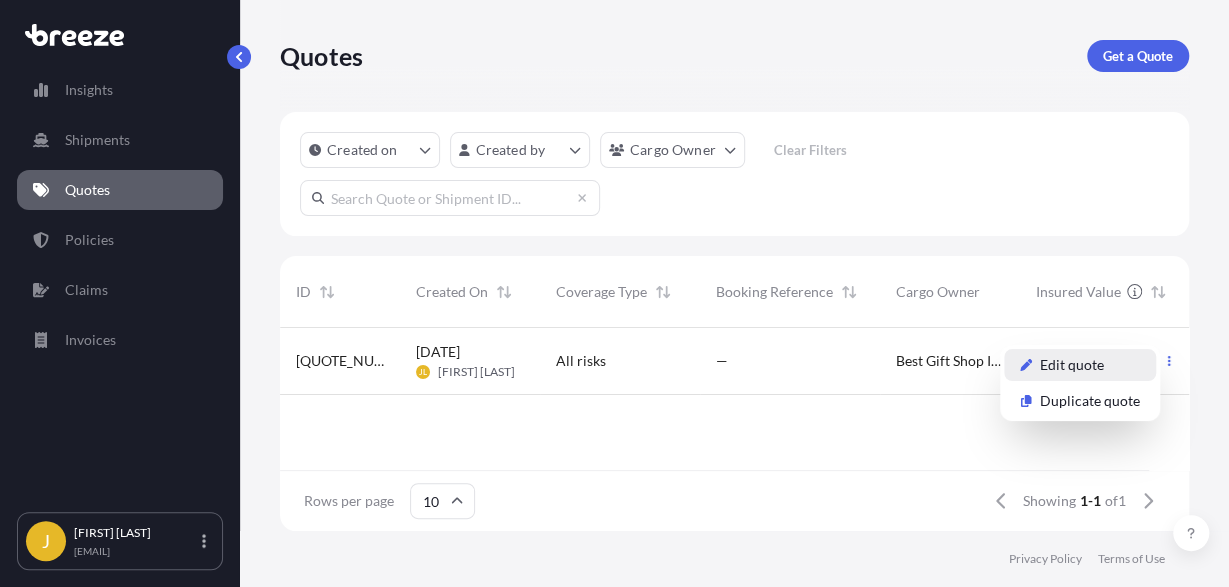 click on "Edit quote" at bounding box center (1080, 365) 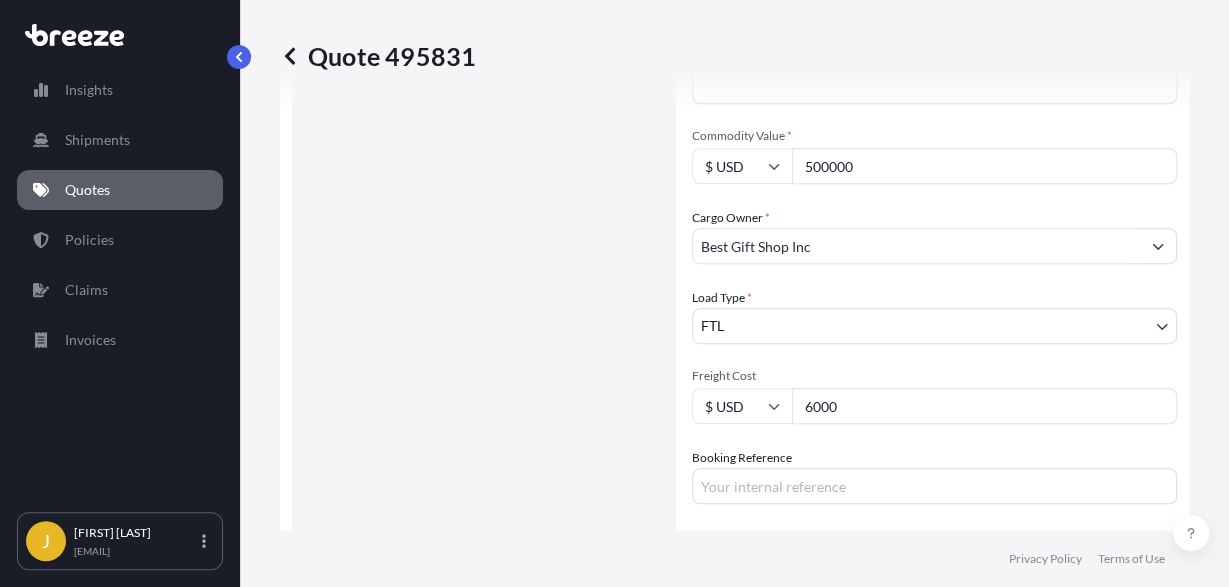 scroll, scrollTop: 429, scrollLeft: 0, axis: vertical 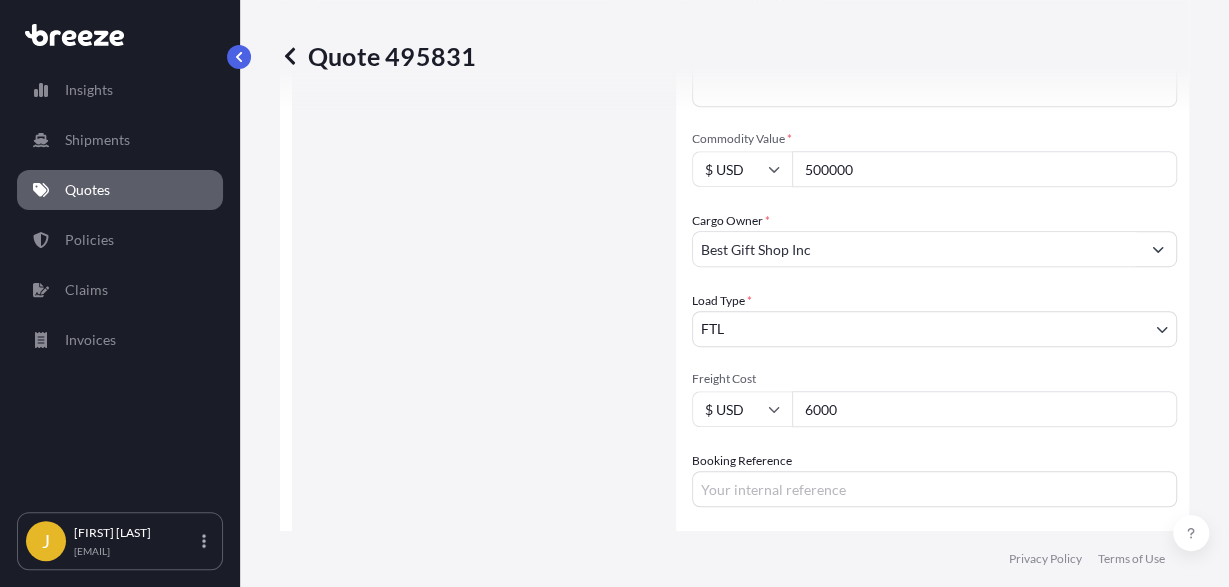 click on "500000" at bounding box center (984, 169) 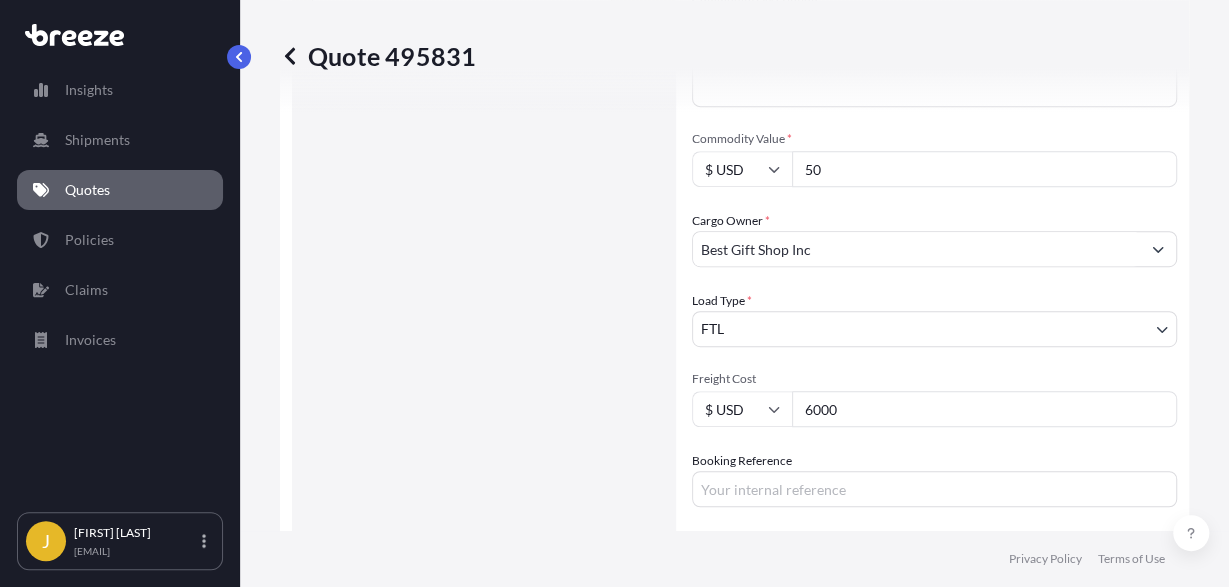 type on "5" 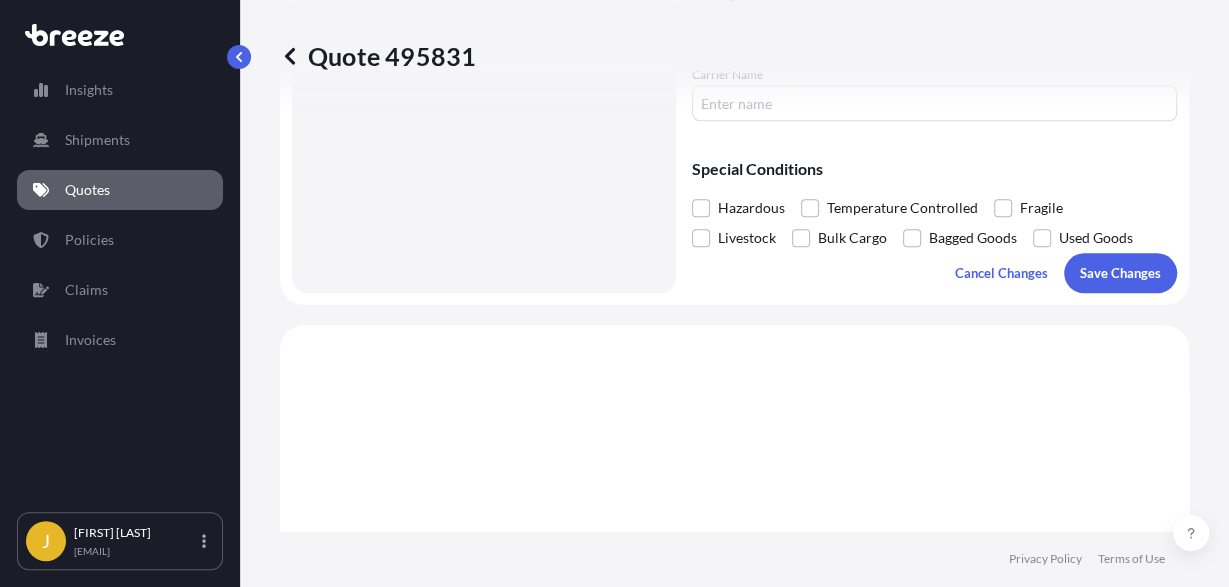scroll, scrollTop: 897, scrollLeft: 0, axis: vertical 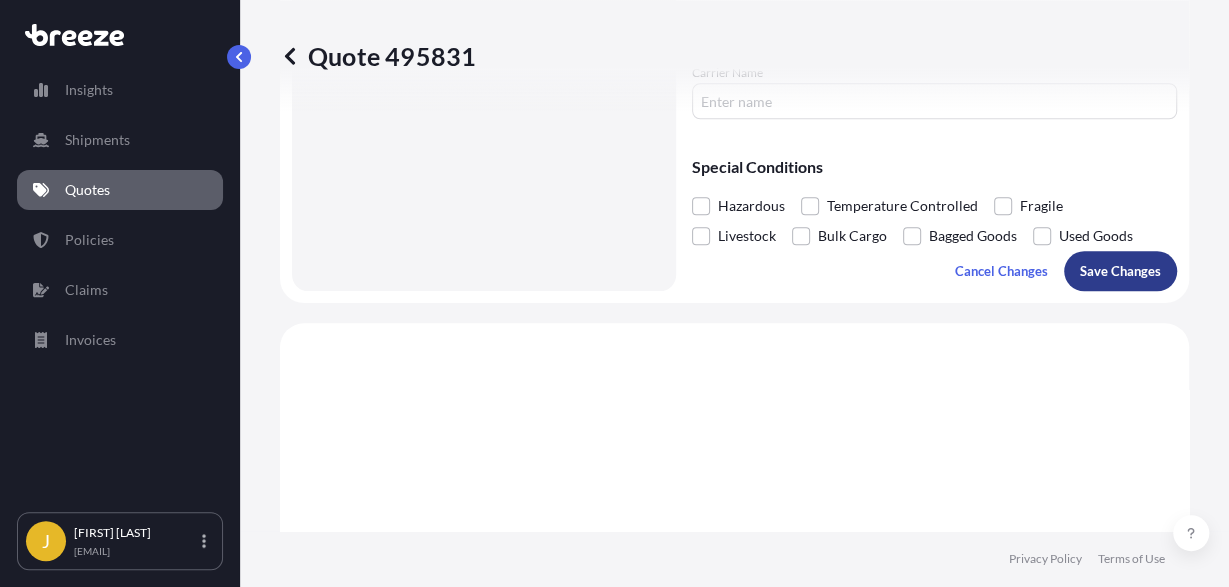 type on "494000" 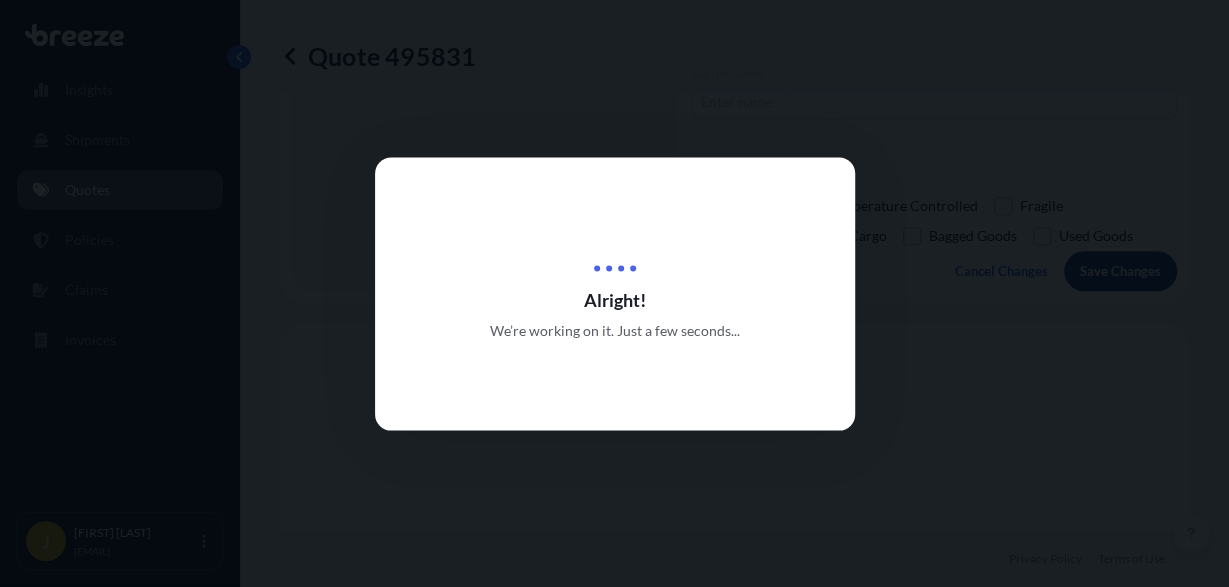 type on "19295 E Walnut Dr N, City of Industry, CA 91748, USA" 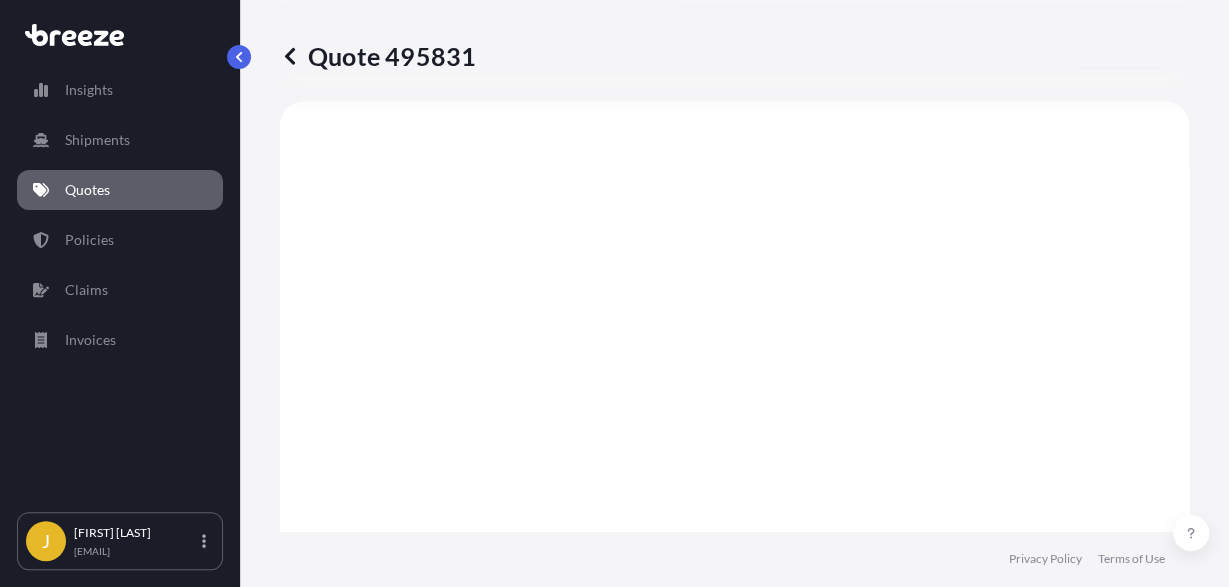 scroll, scrollTop: 1120, scrollLeft: 0, axis: vertical 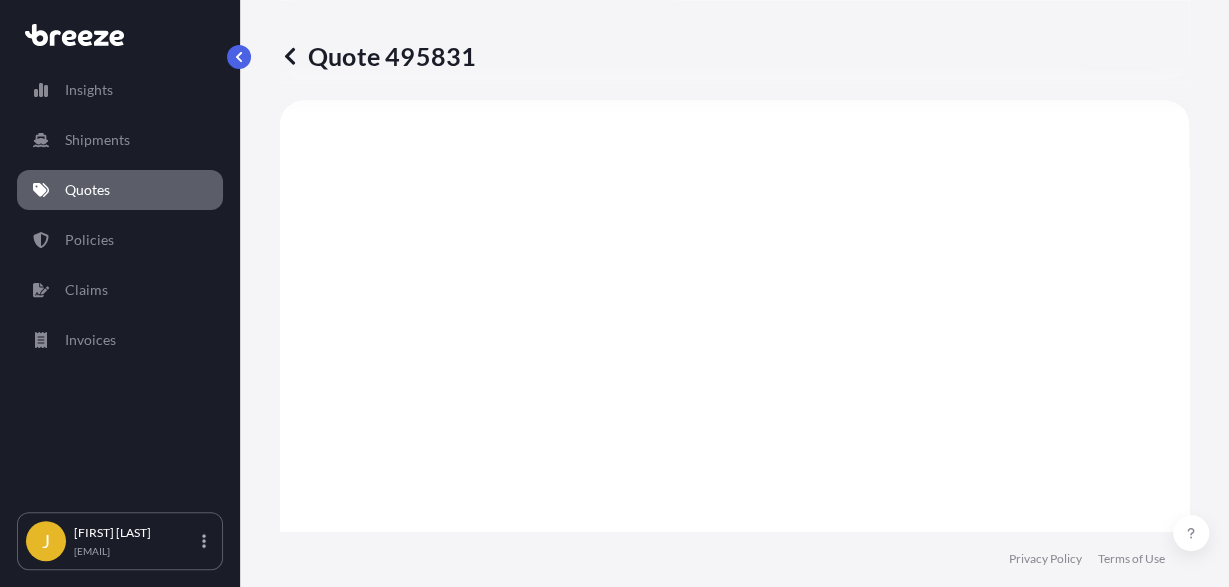 select on "Road" 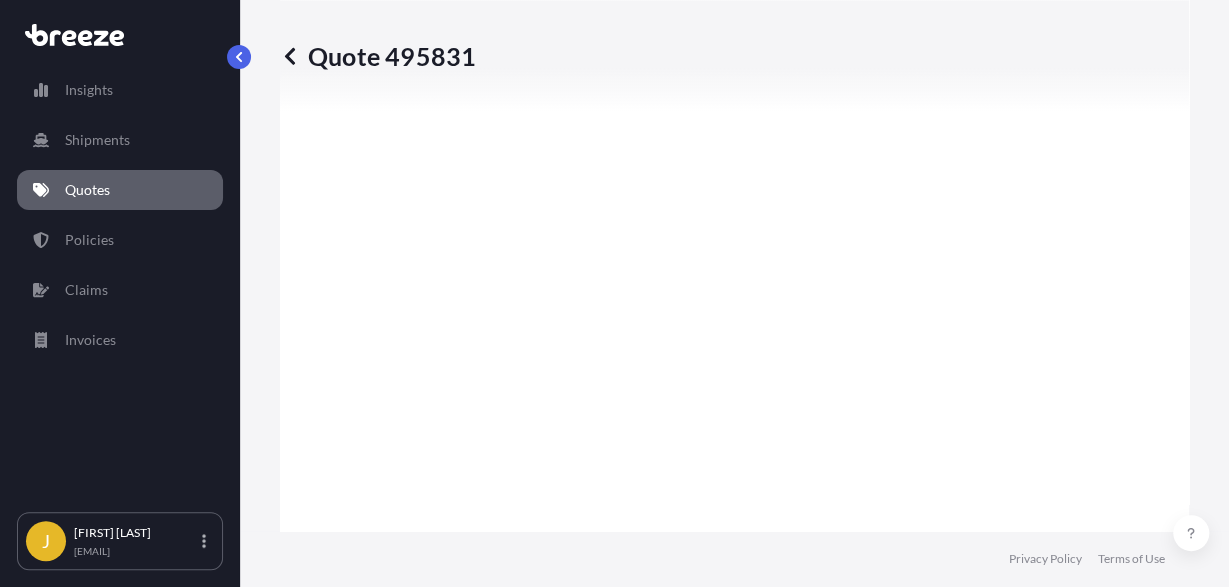 scroll, scrollTop: 1287, scrollLeft: 0, axis: vertical 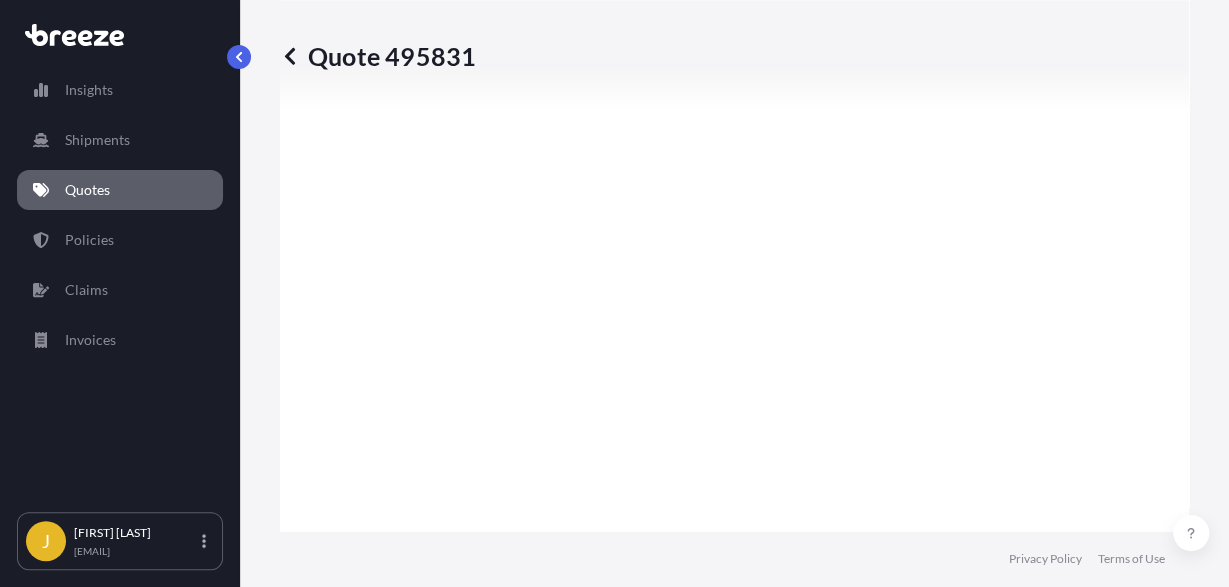 click 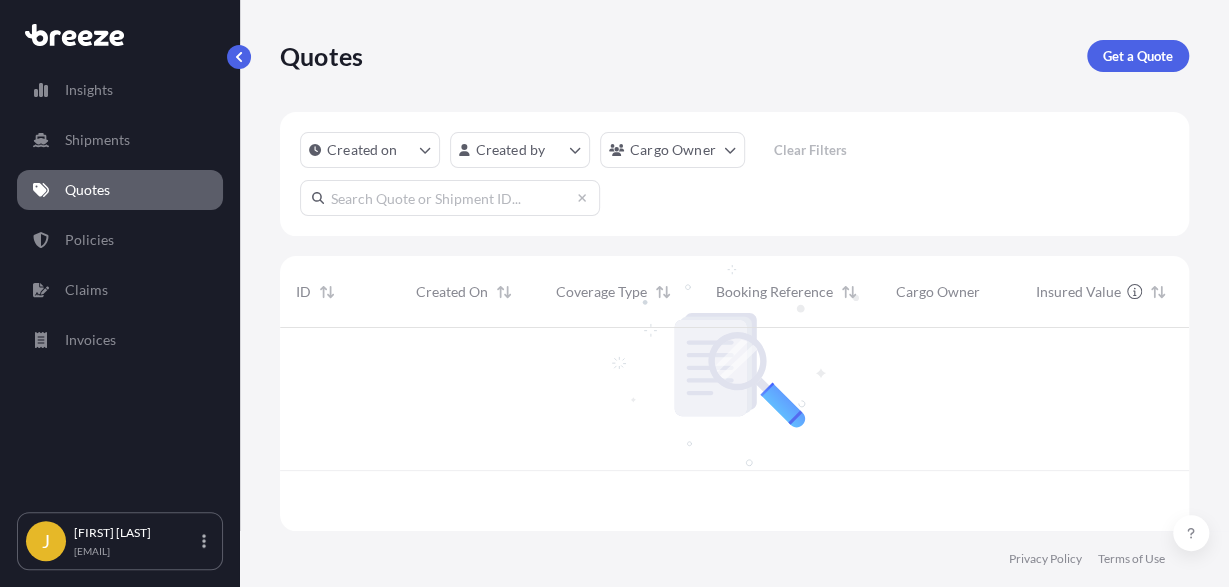 scroll, scrollTop: 0, scrollLeft: 0, axis: both 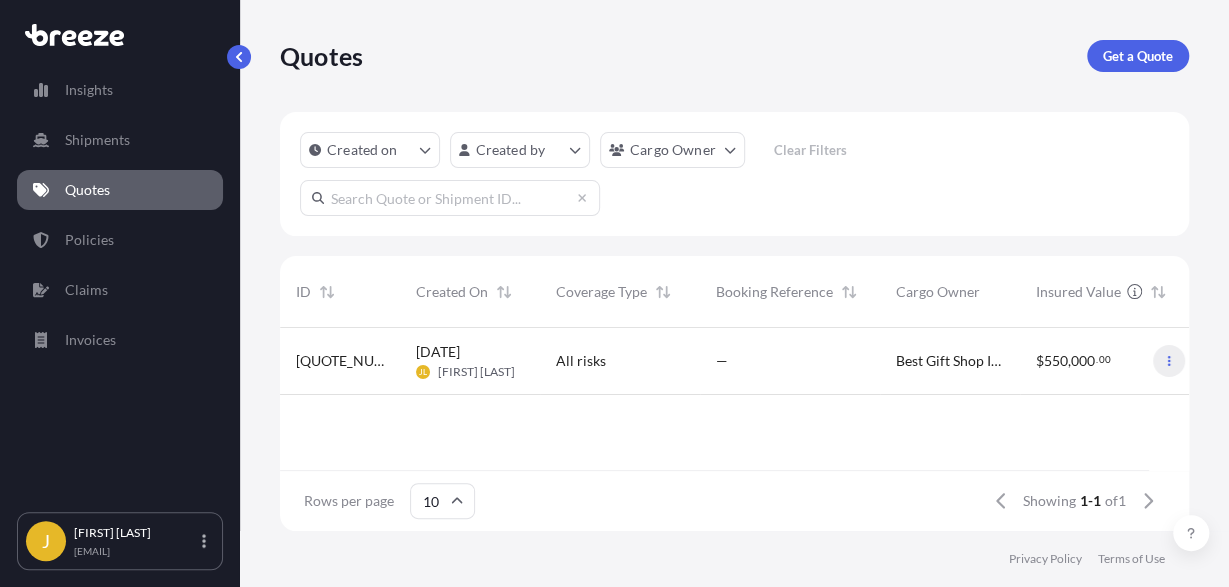 click at bounding box center (1169, 361) 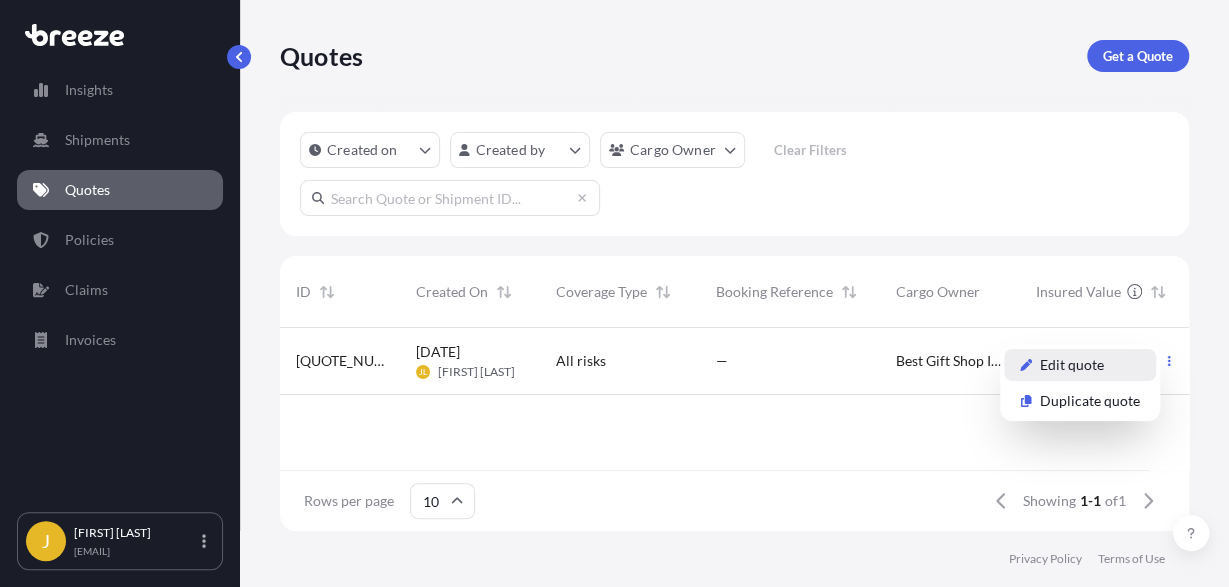 click on "Edit quote" at bounding box center [1080, 365] 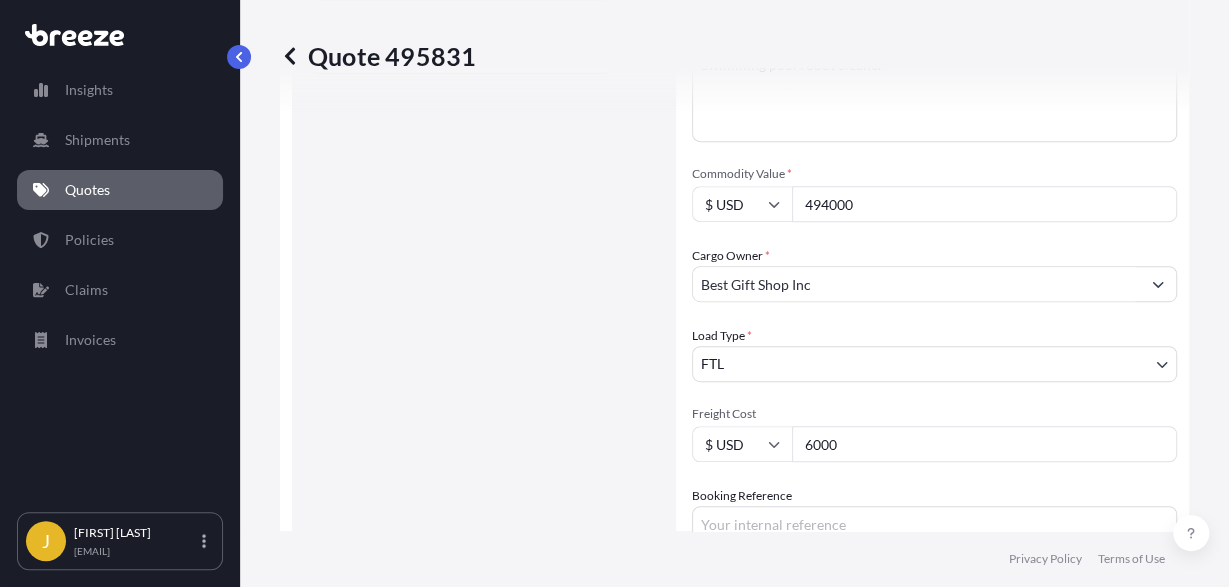 scroll, scrollTop: 394, scrollLeft: 0, axis: vertical 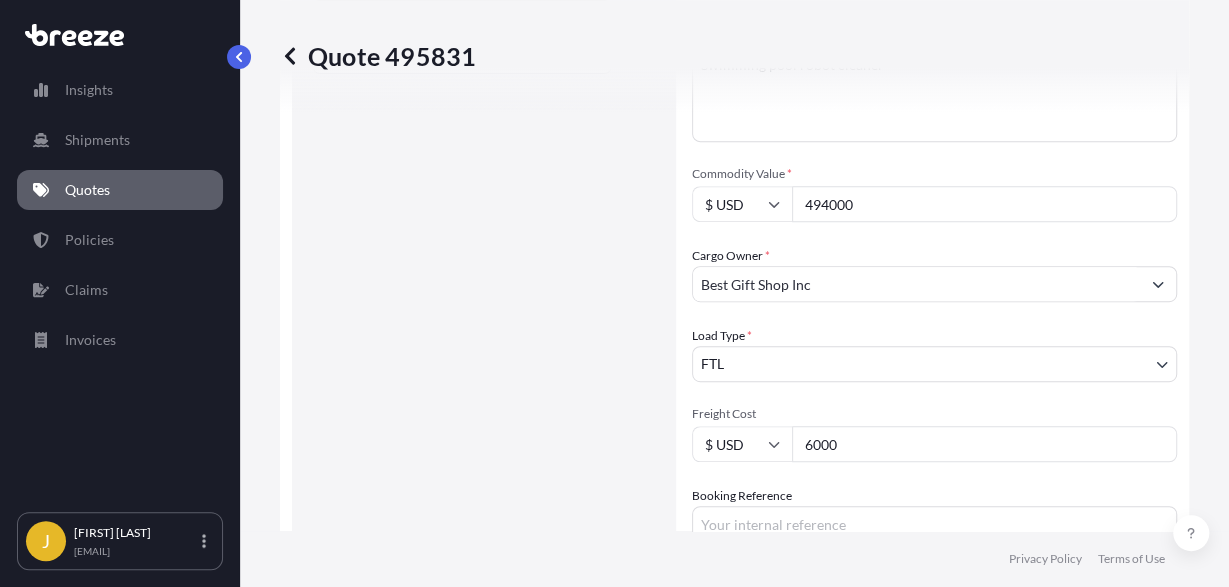 click on "6000" at bounding box center (984, 444) 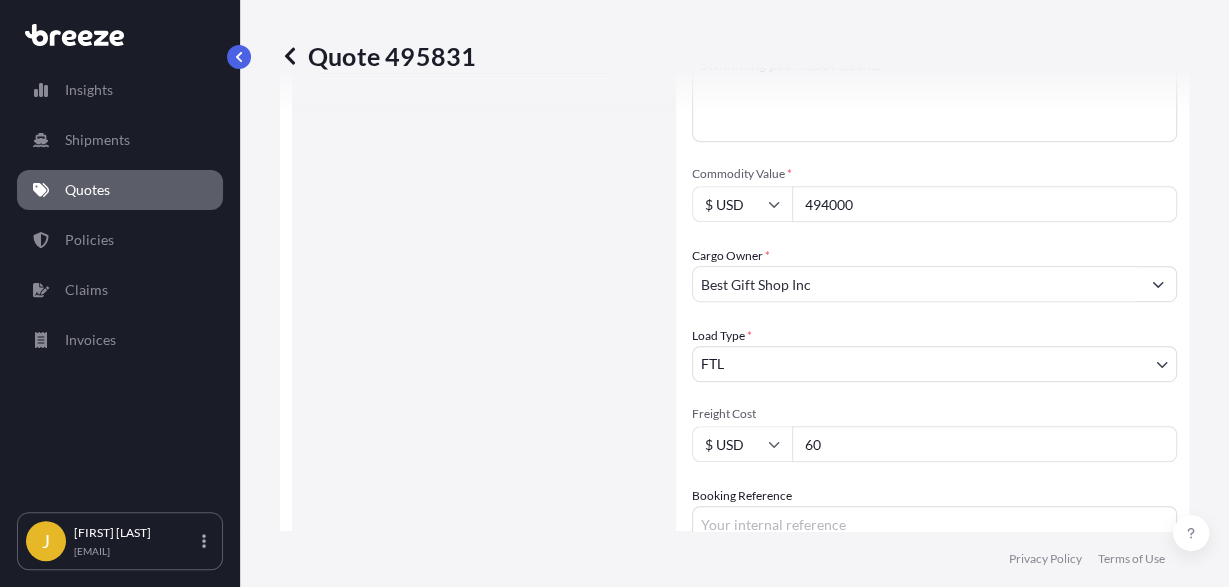 type on "6" 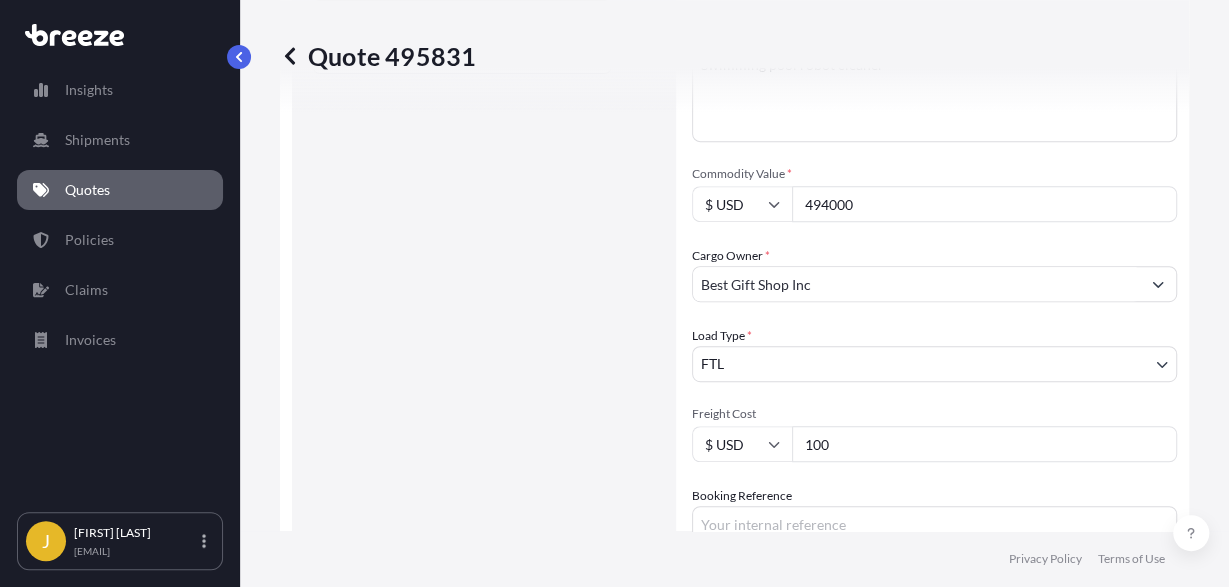 type on "100" 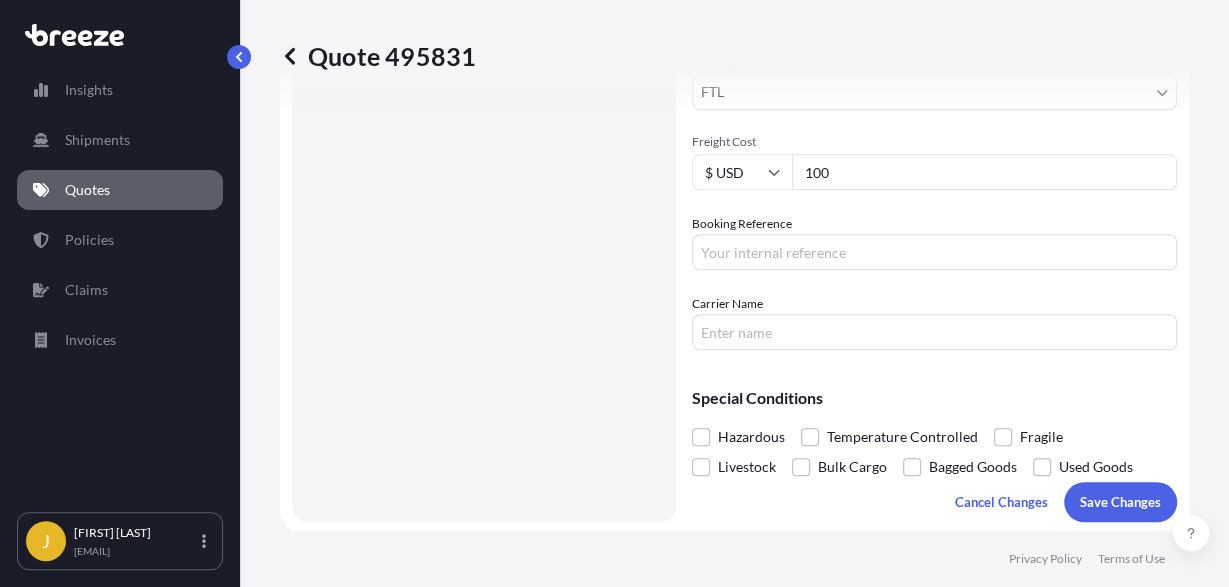 scroll, scrollTop: 668, scrollLeft: 0, axis: vertical 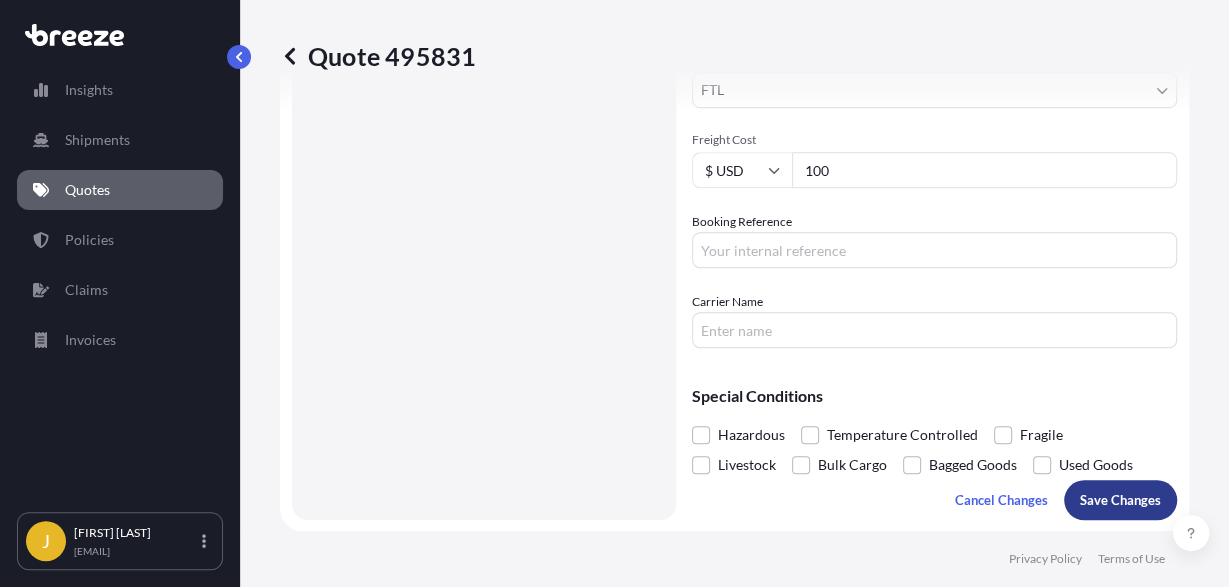 click on "Save Changes" at bounding box center [1120, 500] 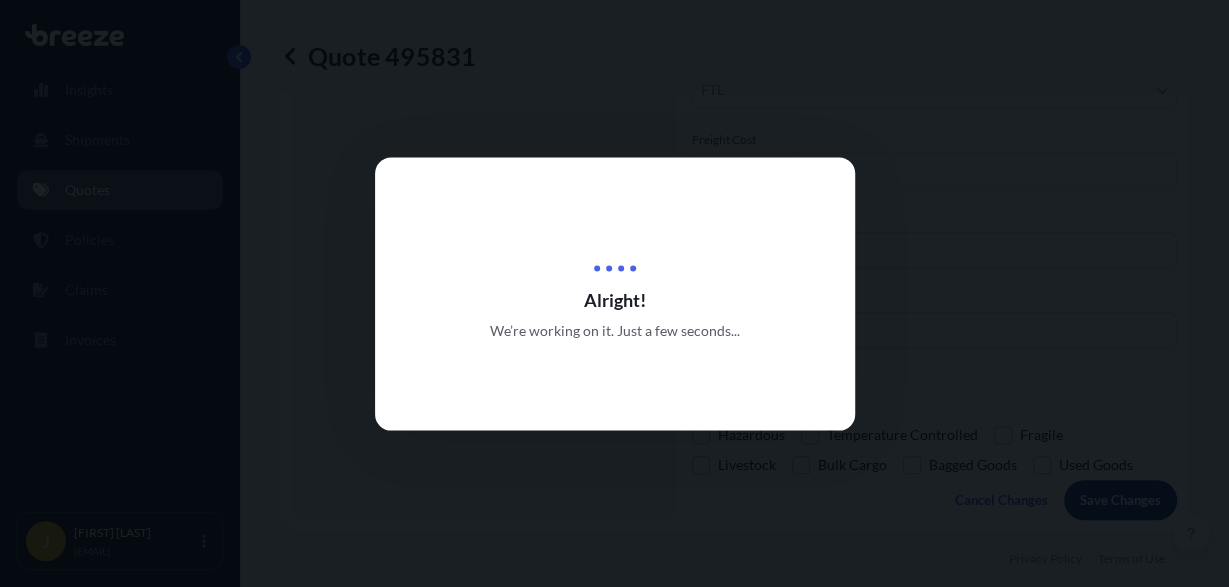 type on "19295 E Walnut Dr N, City of Industry, CA 91748, USA" 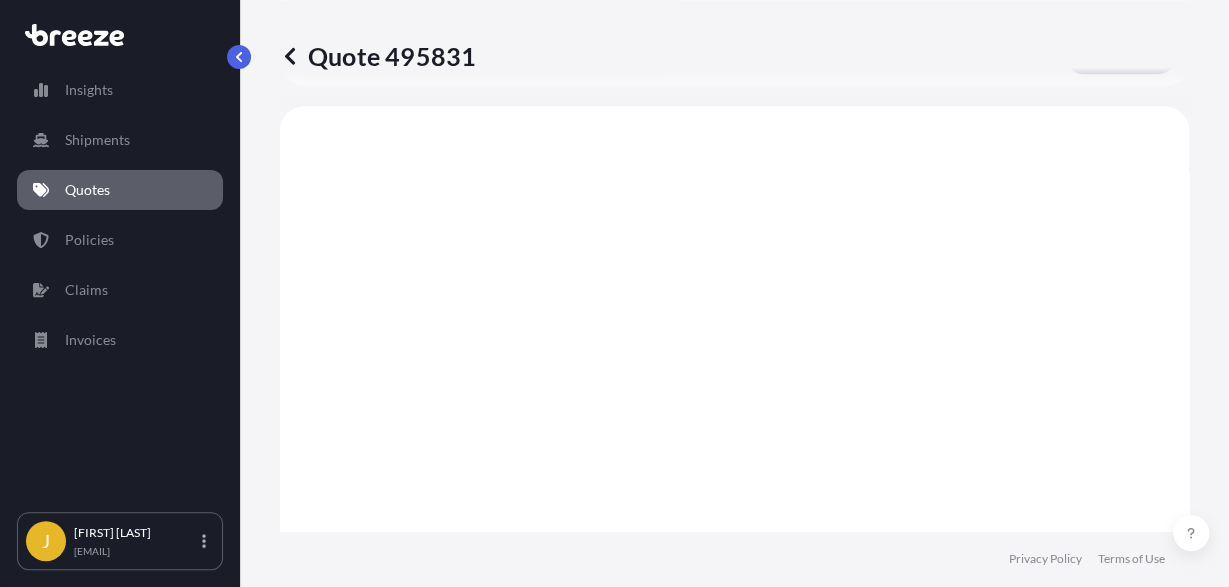 scroll, scrollTop: 1120, scrollLeft: 0, axis: vertical 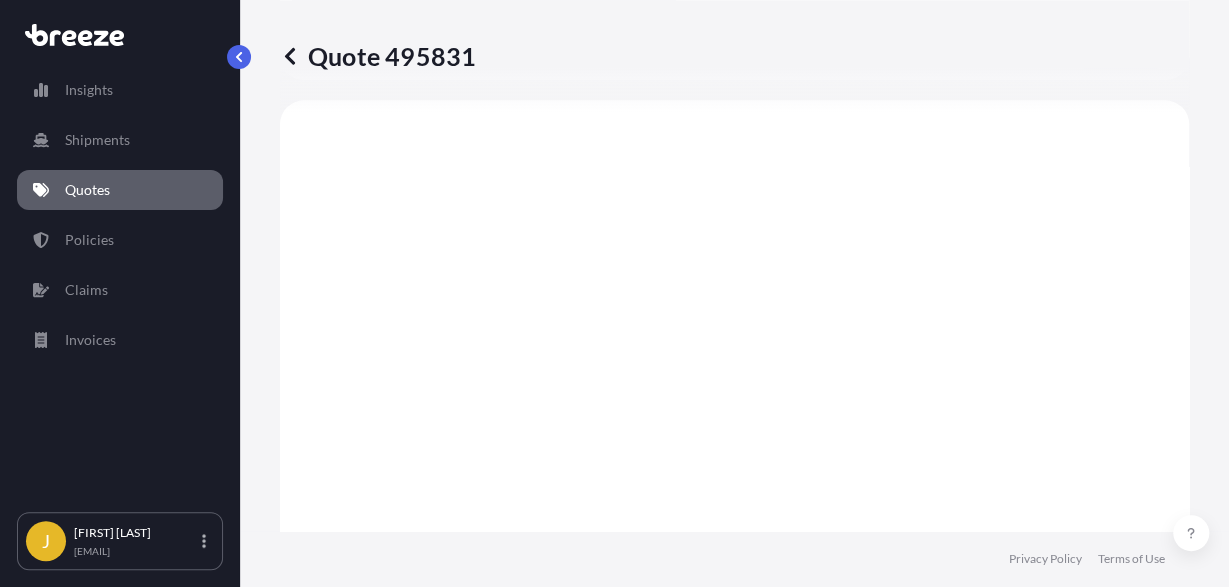 select on "Road" 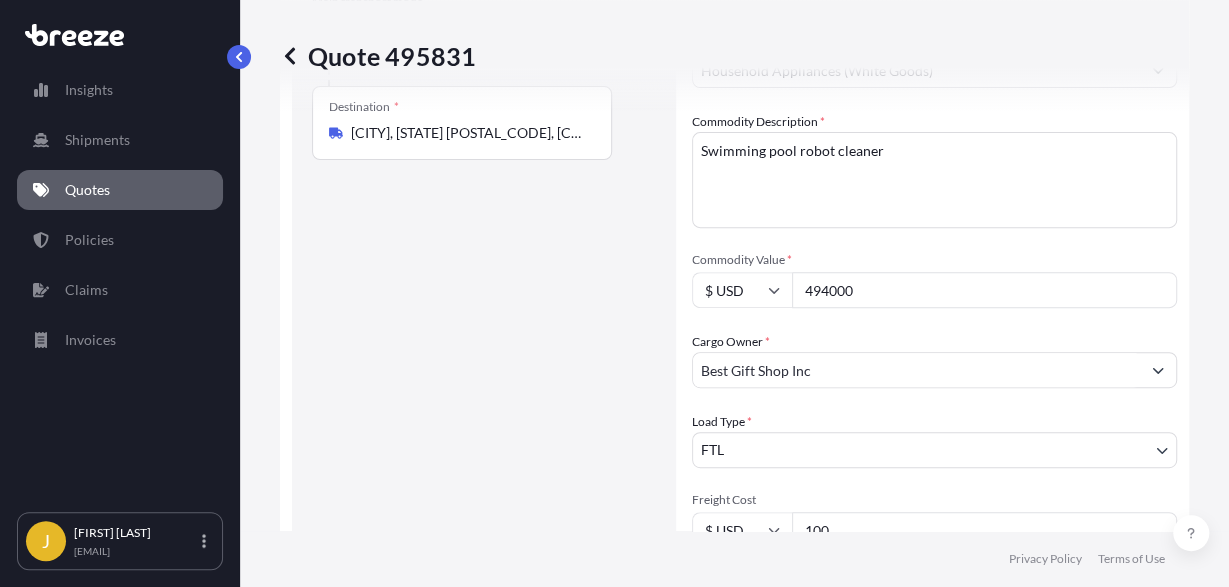 scroll, scrollTop: 308, scrollLeft: 0, axis: vertical 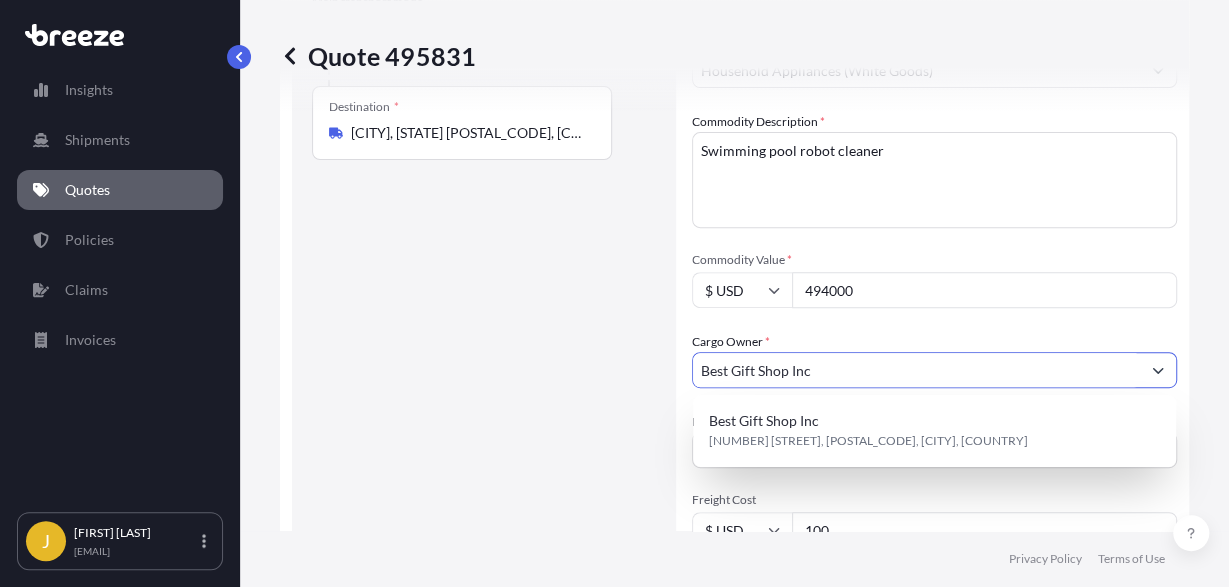 click at bounding box center (1158, 370) 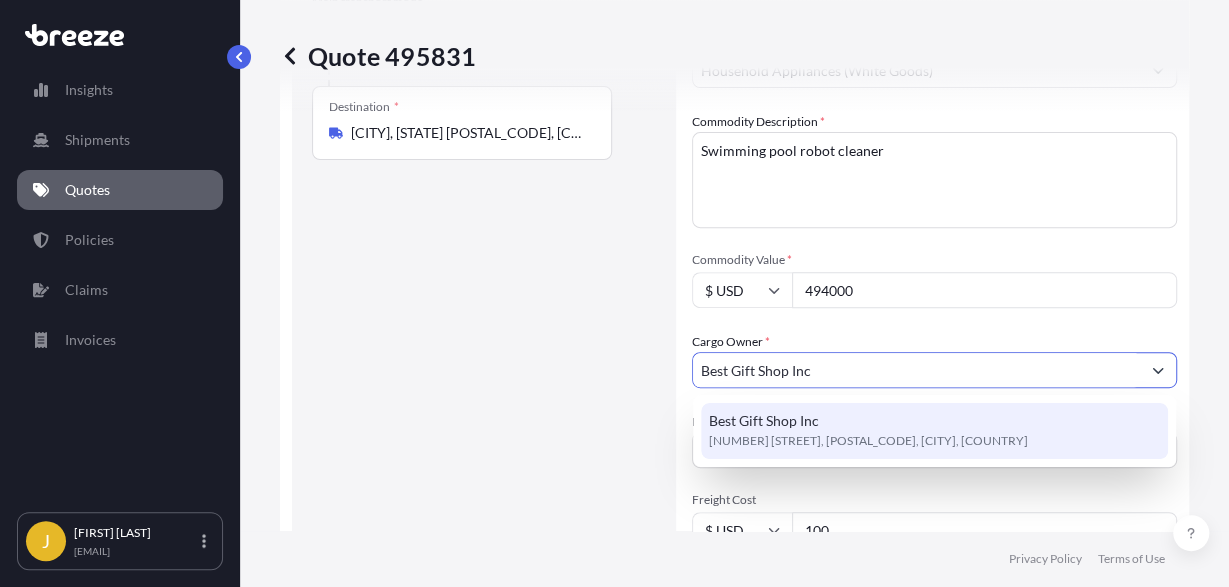 click on "[NUMBER] [STREET] [STREET], [POSTAL_CODE], [CITY], [COUNTRY]" at bounding box center [868, 441] 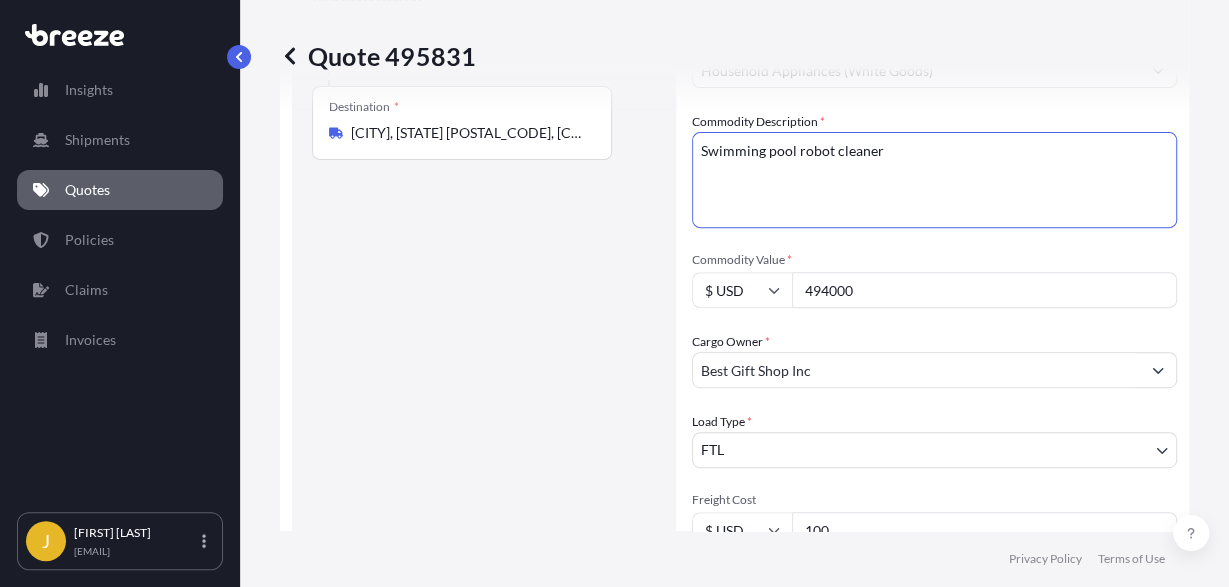 click on "Swimming pool robot cleaner" at bounding box center (934, 180) 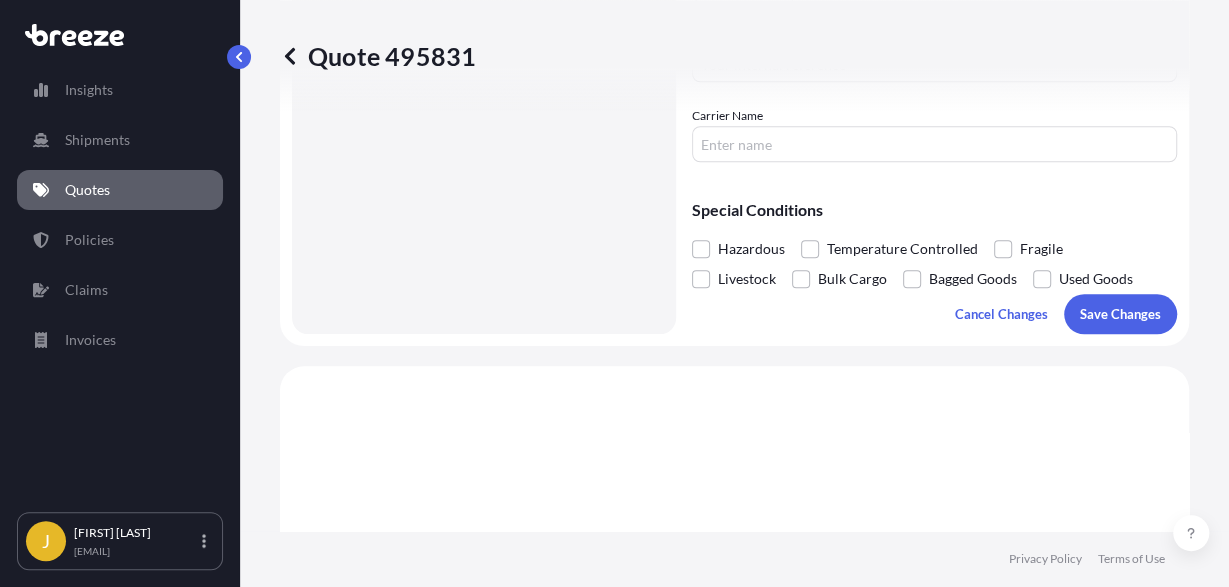 scroll, scrollTop: 860, scrollLeft: 0, axis: vertical 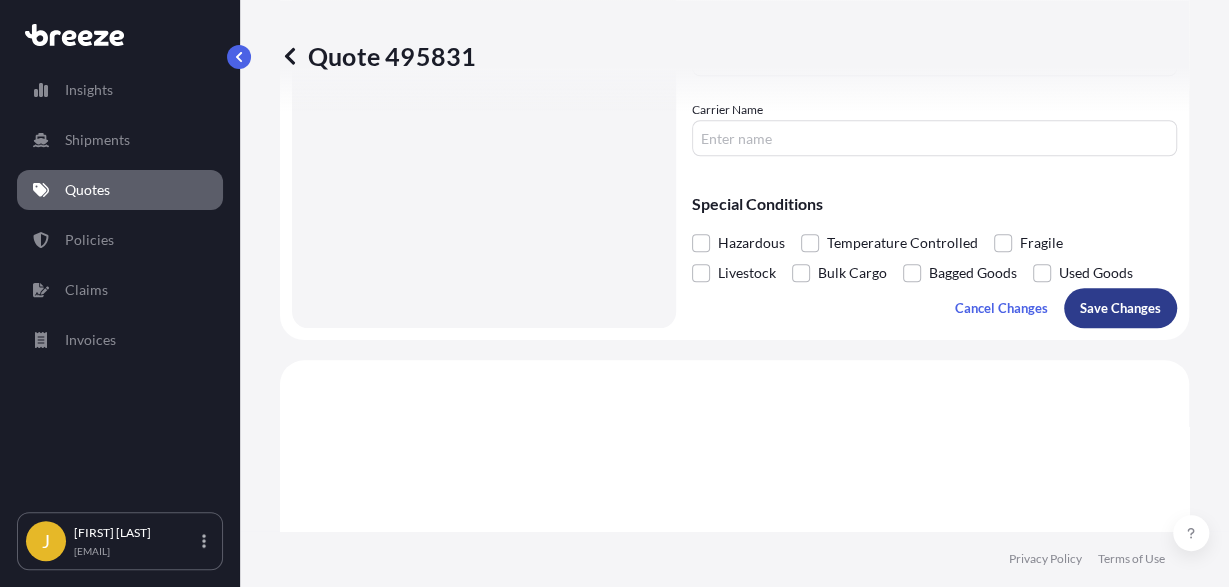 click on "Save Changes" at bounding box center [1120, 308] 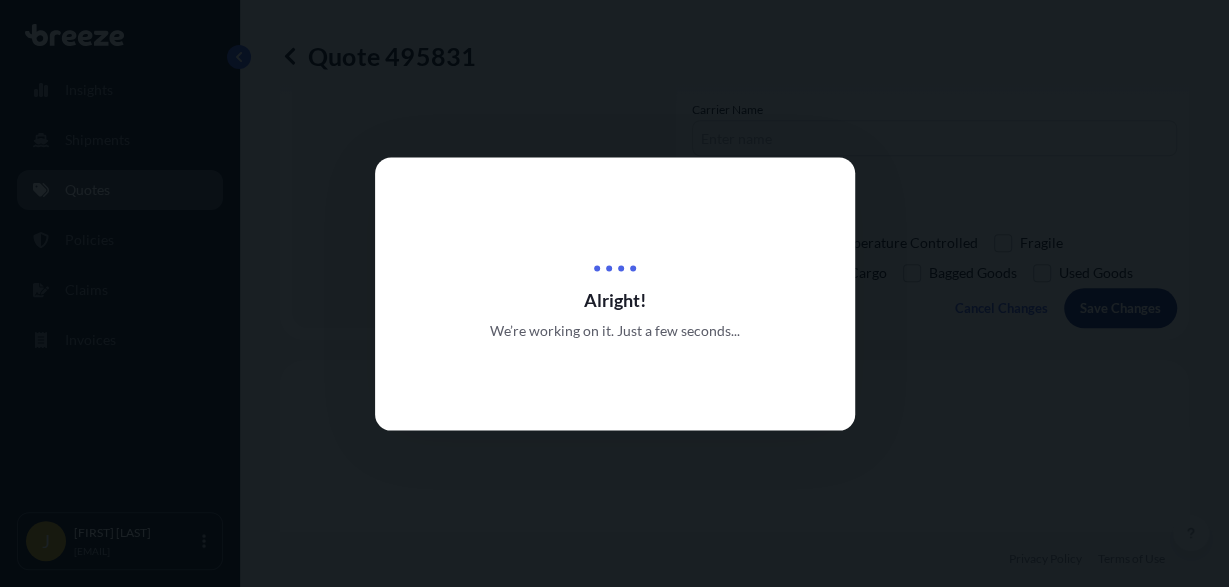type on "19295 E Walnut Dr N, City of Industry, CA 91748, USA" 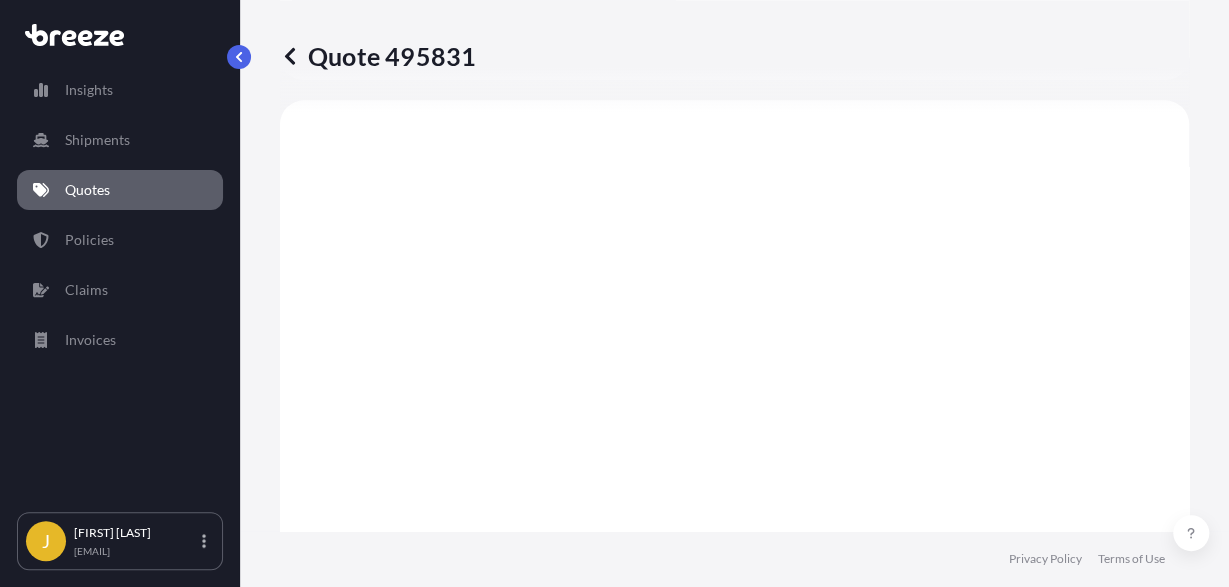 select on "Road" 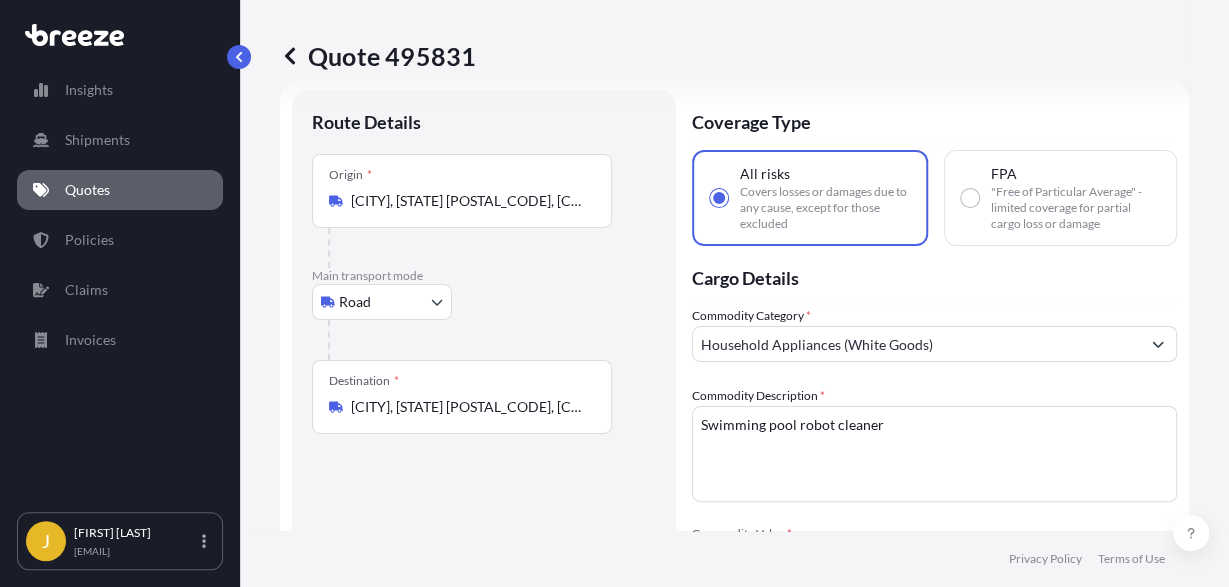 scroll, scrollTop: 33, scrollLeft: 0, axis: vertical 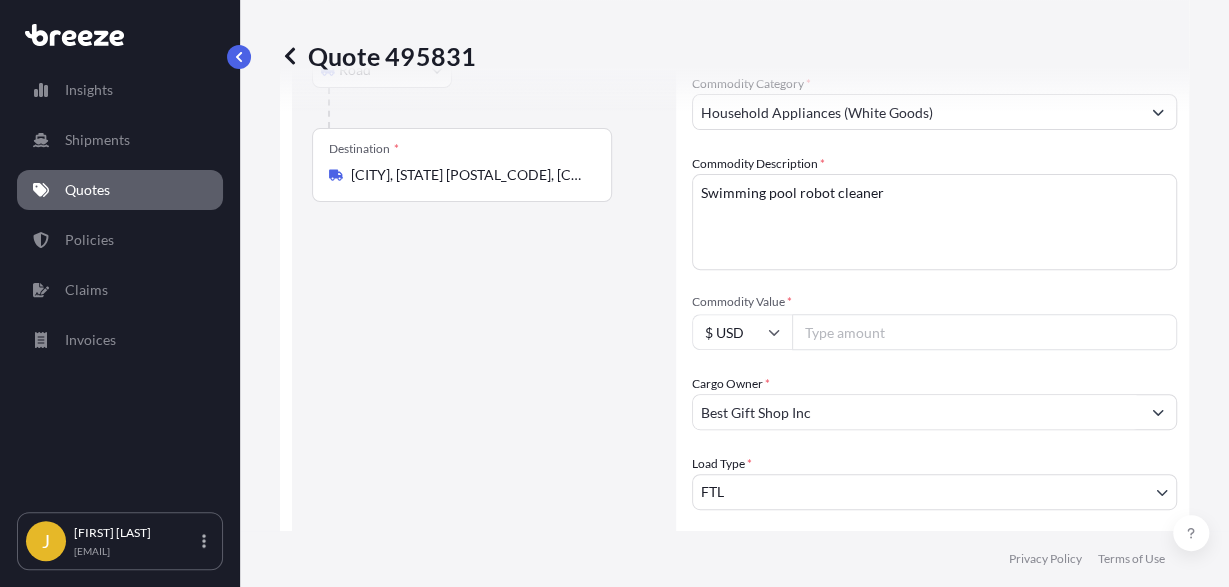 click on "493999" at bounding box center (984, 332) 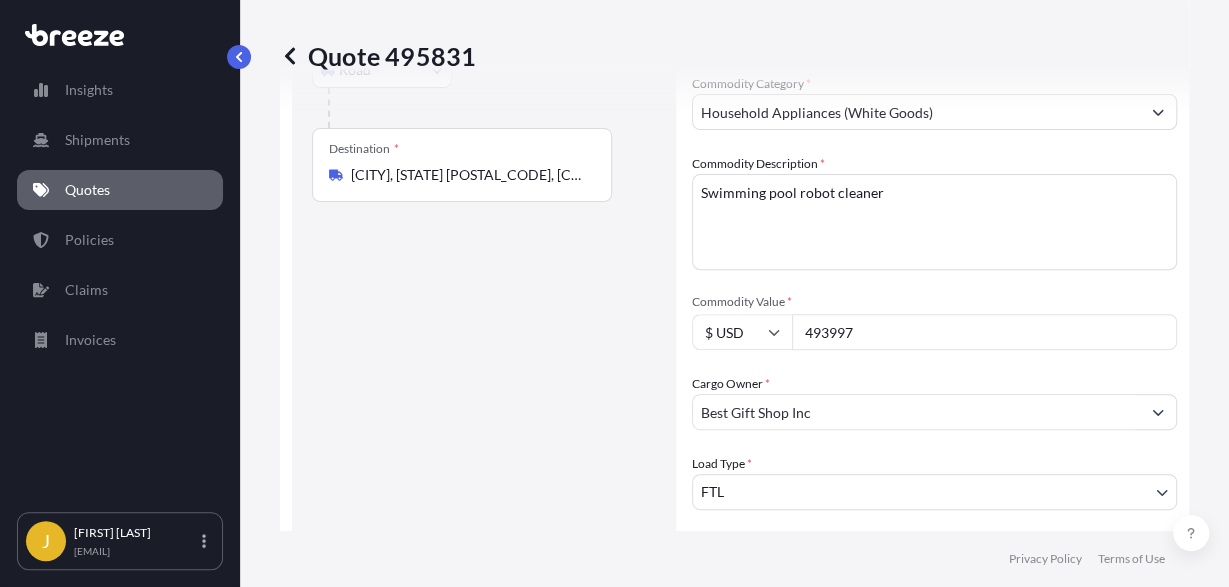 click on "493997" at bounding box center [984, 332] 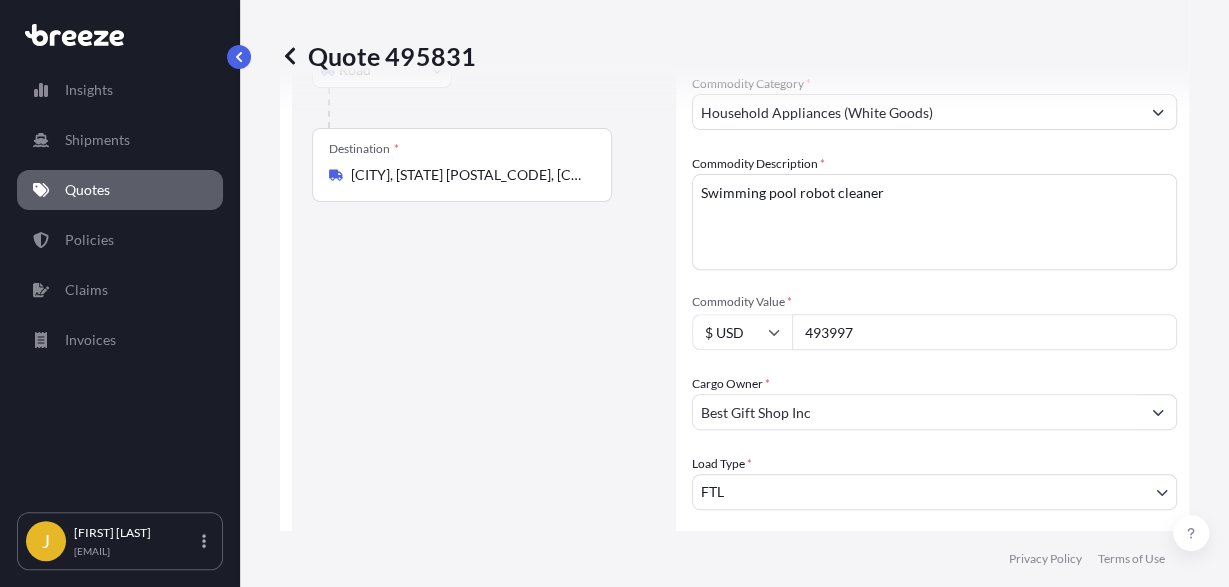 drag, startPoint x: 957, startPoint y: 317, endPoint x: 736, endPoint y: 337, distance: 221.90314 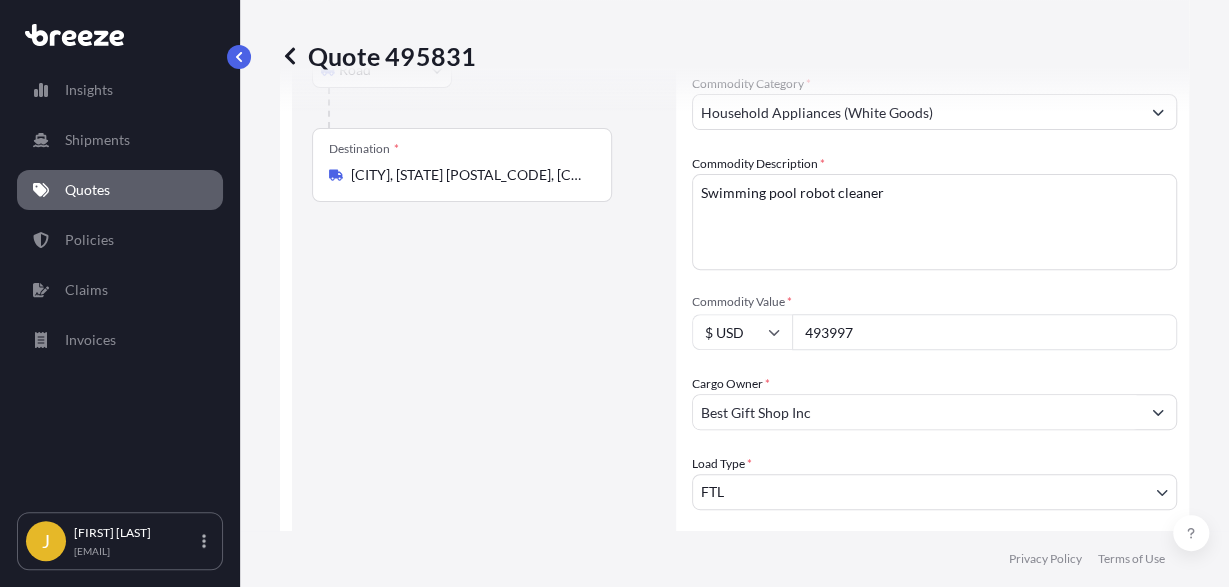 click on "493997" at bounding box center [984, 332] 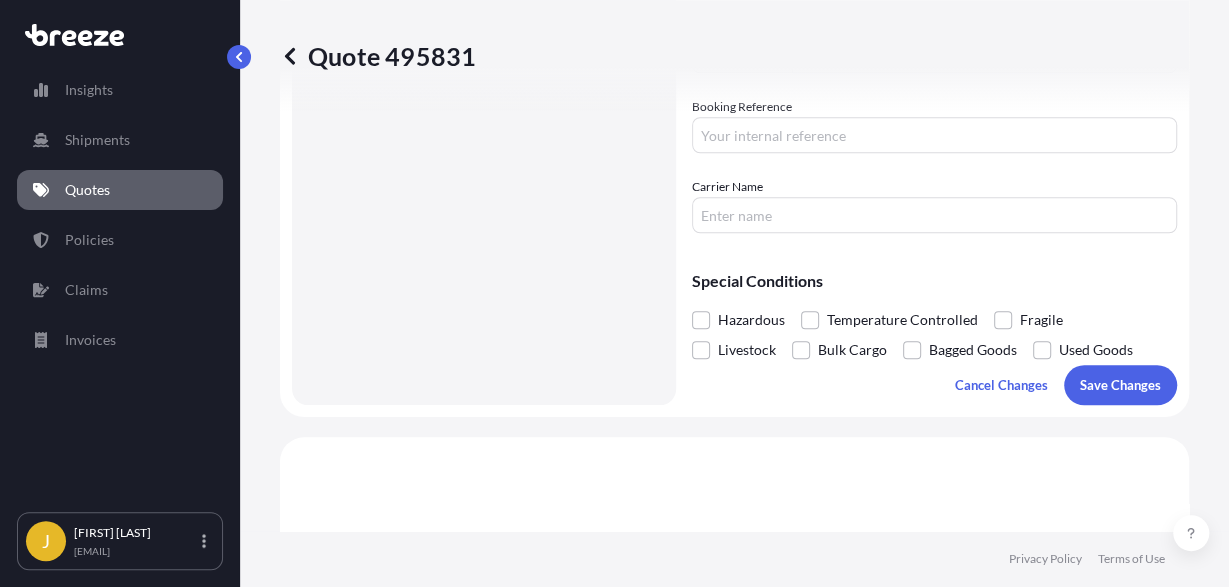 scroll, scrollTop: 784, scrollLeft: 0, axis: vertical 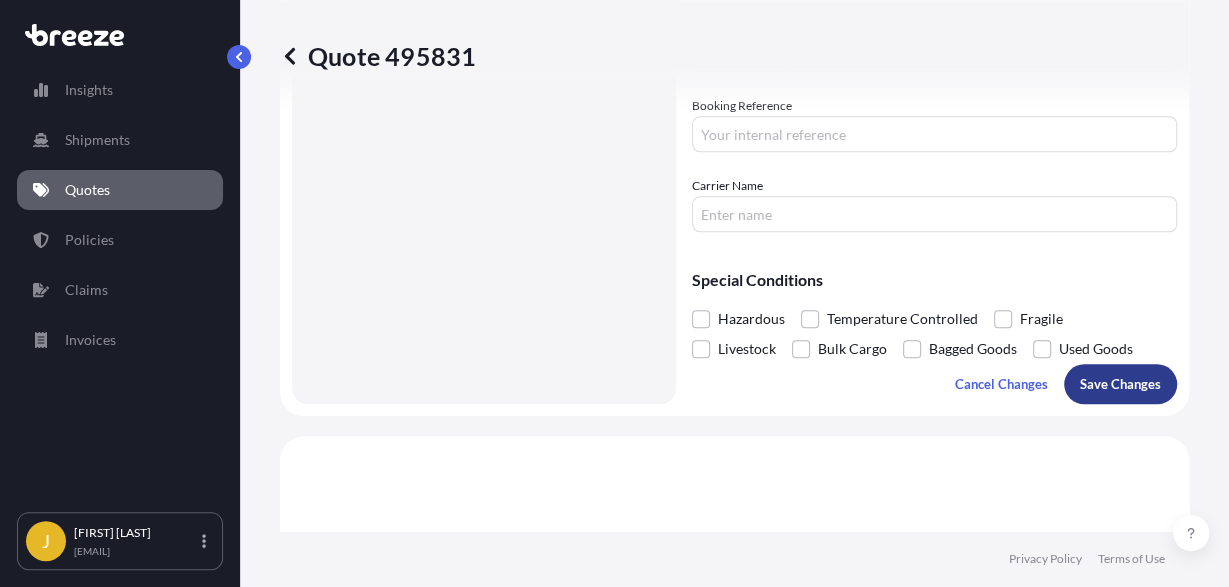 type on "400000" 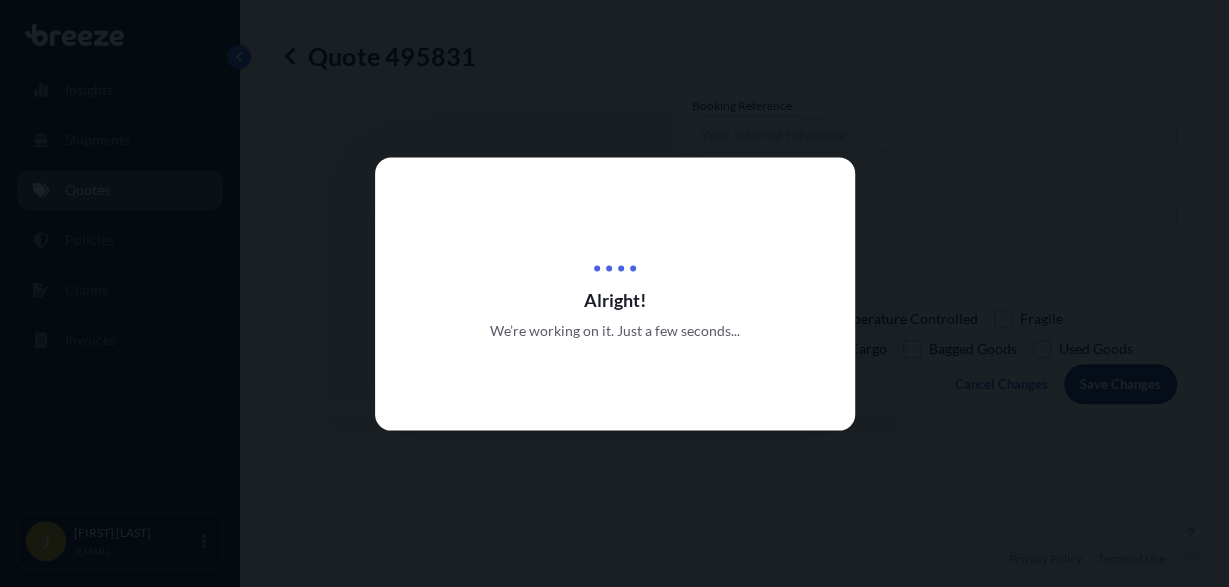 type on "19295 E Walnut Dr N, City of Industry, CA 91748, USA" 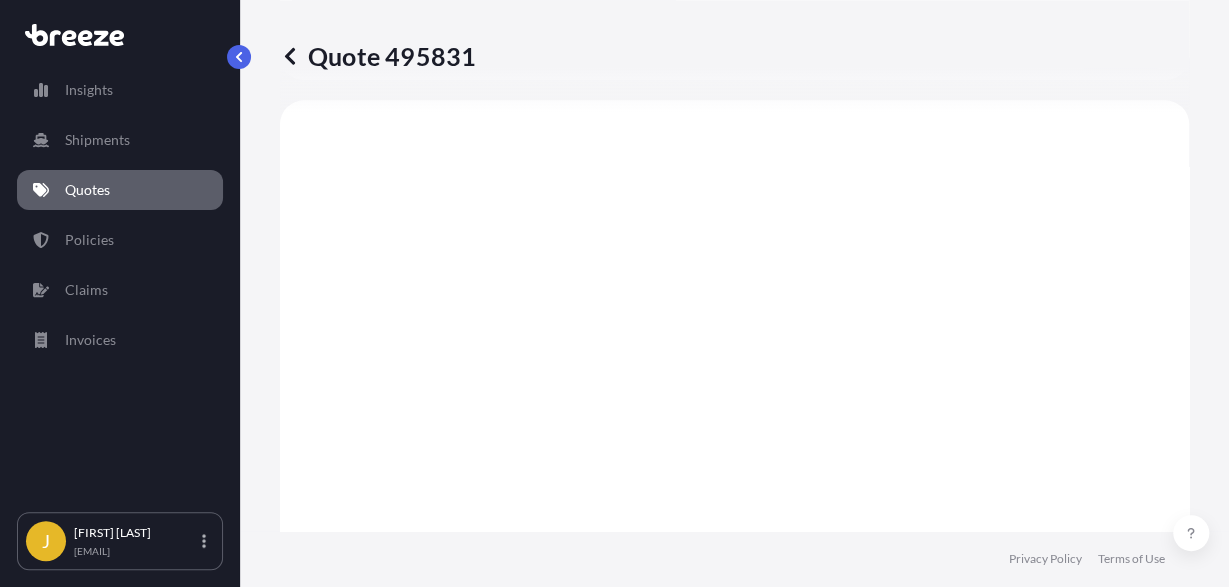 select on "Road" 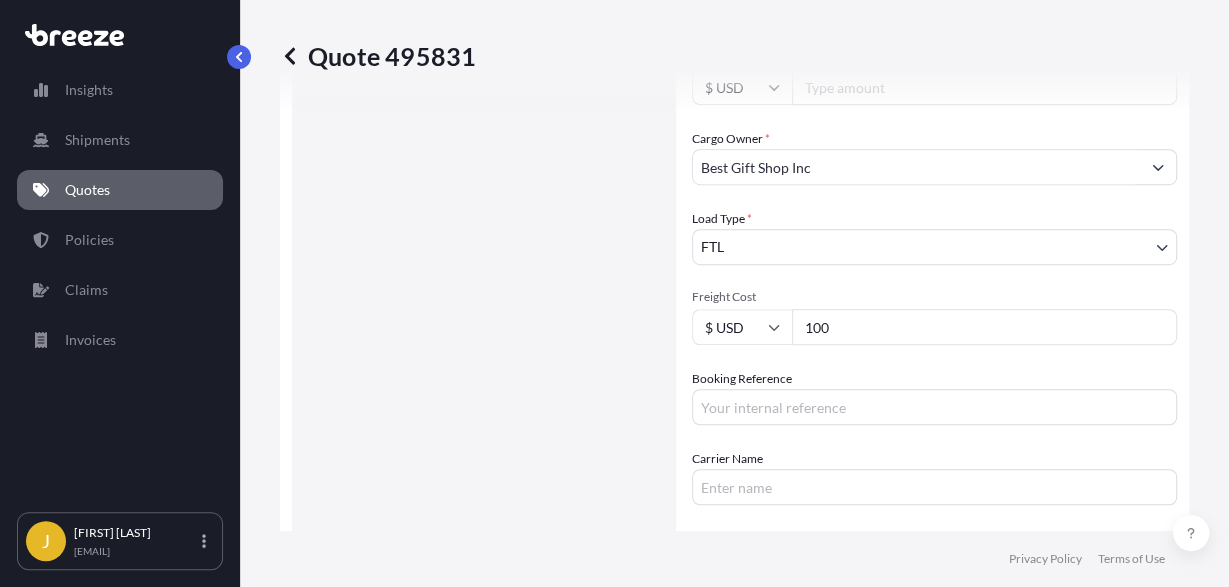 scroll, scrollTop: 512, scrollLeft: 0, axis: vertical 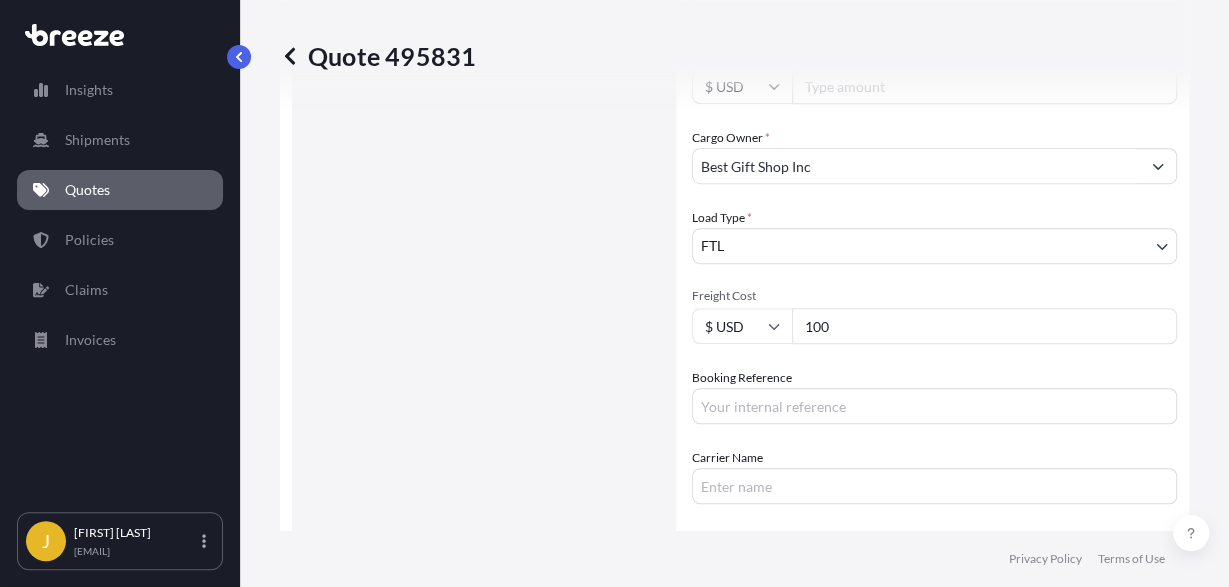 click on "100" at bounding box center (984, 326) 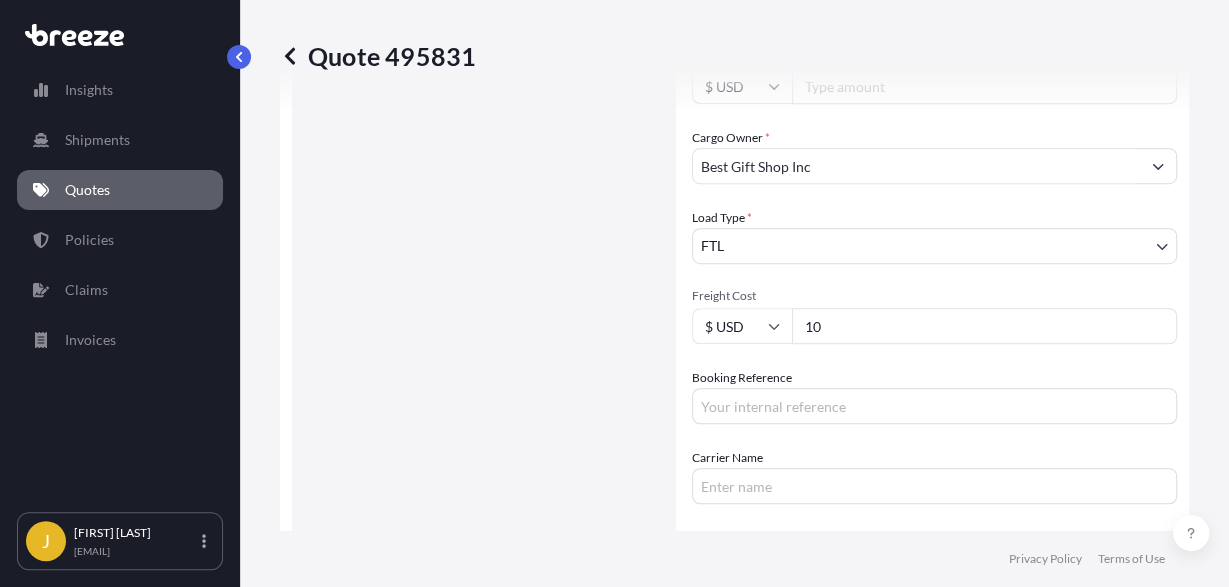 type on "1" 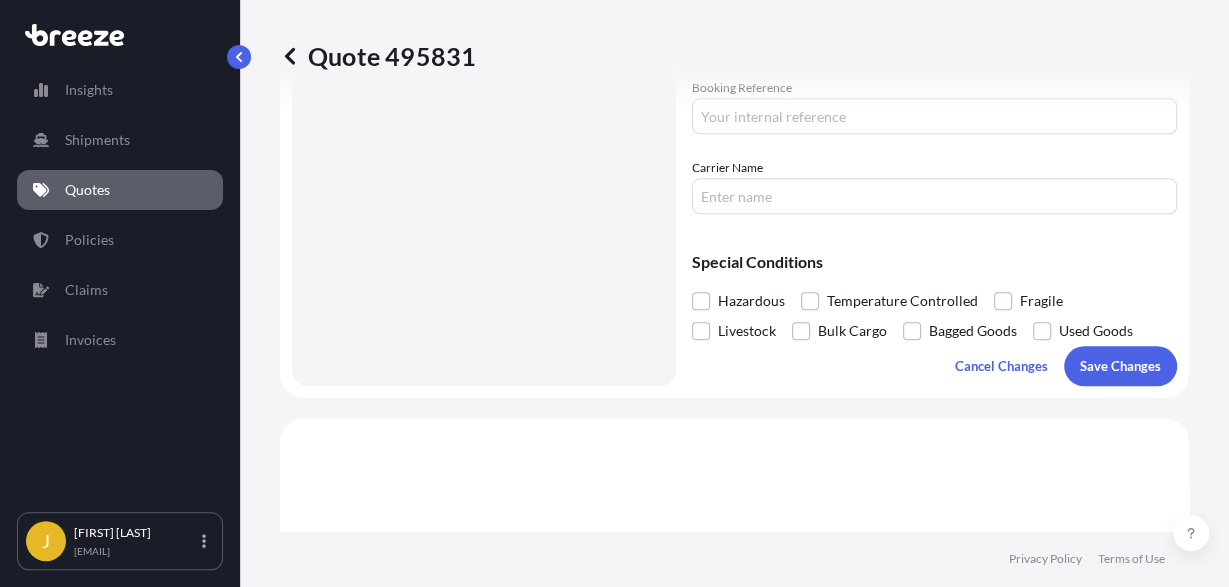 scroll, scrollTop: 803, scrollLeft: 0, axis: vertical 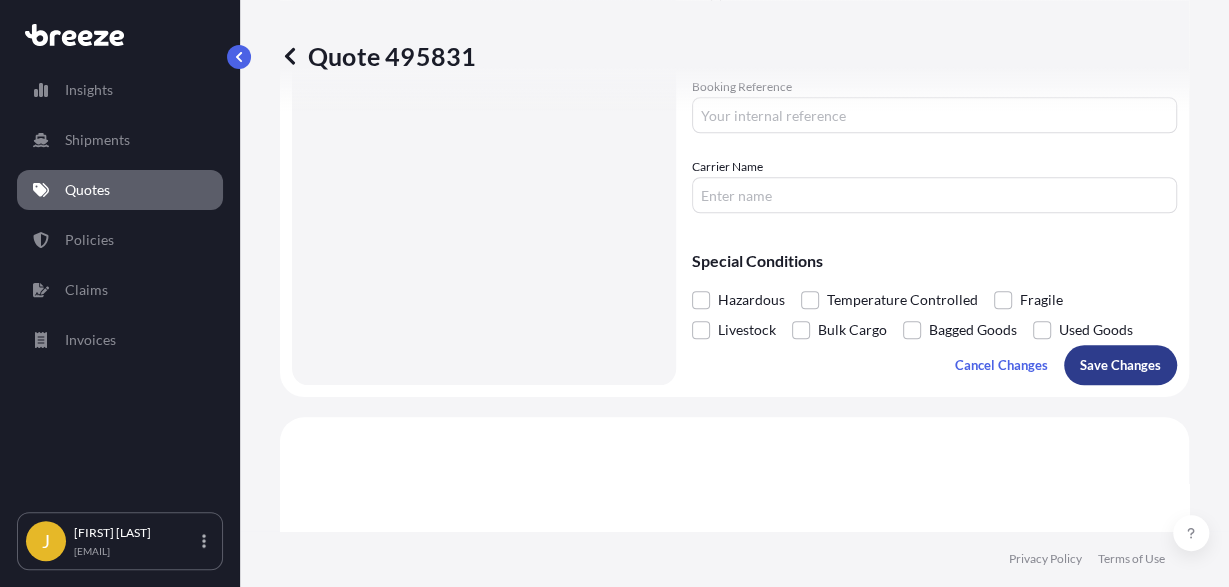 type on "6000" 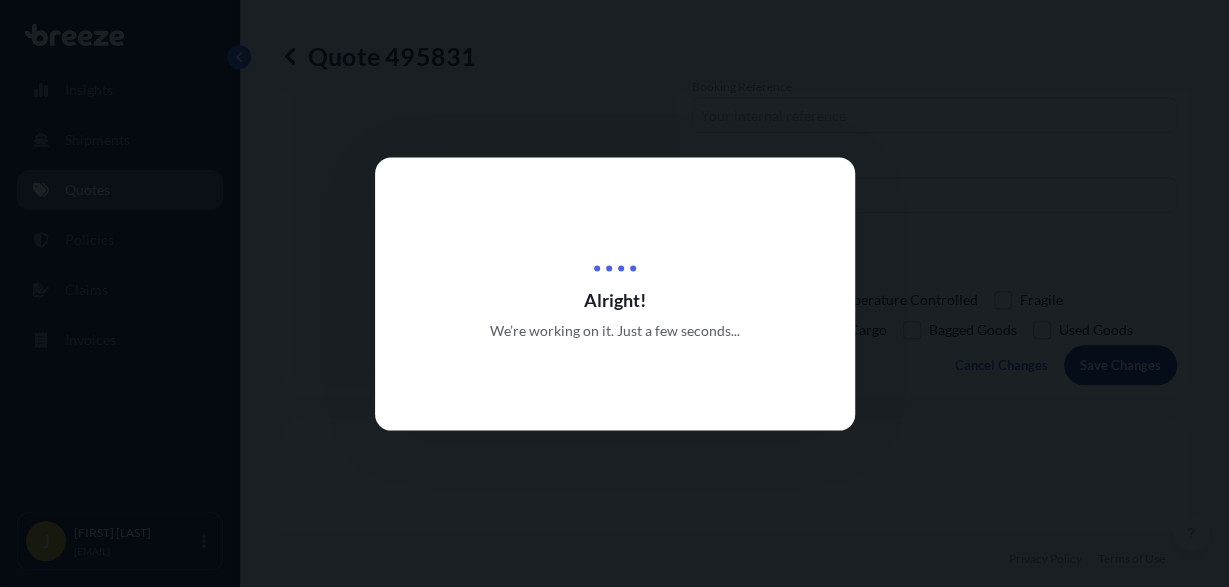 type on "19295 E Walnut Dr N, City of Industry, CA 91748, USA" 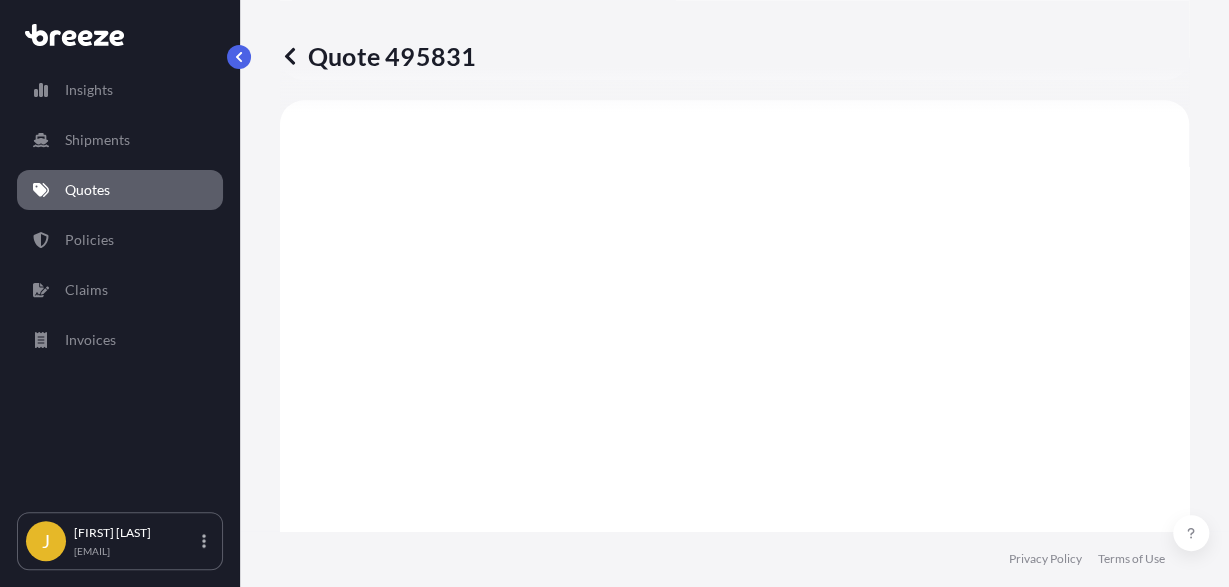 select on "Road" 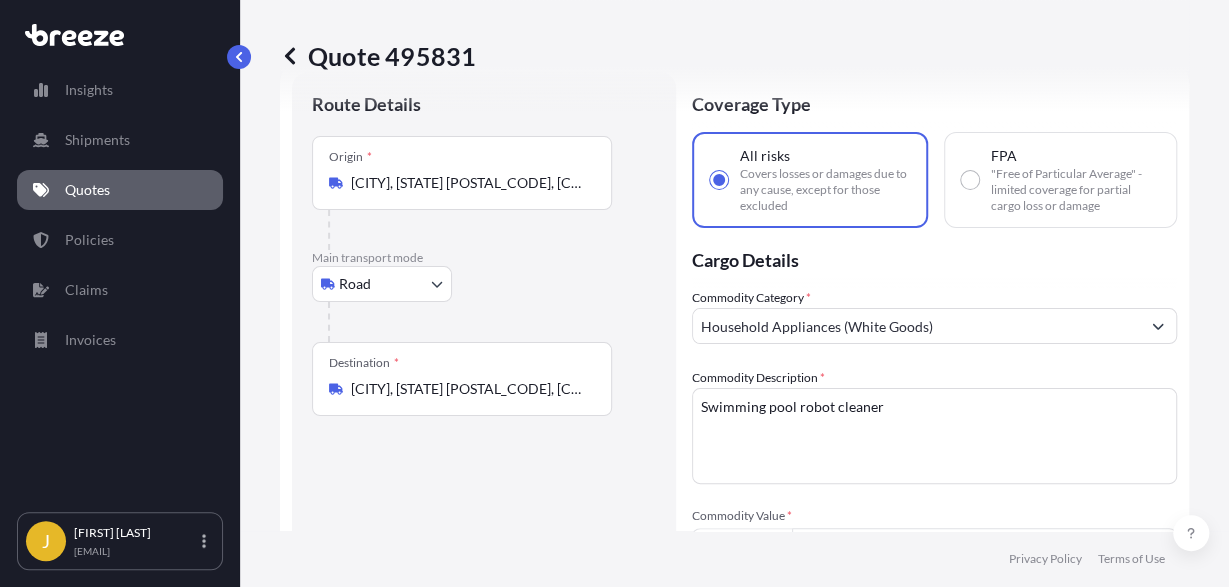 scroll, scrollTop: 0, scrollLeft: 0, axis: both 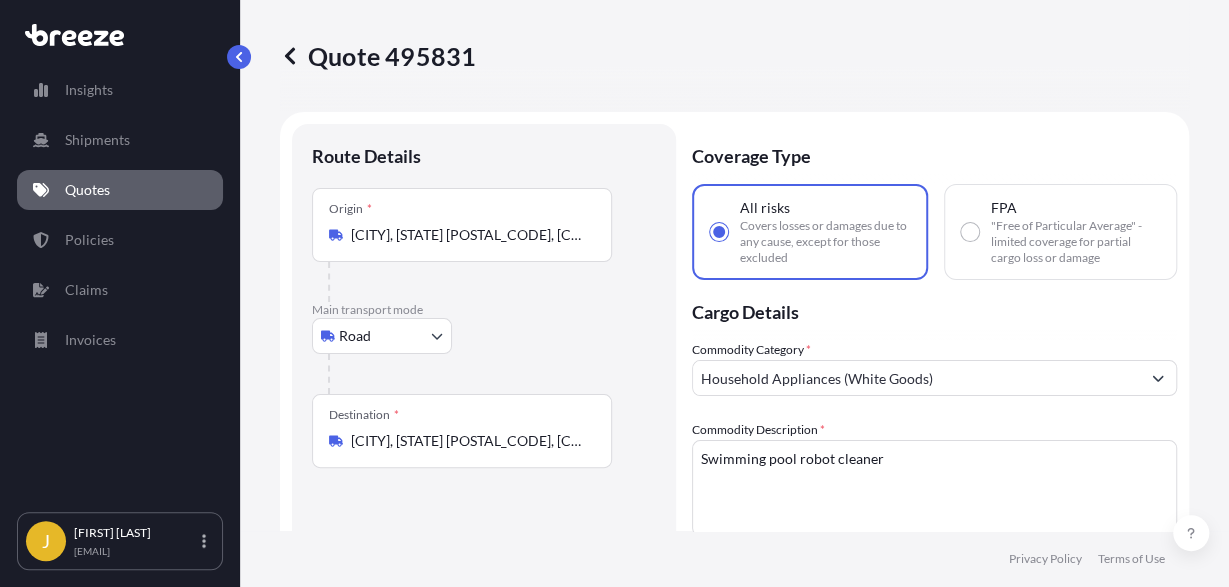 click on "FPA "Free of Particular Average" - limited coverage for partial cargo loss or damage" at bounding box center (970, 232) 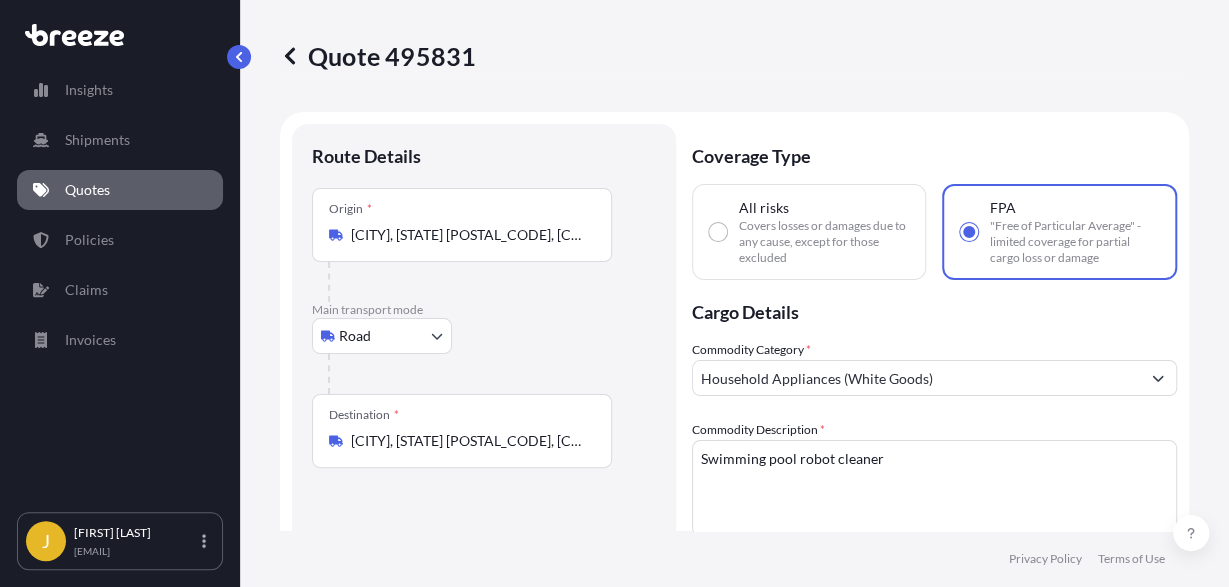 click on "All risks Covers losses or damages due to any cause, except for those excluded" at bounding box center (718, 232) 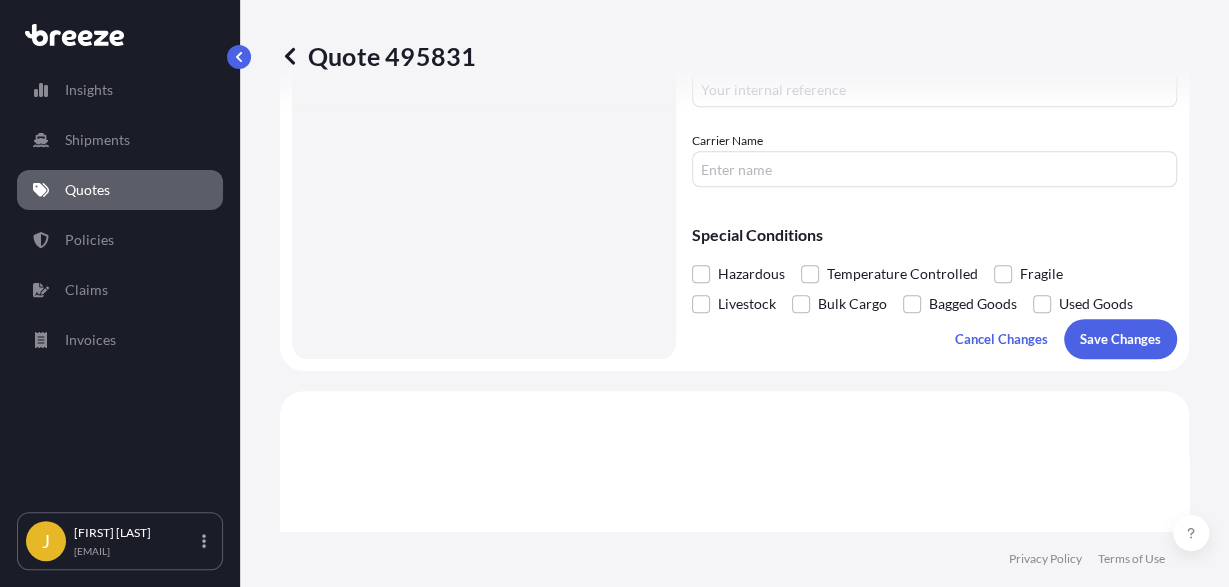 scroll, scrollTop: 836, scrollLeft: 0, axis: vertical 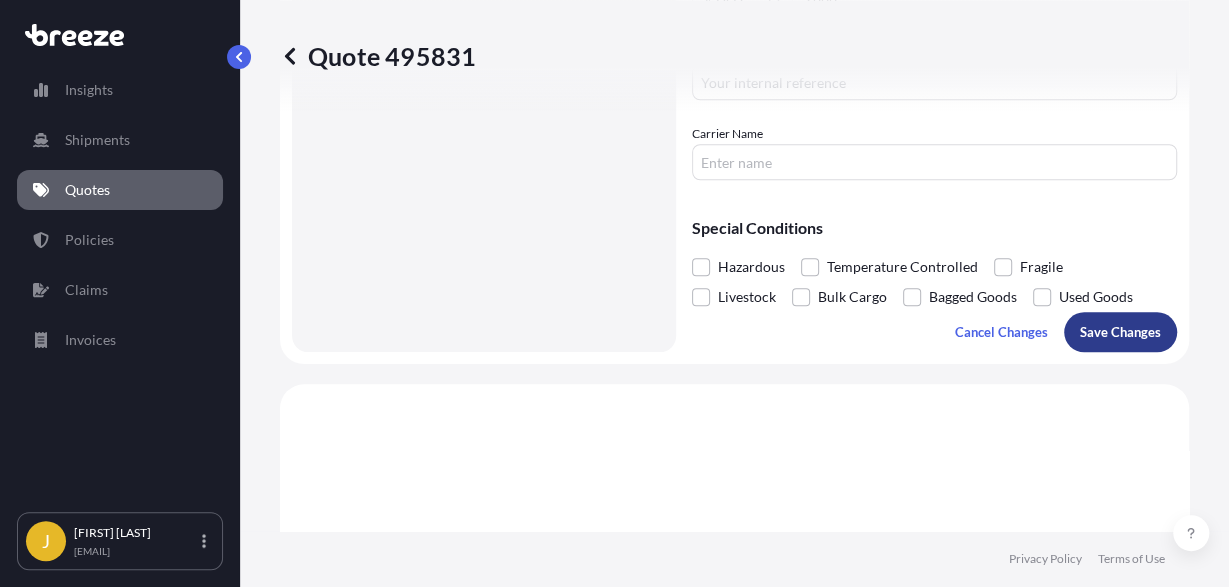 click on "Save Changes" at bounding box center (1120, 332) 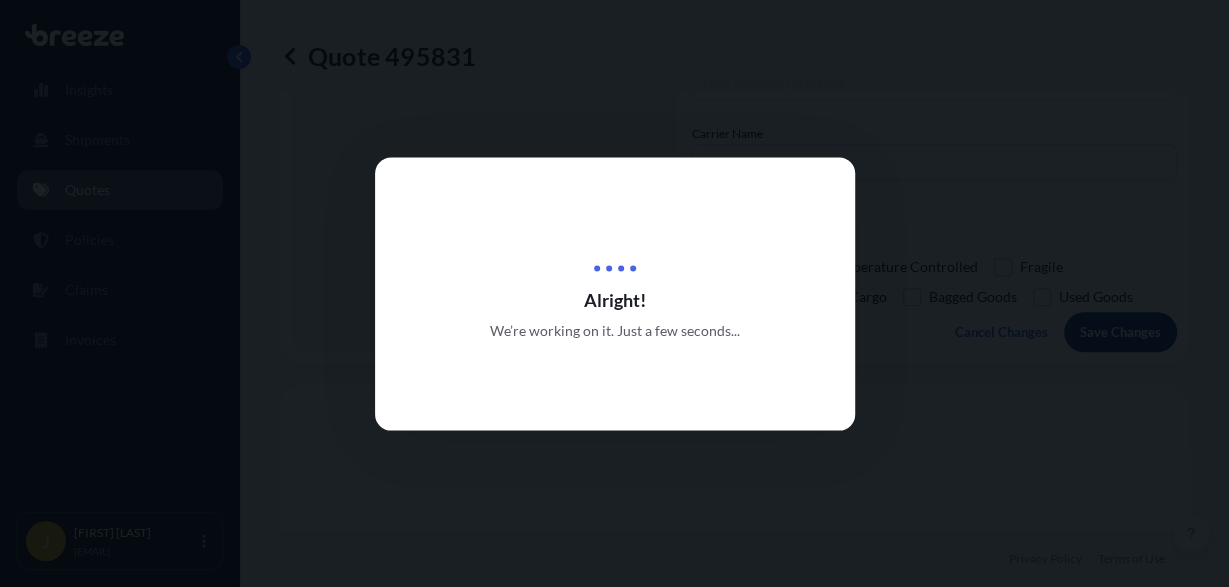 type on "19295 E Walnut Dr N, City of Industry, CA 91748, USA" 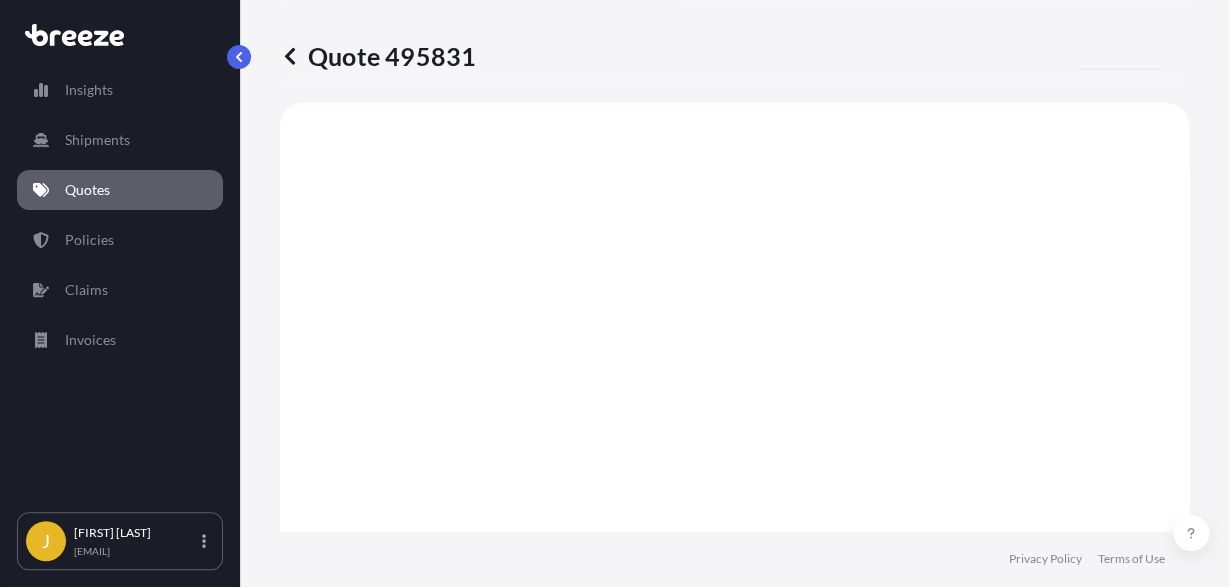 scroll, scrollTop: 1120, scrollLeft: 0, axis: vertical 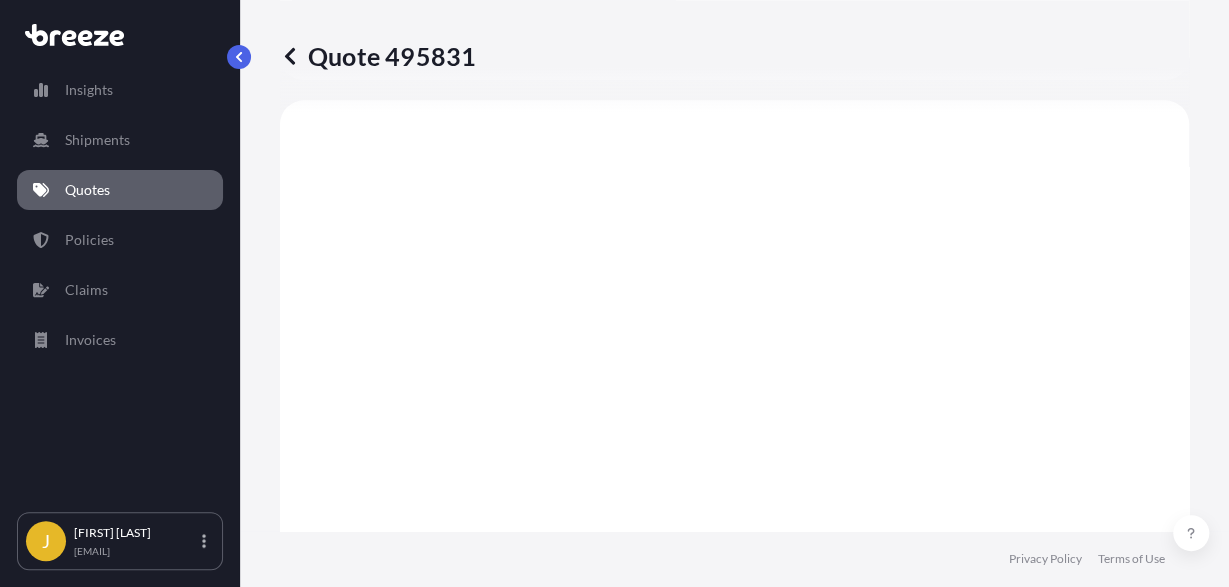select on "Road" 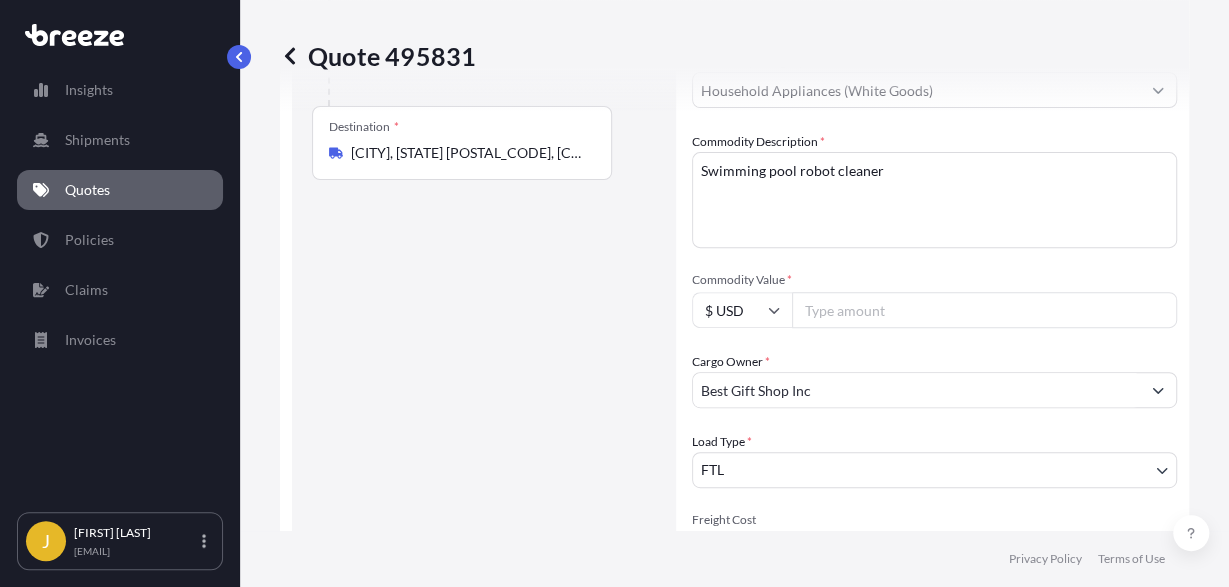 scroll, scrollTop: 283, scrollLeft: 0, axis: vertical 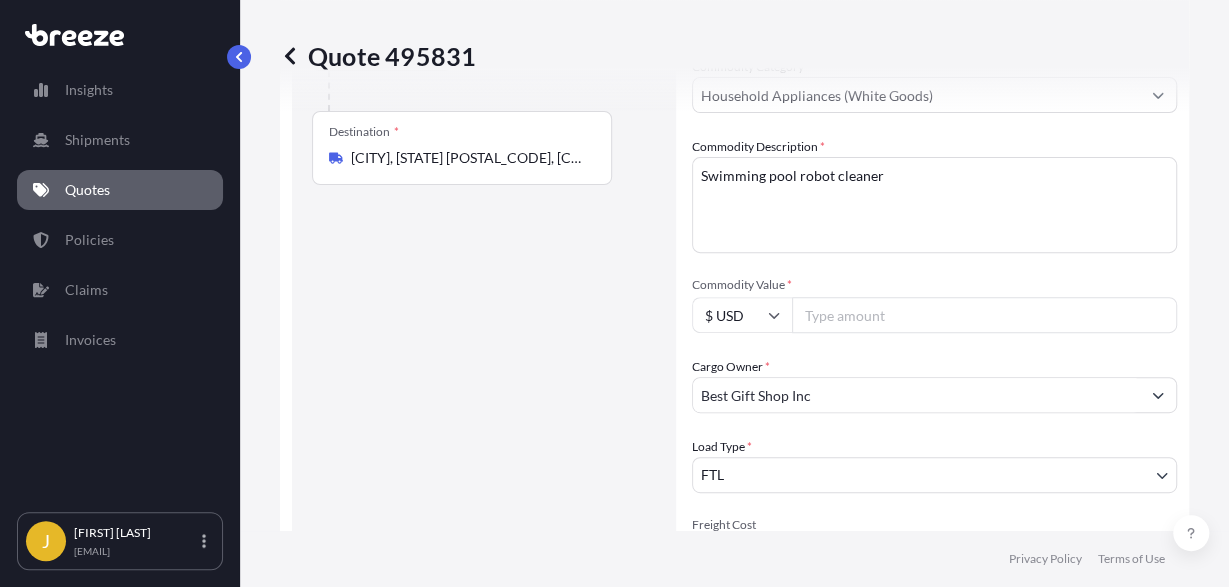 click on "400000" at bounding box center (984, 315) 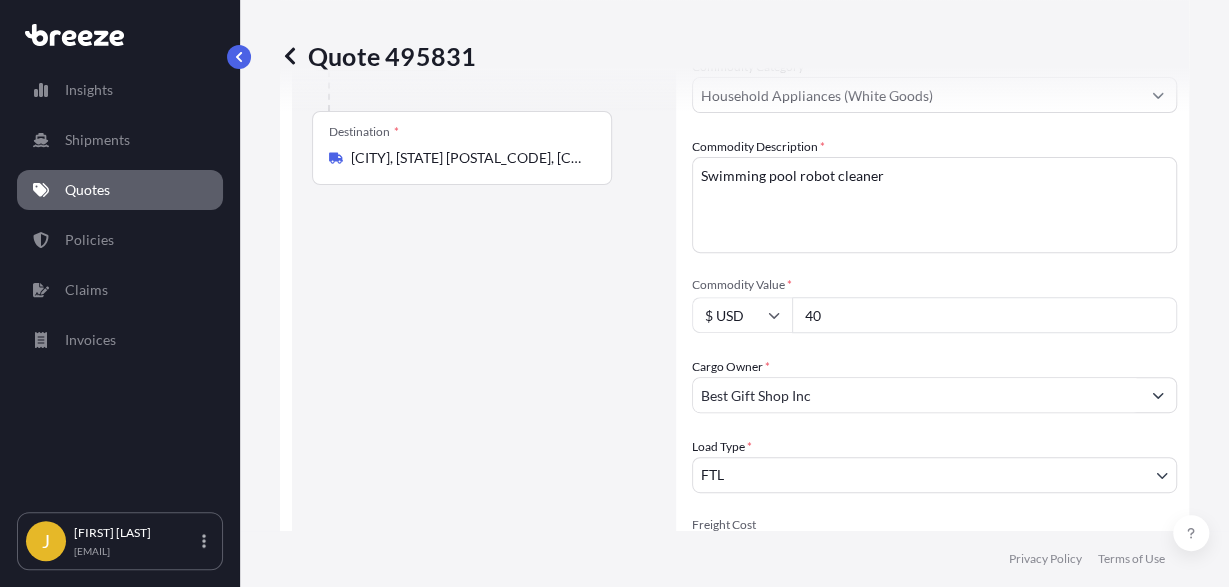 type on "4" 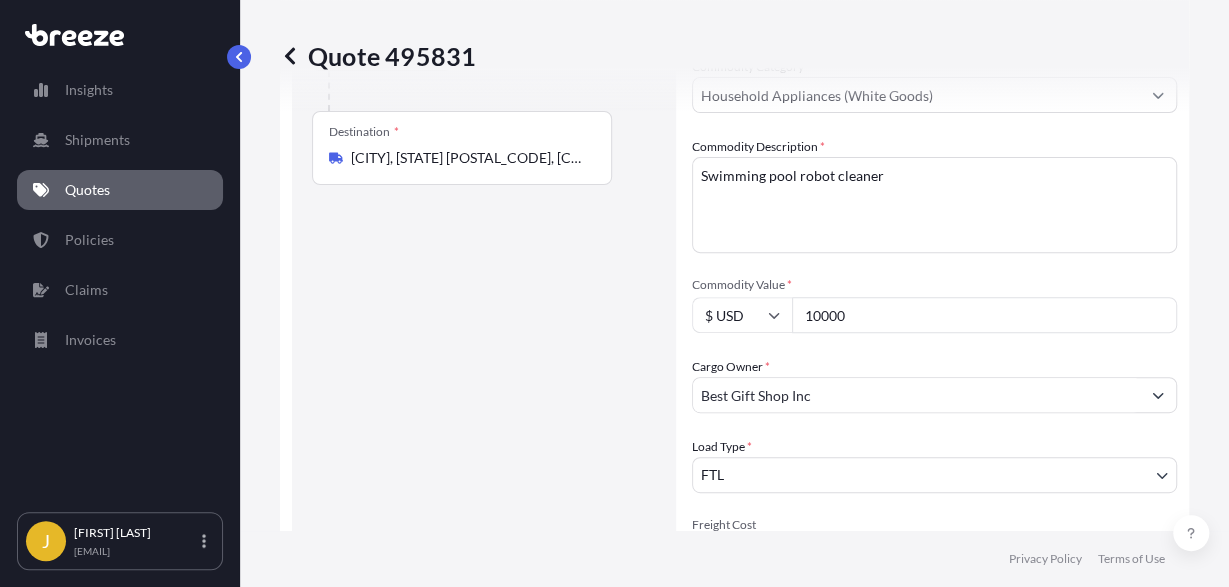 type on "100000" 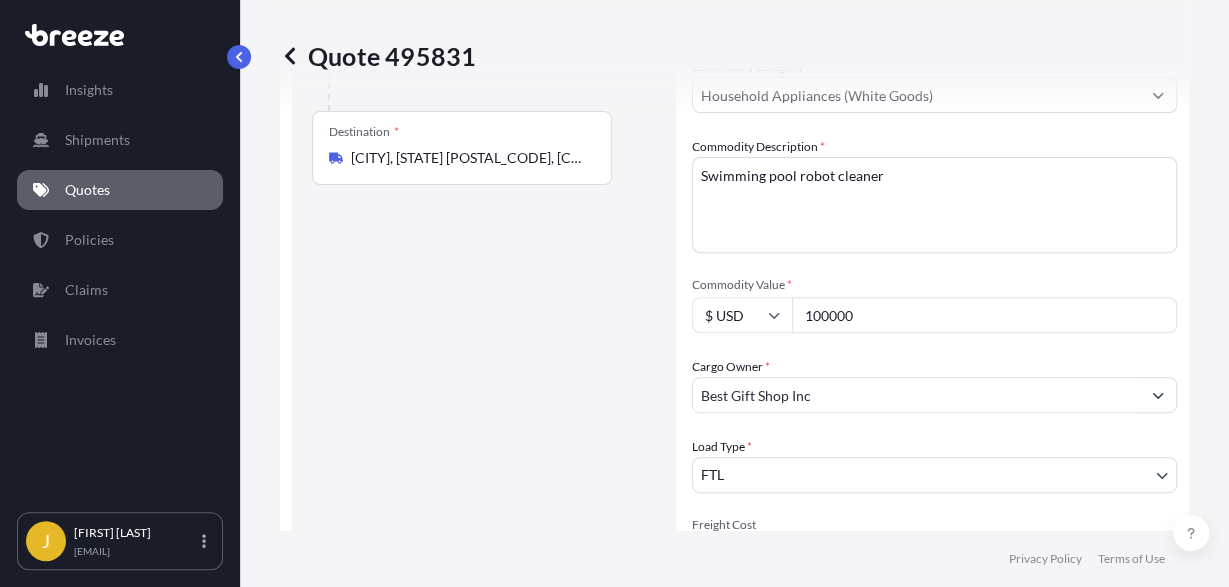 click on "100000" at bounding box center [984, 315] 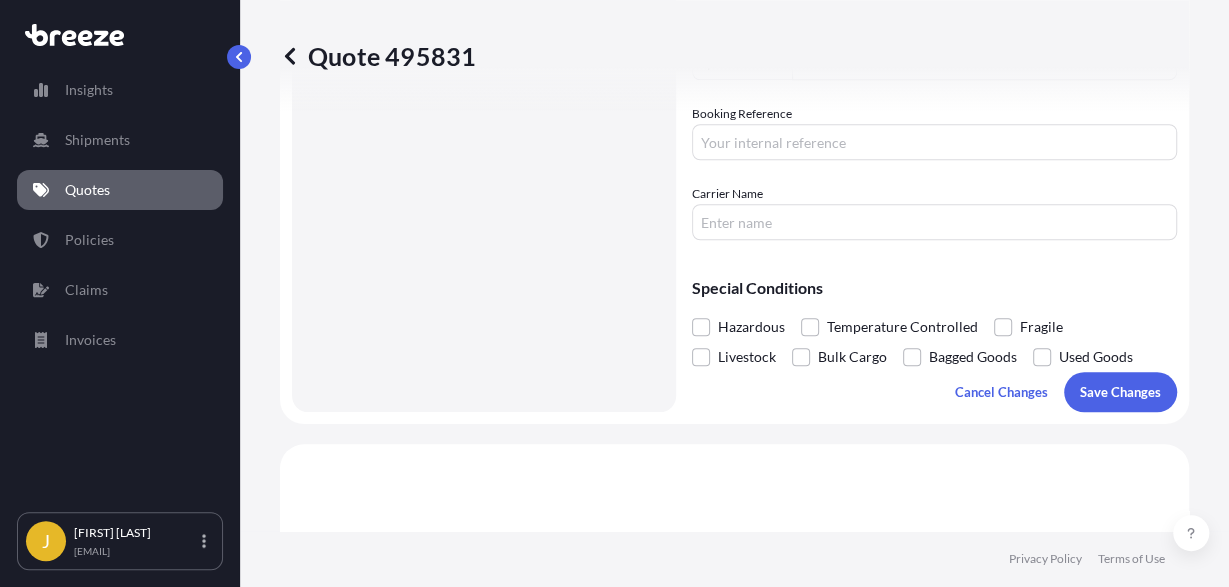 scroll, scrollTop: 777, scrollLeft: 0, axis: vertical 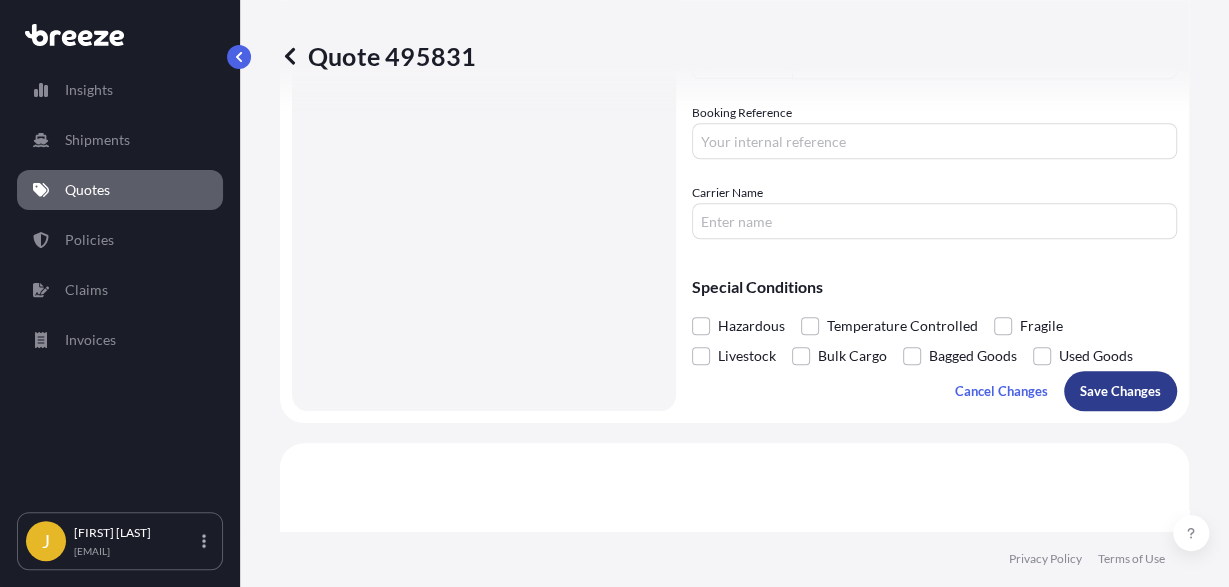 click on "Save Changes" at bounding box center (1120, 391) 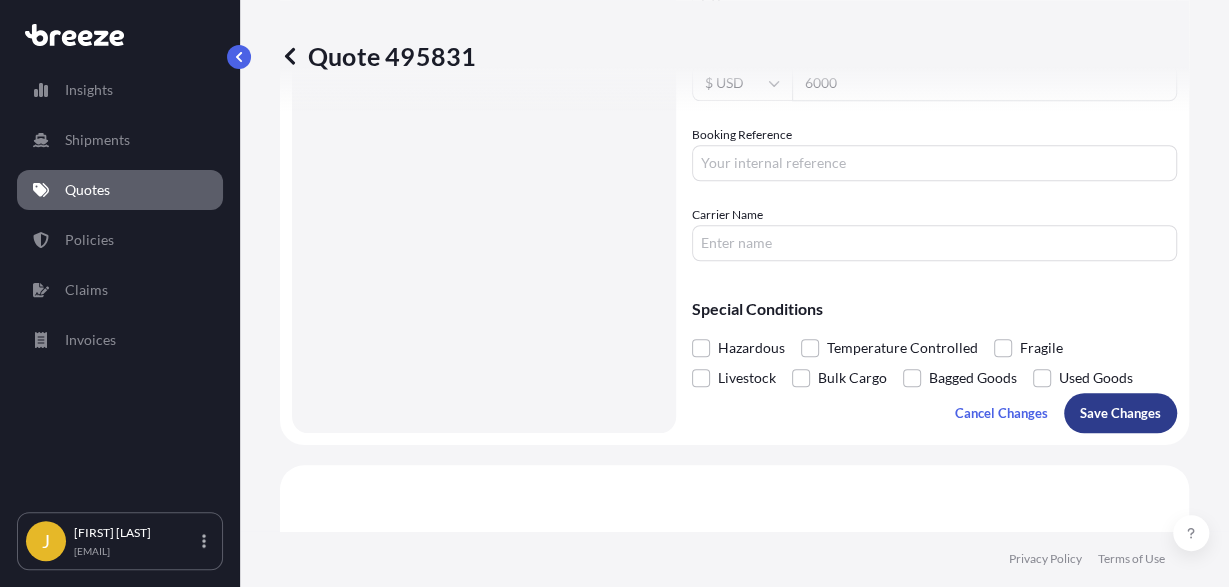click on "Save Changes" at bounding box center [1120, 413] 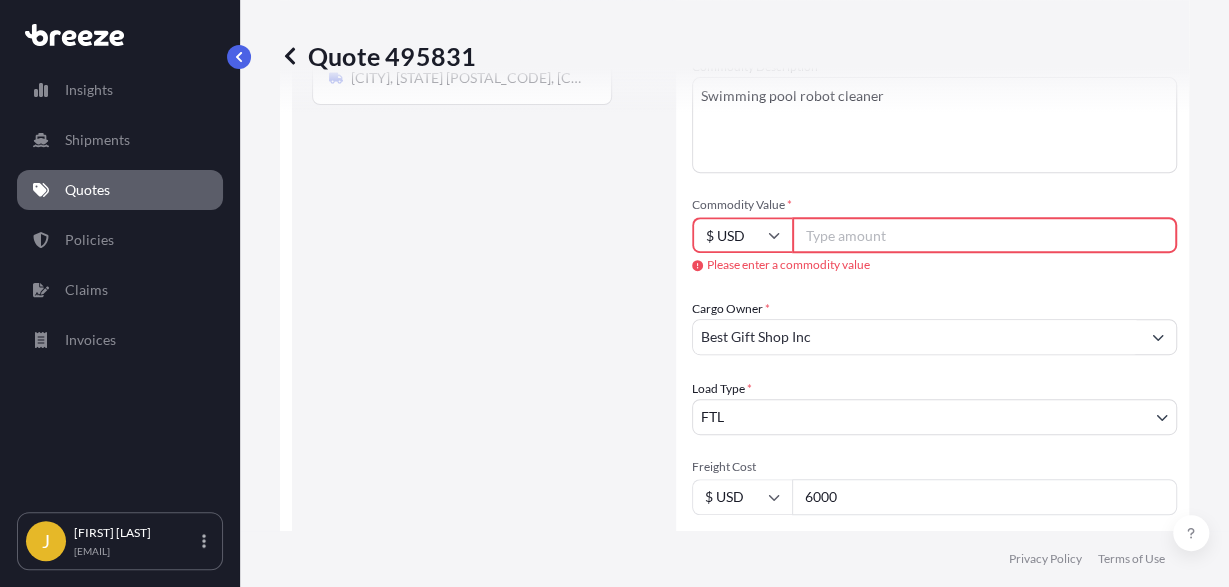 scroll, scrollTop: 362, scrollLeft: 0, axis: vertical 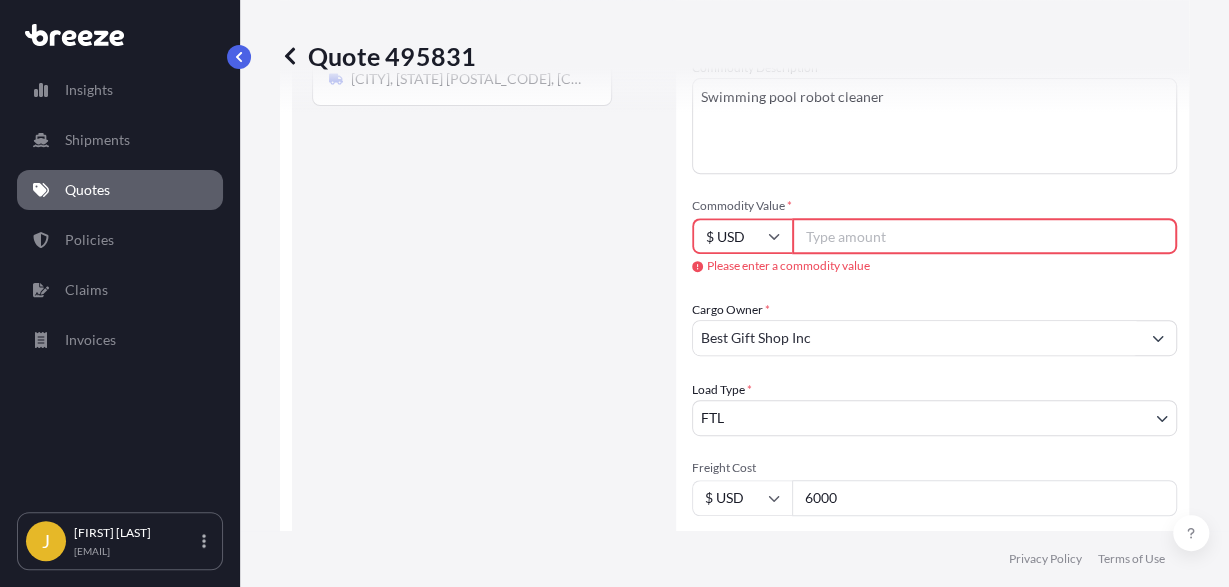 click on "Commodity Value   *" at bounding box center (984, 236) 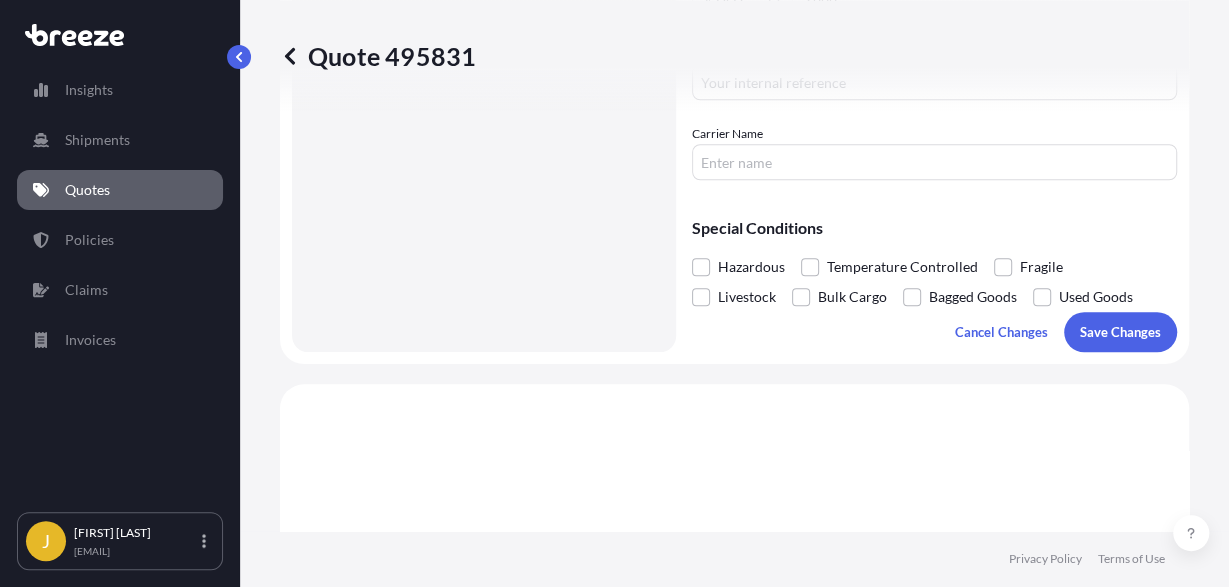 scroll, scrollTop: 856, scrollLeft: 0, axis: vertical 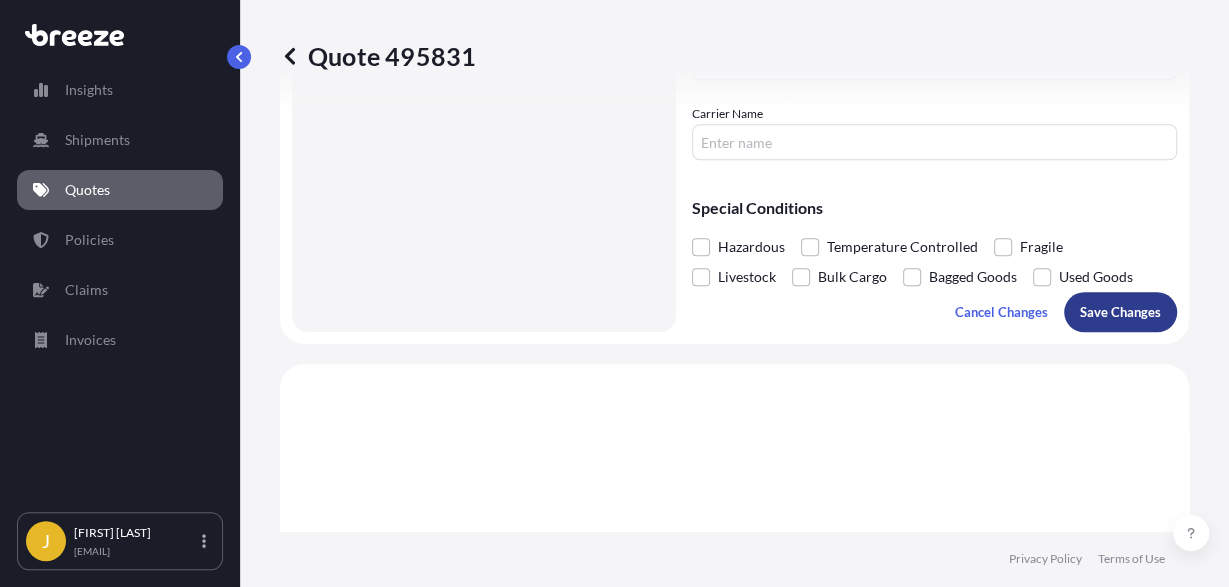type on "100000" 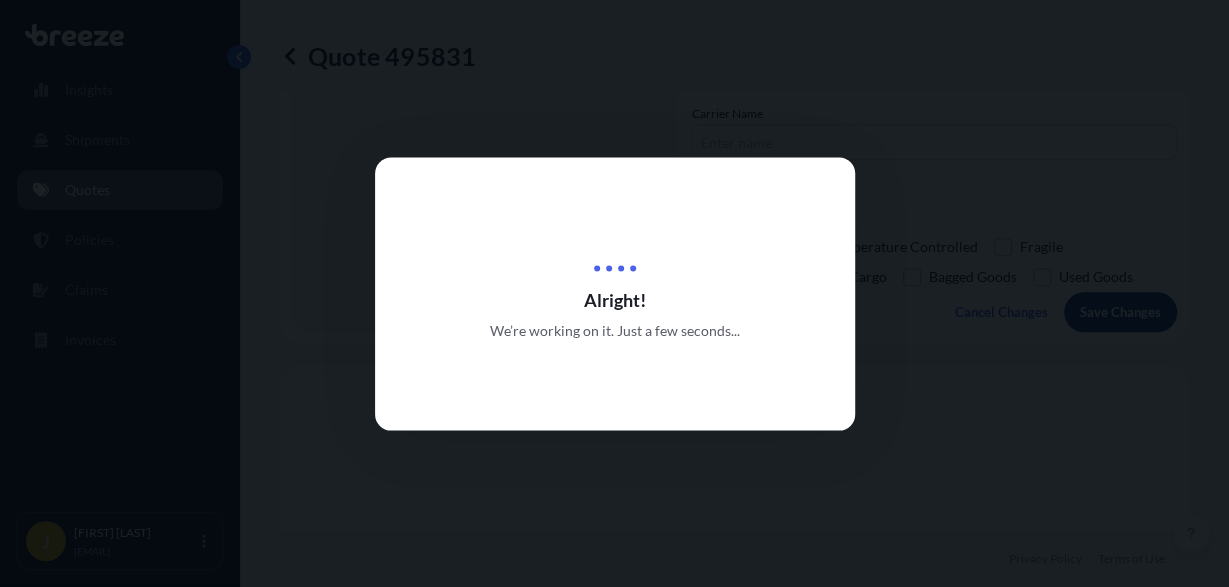 type on "19295 E Walnut Dr N, City of Industry, CA 91748, USA" 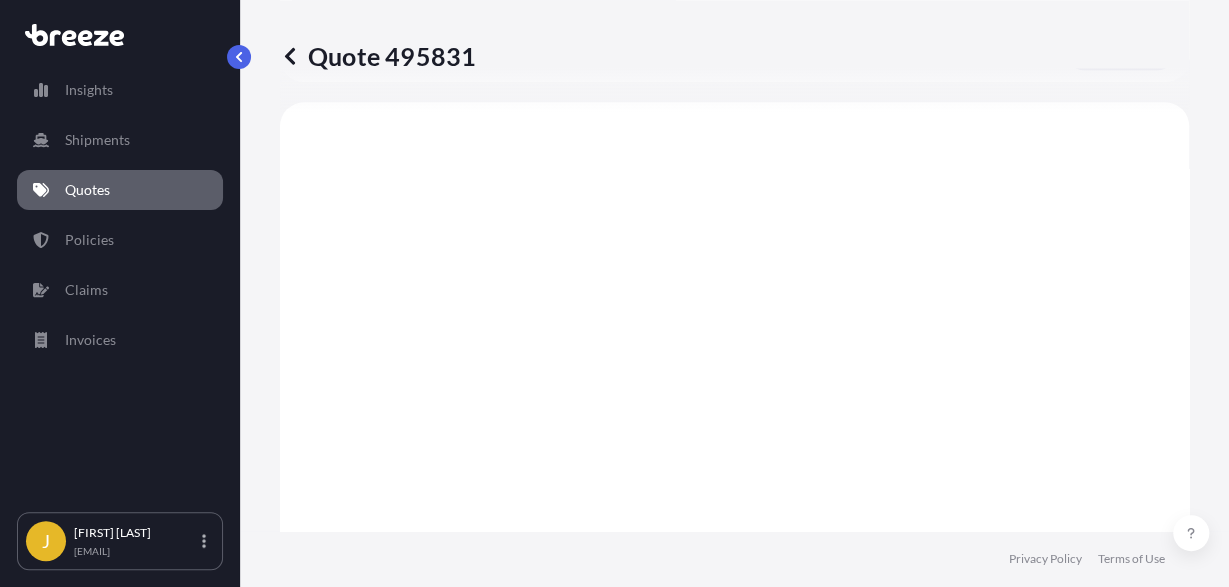 scroll, scrollTop: 1120, scrollLeft: 0, axis: vertical 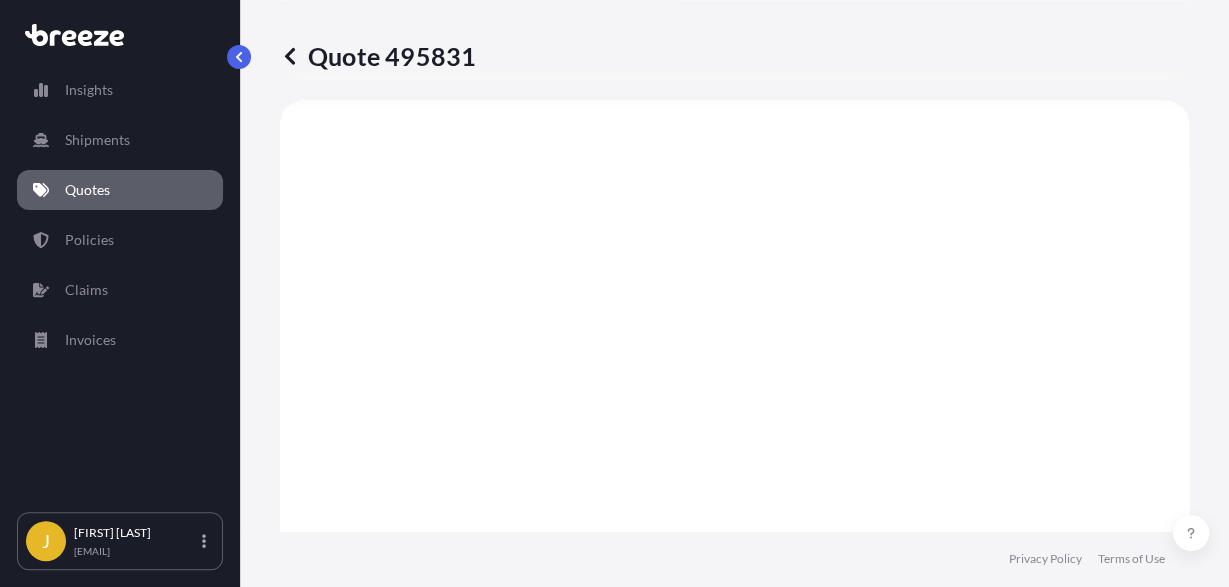 select on "Road" 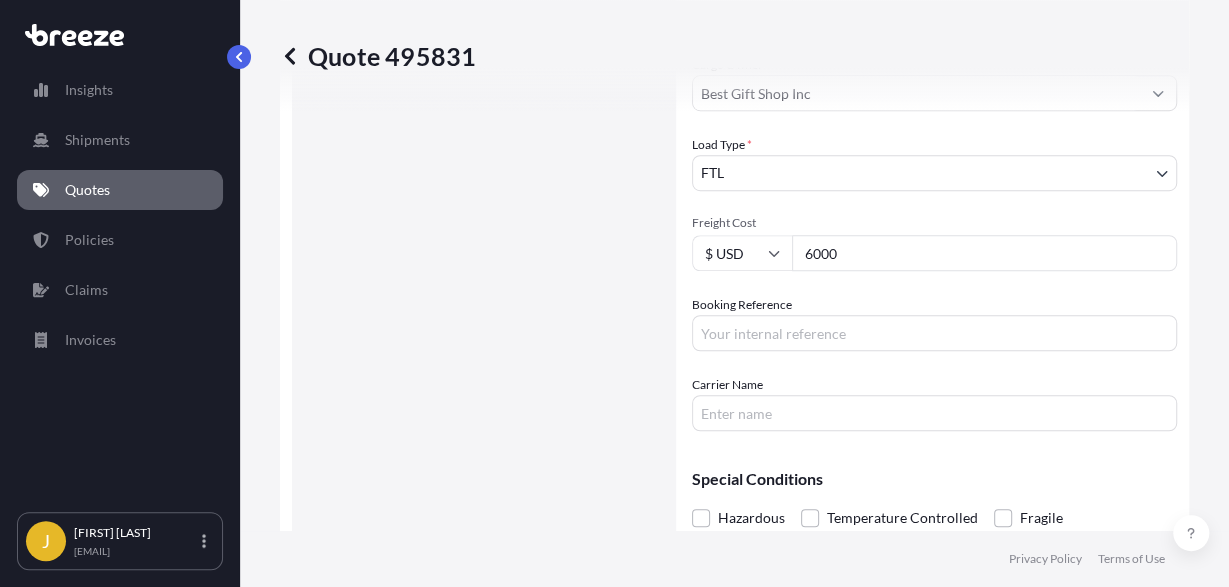 scroll, scrollTop: 582, scrollLeft: 0, axis: vertical 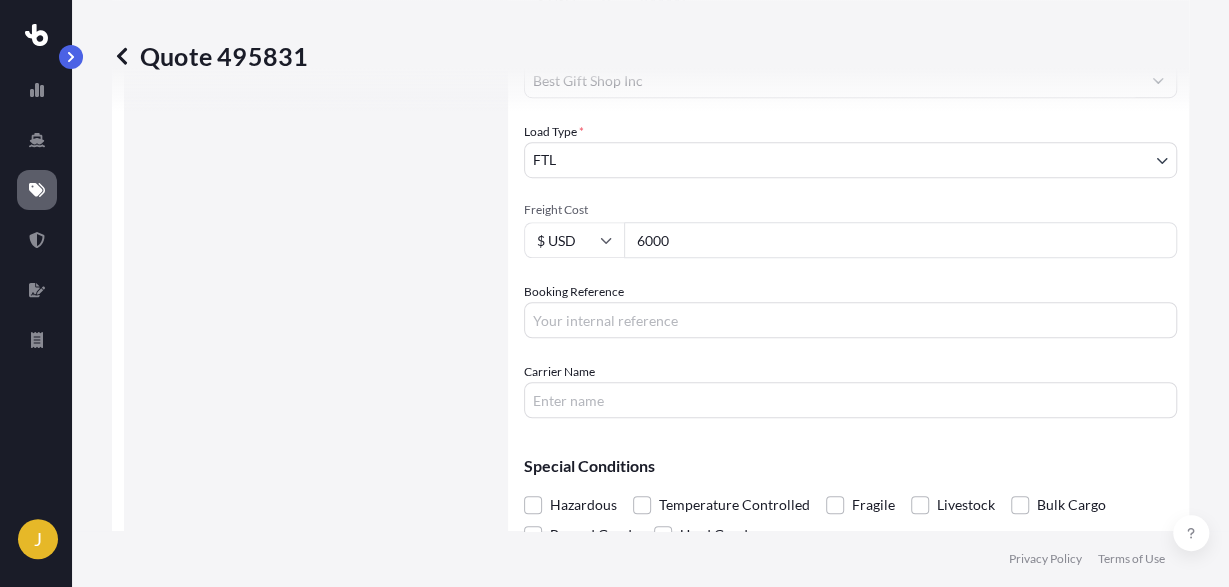 click 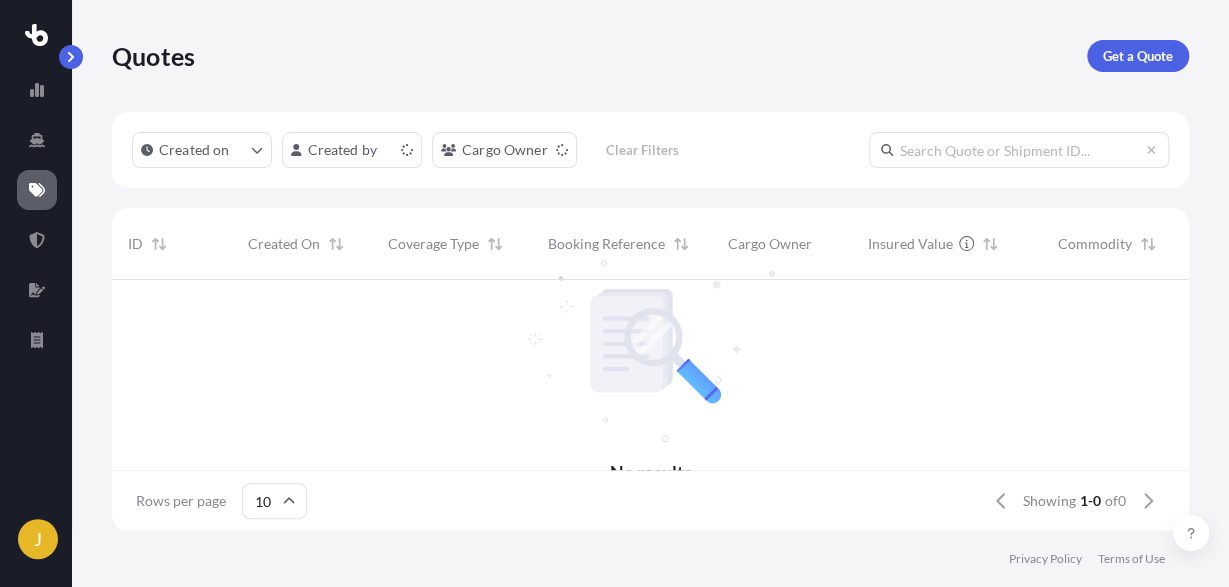 scroll, scrollTop: 0, scrollLeft: 0, axis: both 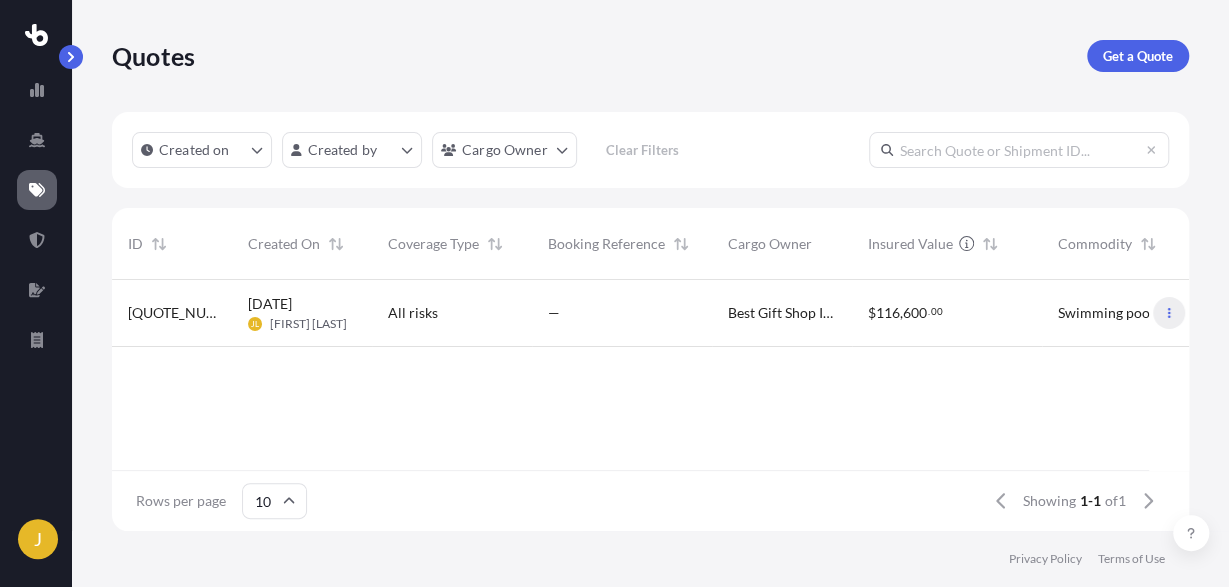 click at bounding box center (1169, 313) 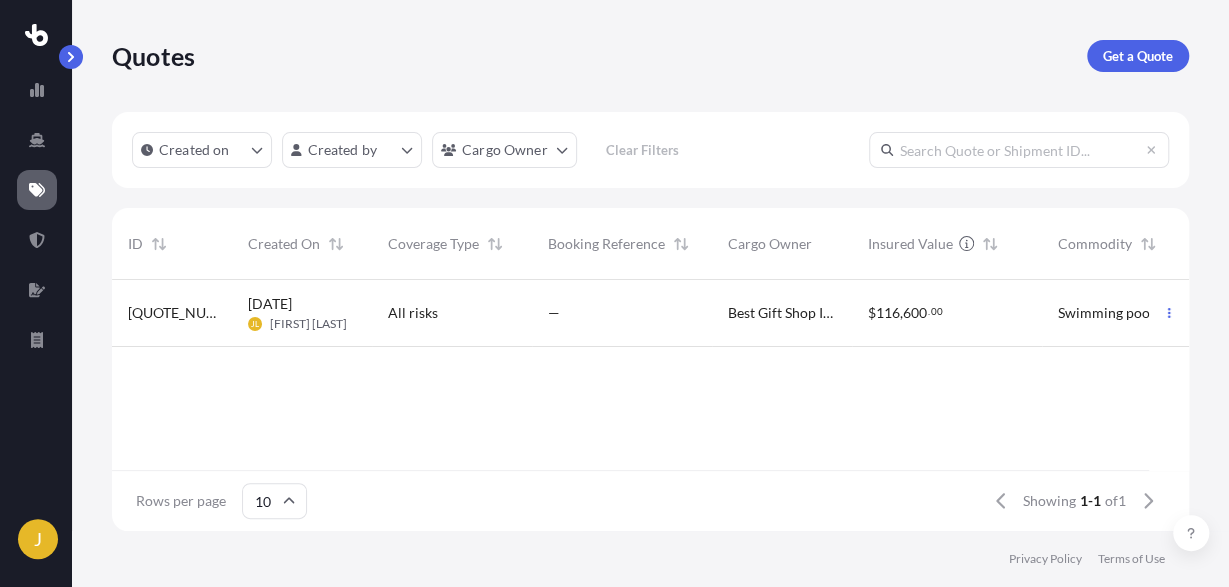 click on "Best Gift Shop Inc" at bounding box center [782, 313] 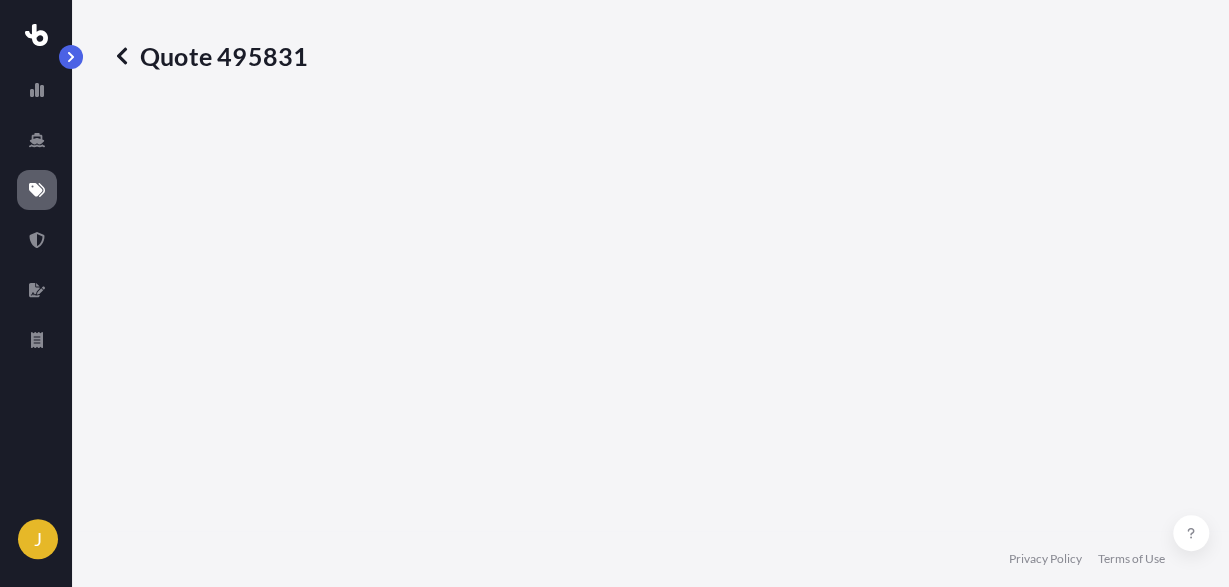select on "Road" 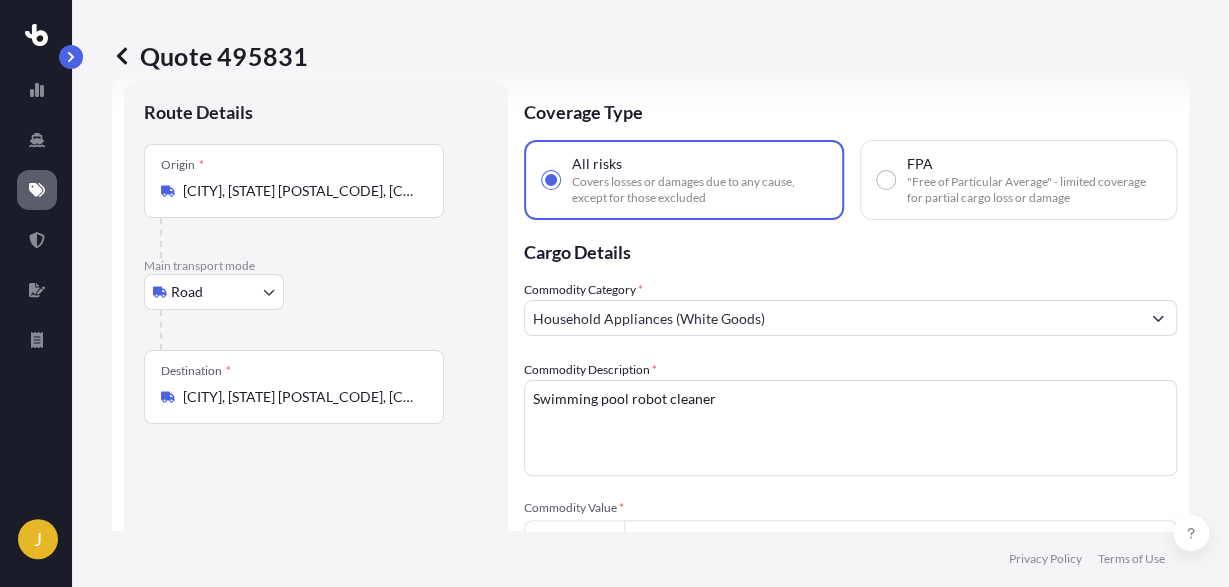 scroll, scrollTop: 0, scrollLeft: 0, axis: both 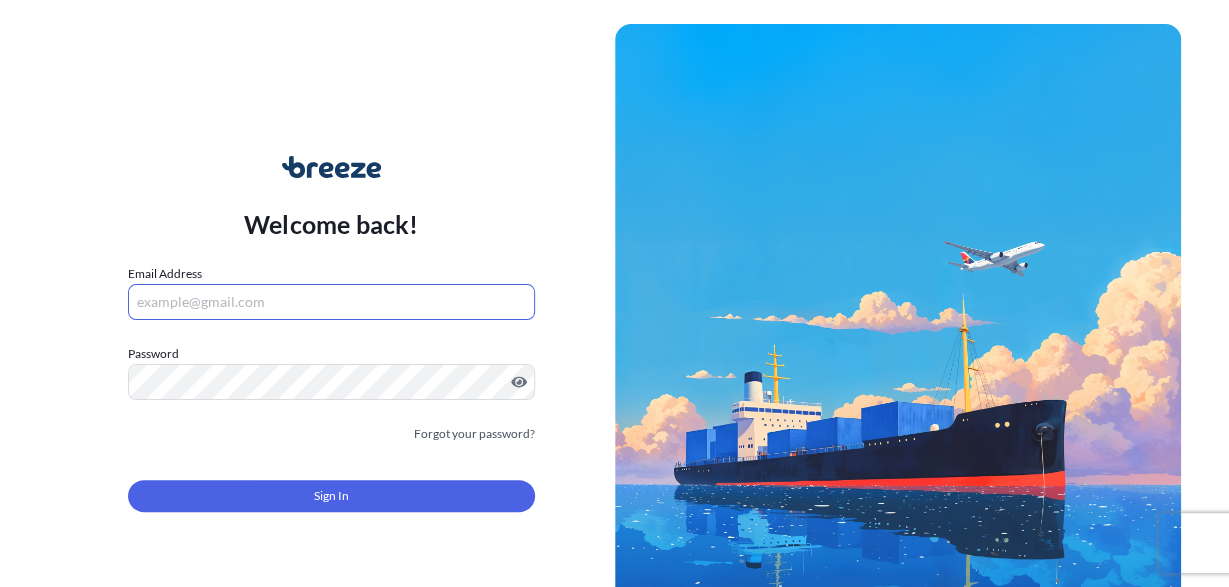 click on "Email Address" at bounding box center (331, 302) 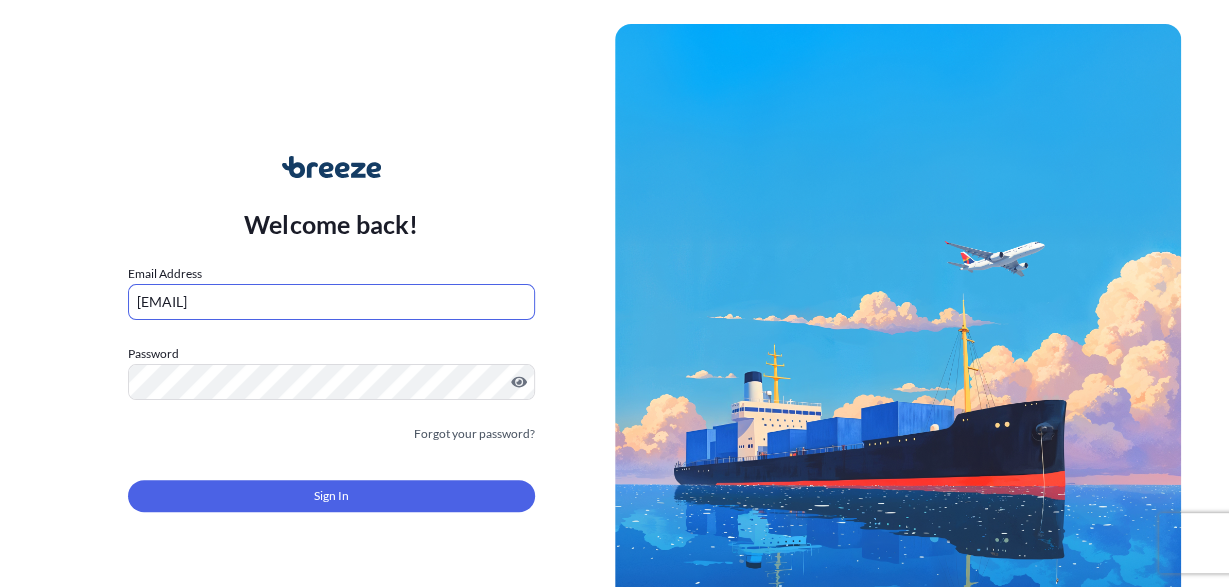 type on "[EMAIL]" 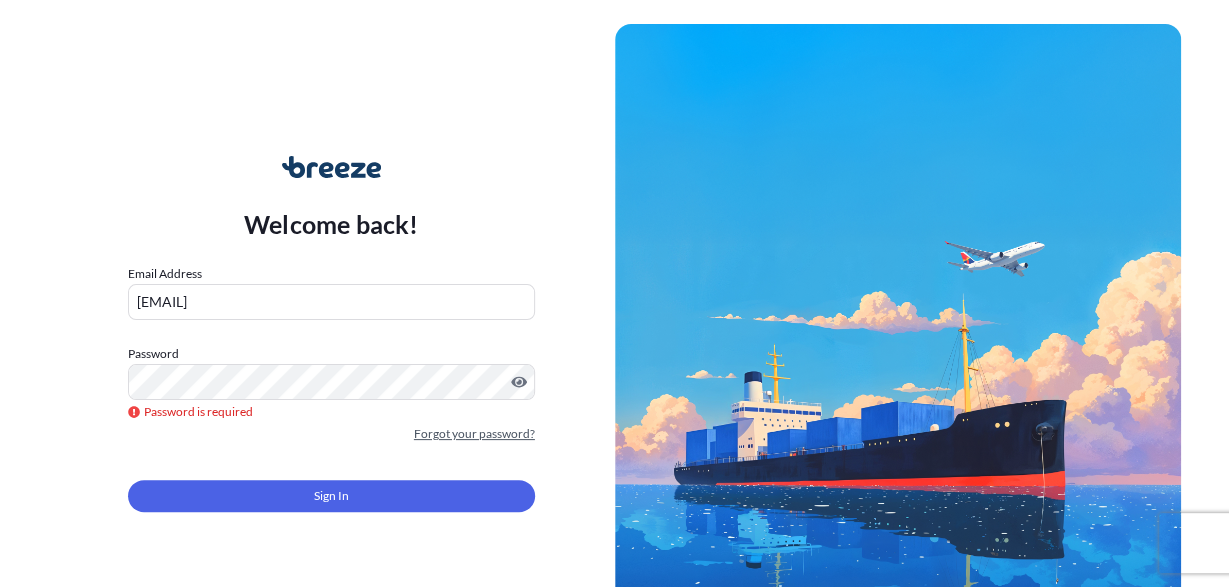 click on "Forgot your password?" at bounding box center [474, 434] 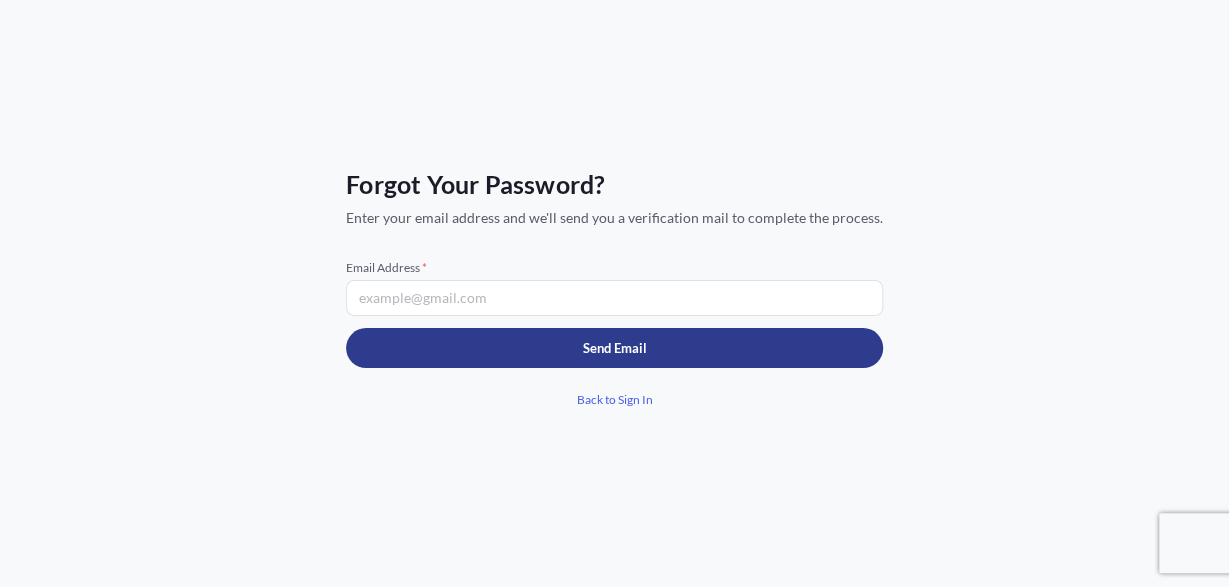 click on "Send Email" at bounding box center (614, 348) 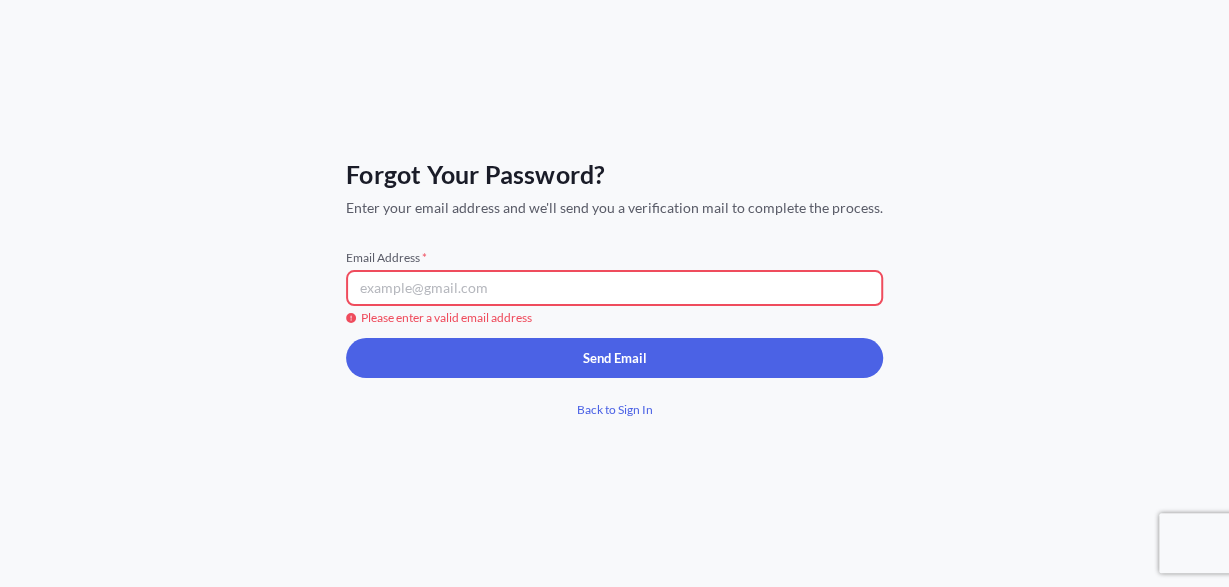 click on "Email Address   *" at bounding box center [614, 288] 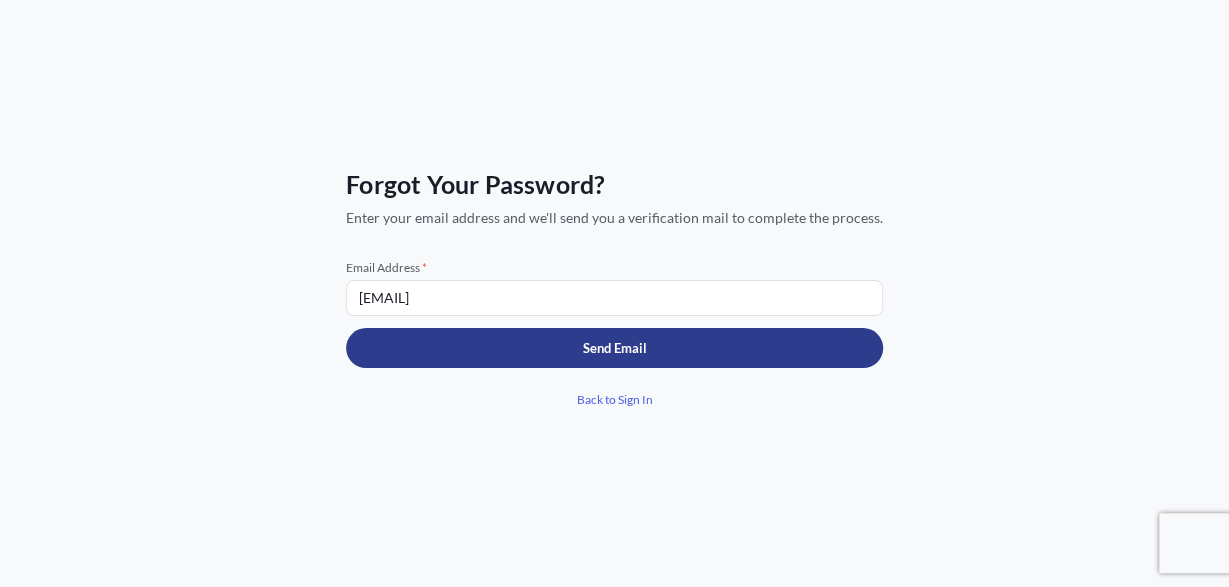 type on "[EMAIL]" 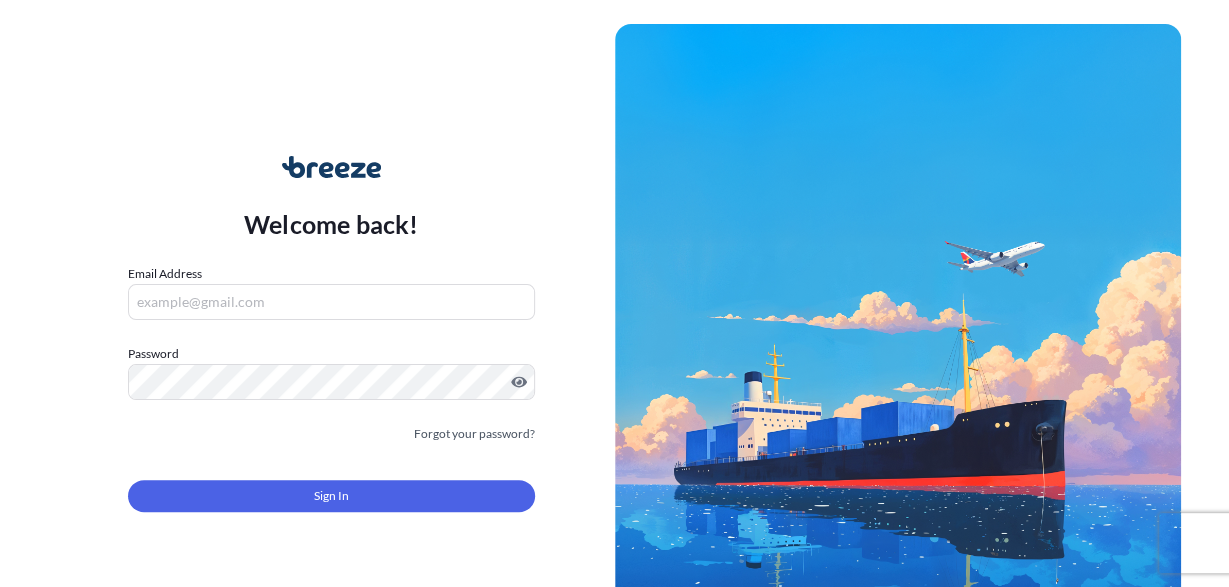 click on "Email Address" at bounding box center (331, 302) 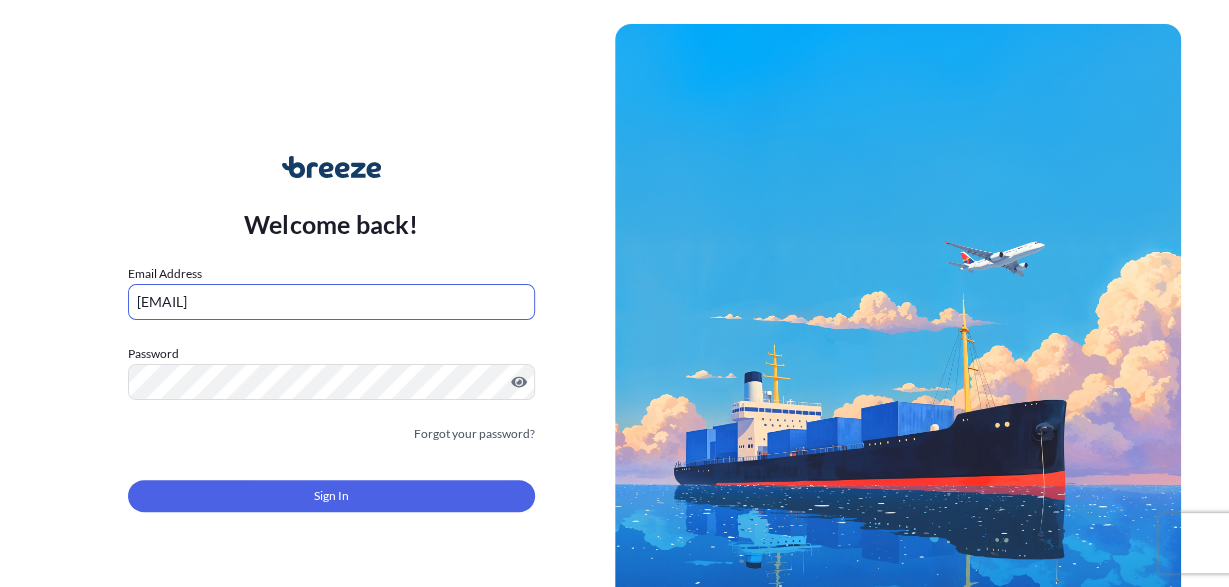 type on "[EMAIL]" 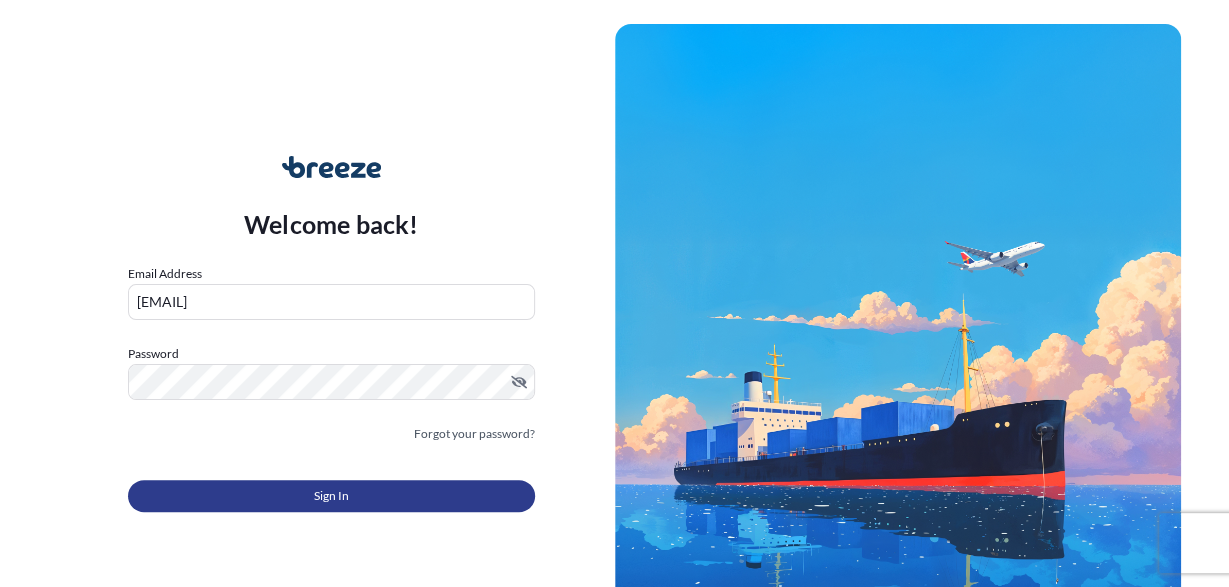 click on "Sign In" at bounding box center [331, 496] 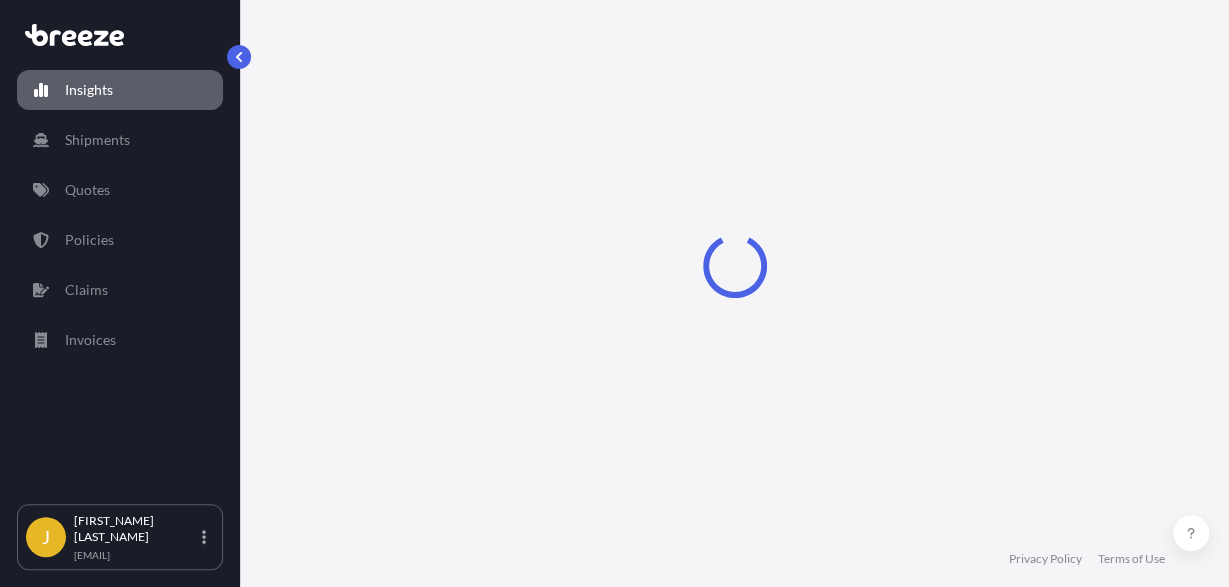 select on "2025" 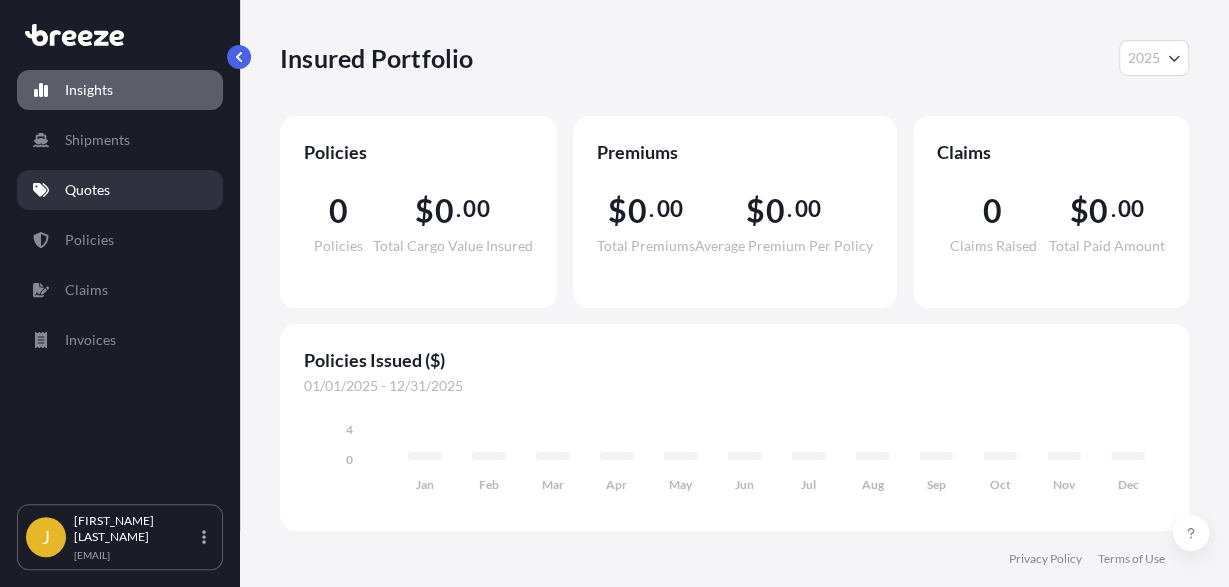 click on "Quotes" at bounding box center (87, 190) 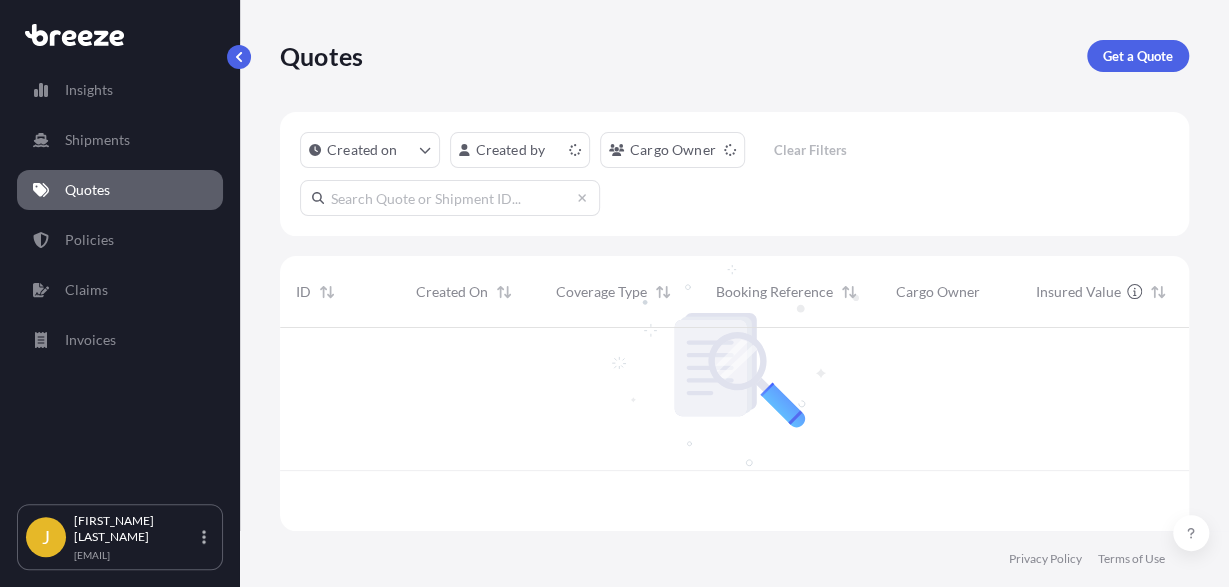 scroll, scrollTop: 1, scrollLeft: 1, axis: both 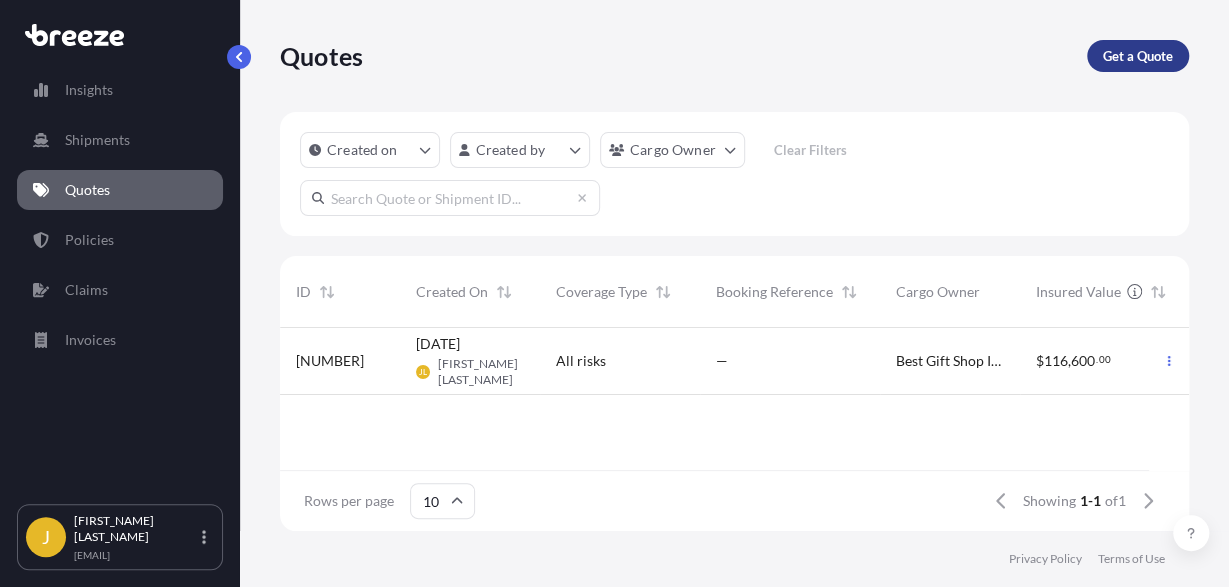 click on "Get a Quote" at bounding box center (1138, 56) 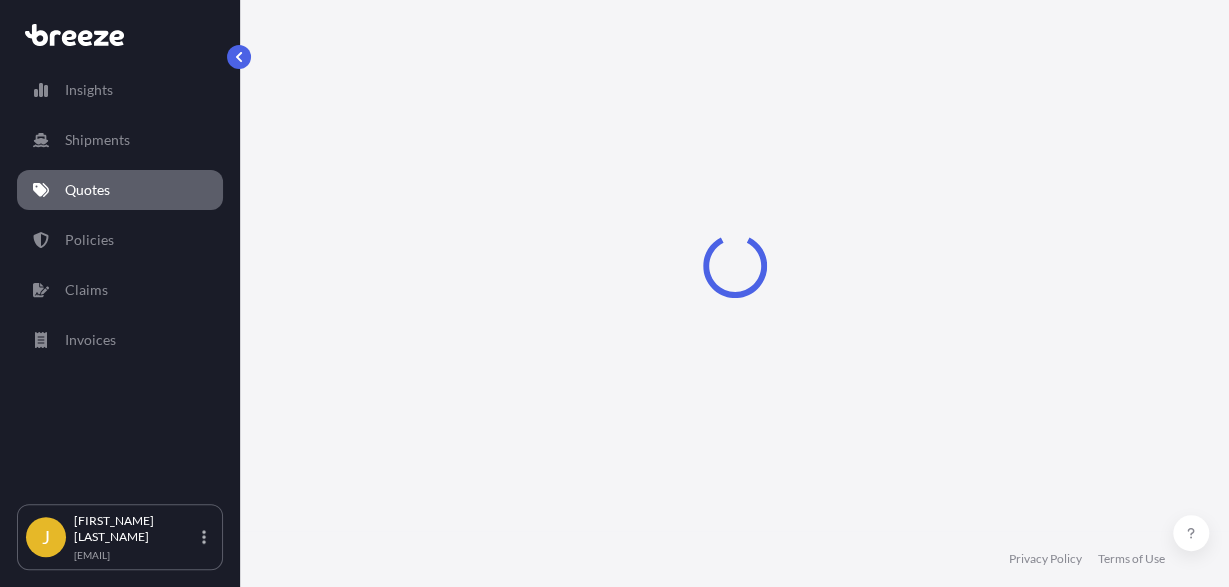 select on "Sea" 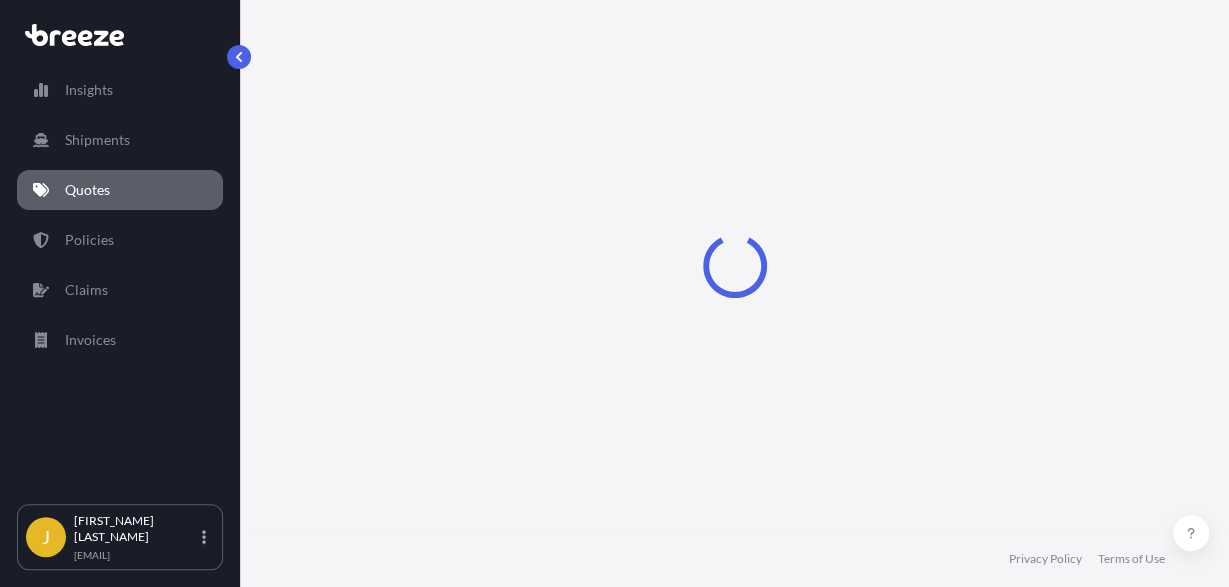 select on "1" 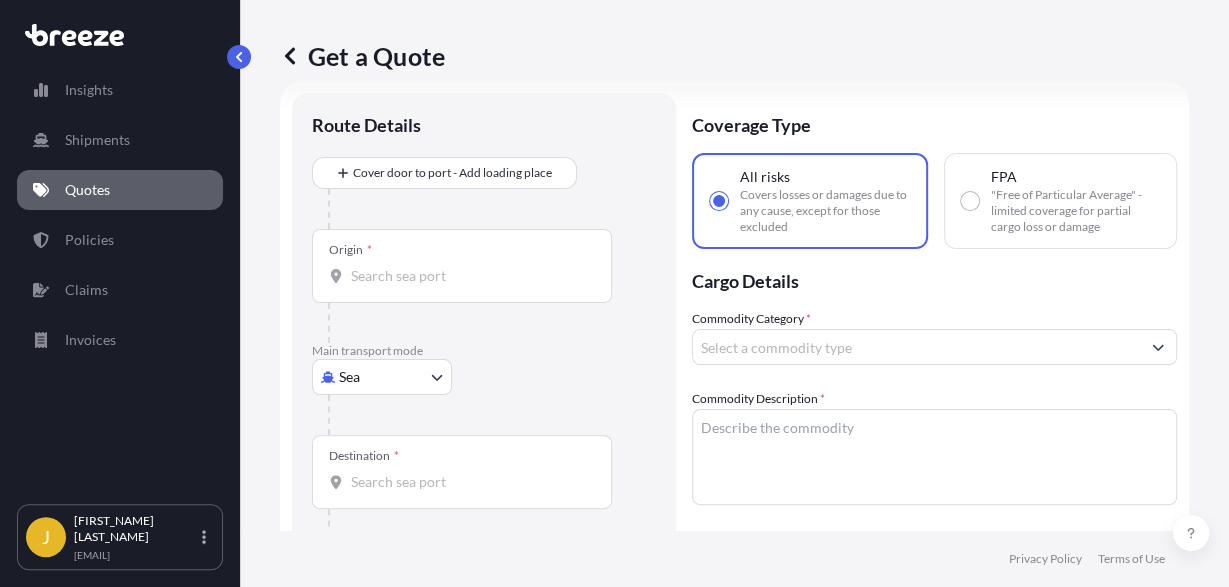 scroll, scrollTop: 32, scrollLeft: 0, axis: vertical 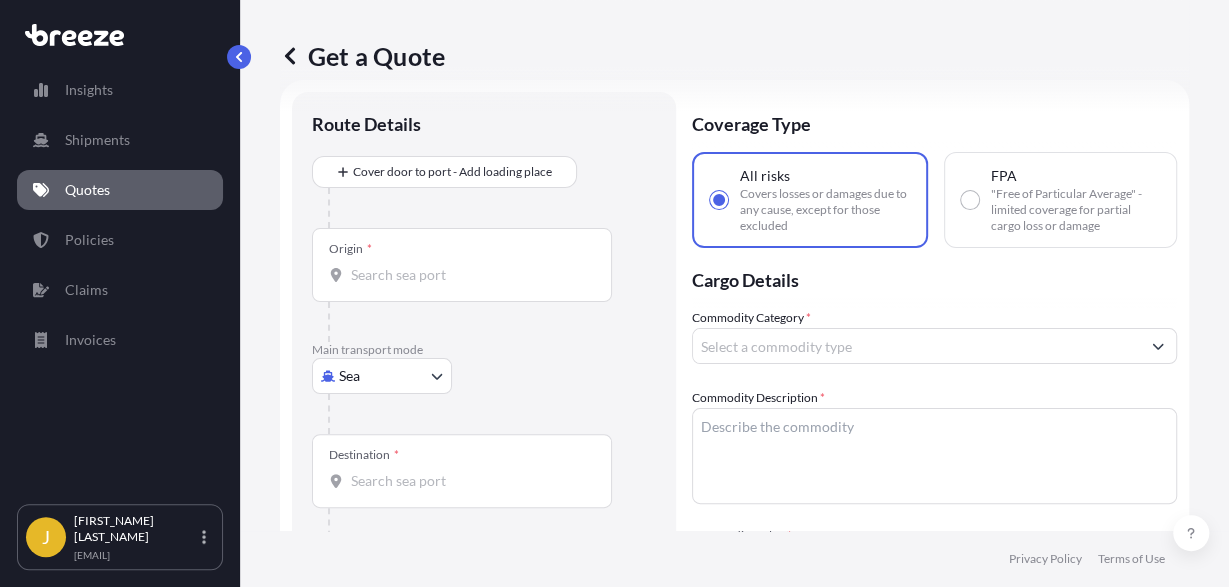 click on "Origin *" at bounding box center [469, 275] 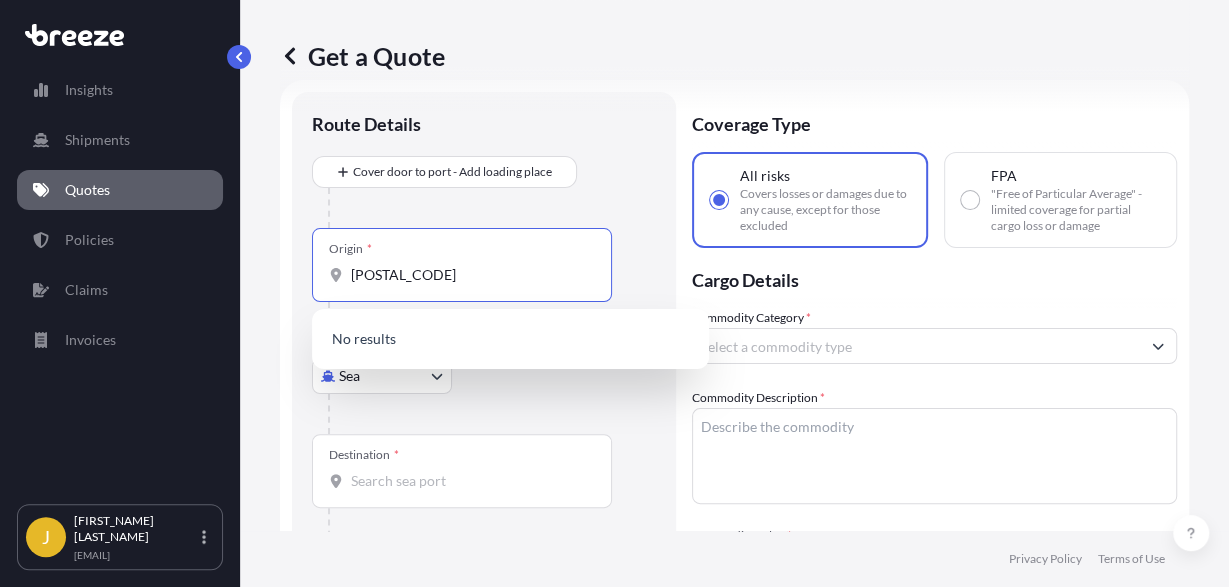 type on "[POSTAL_CODE]" 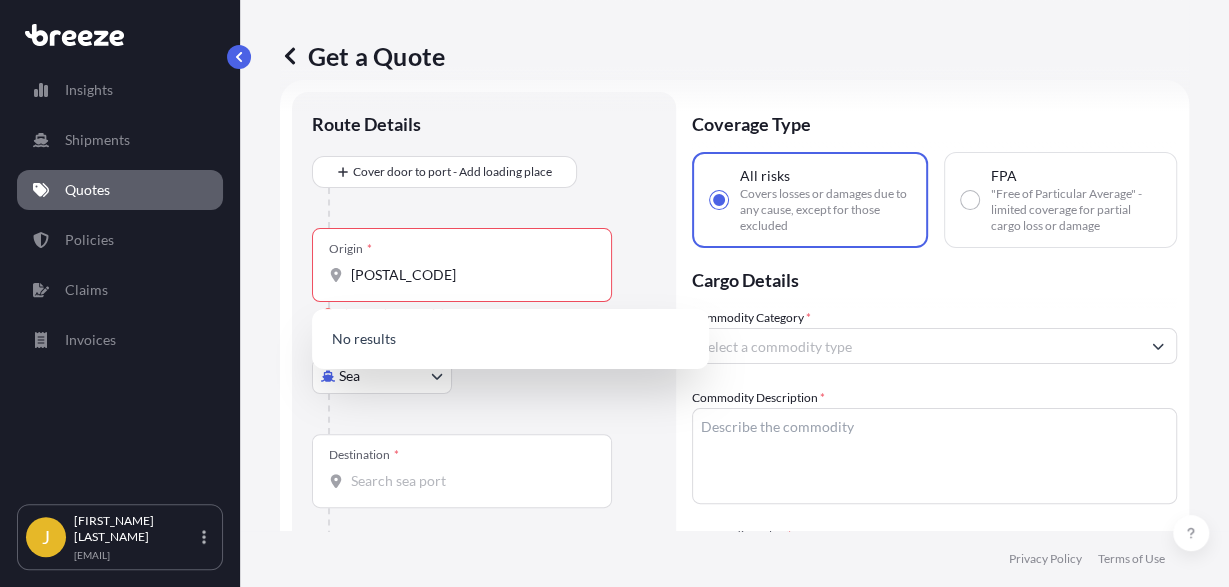 click on "Destination *" at bounding box center (462, 471) 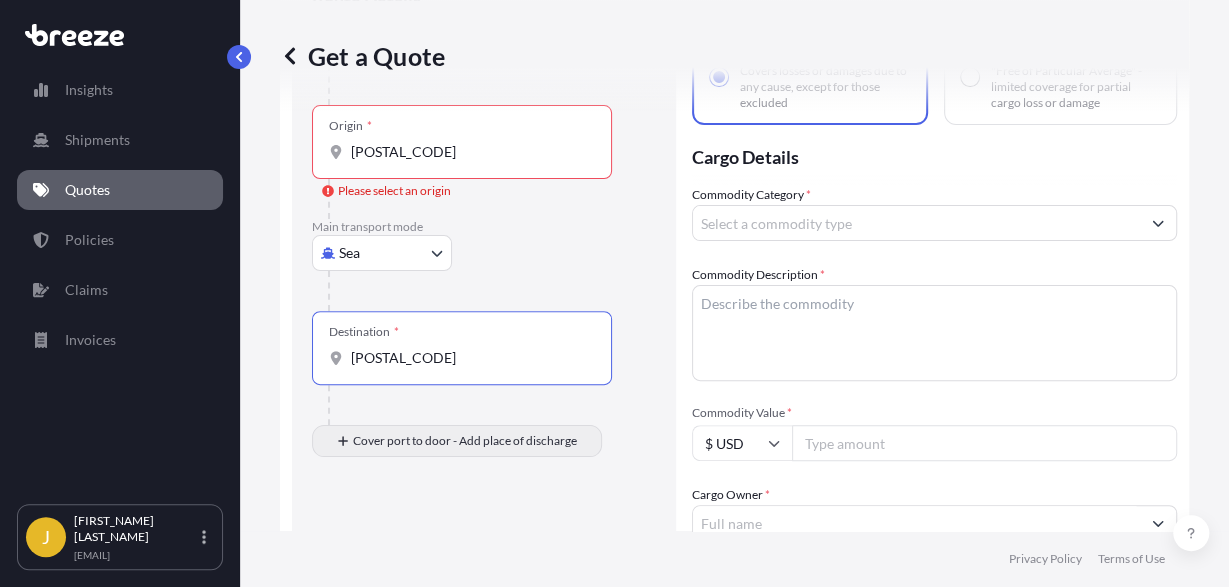 scroll, scrollTop: 157, scrollLeft: 0, axis: vertical 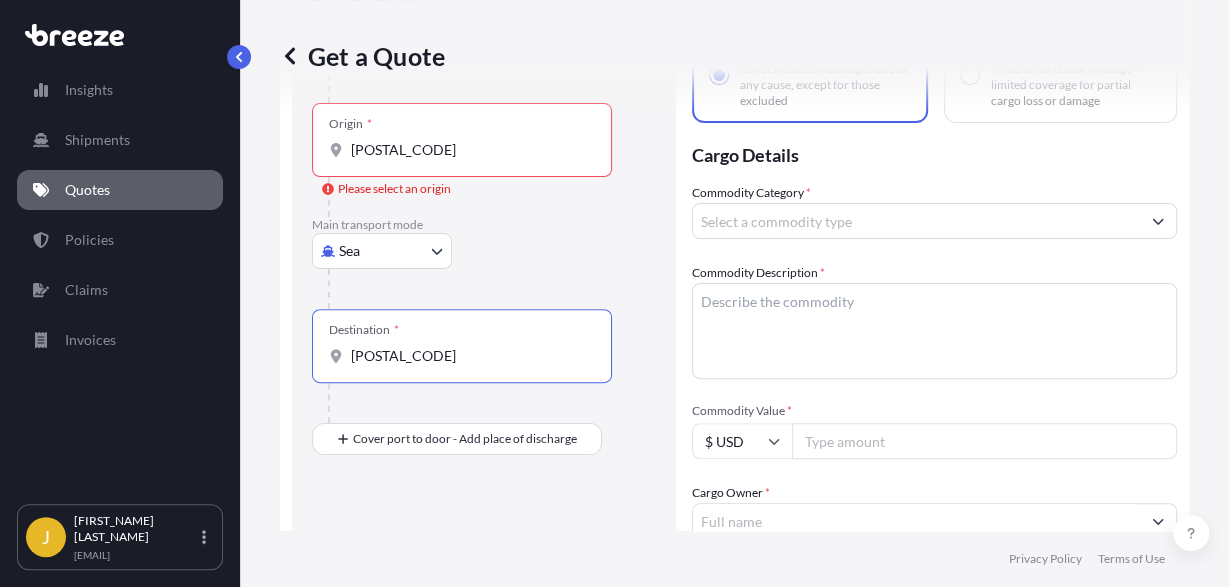click on "[POSTAL_CODE]" at bounding box center [469, 356] 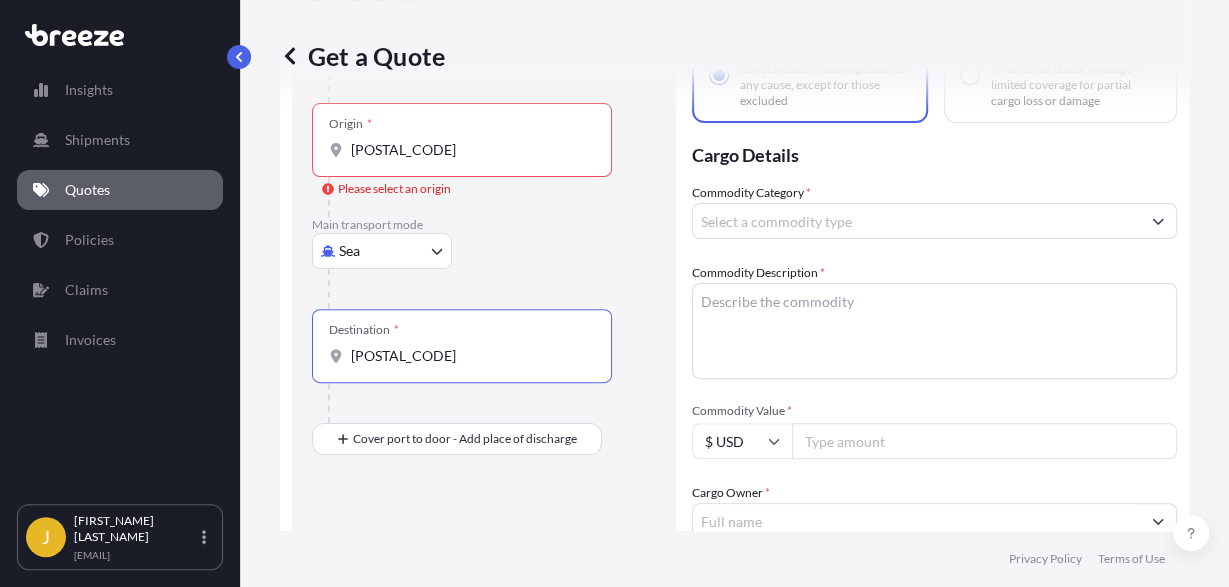 type on "[POSTAL_CODE]" 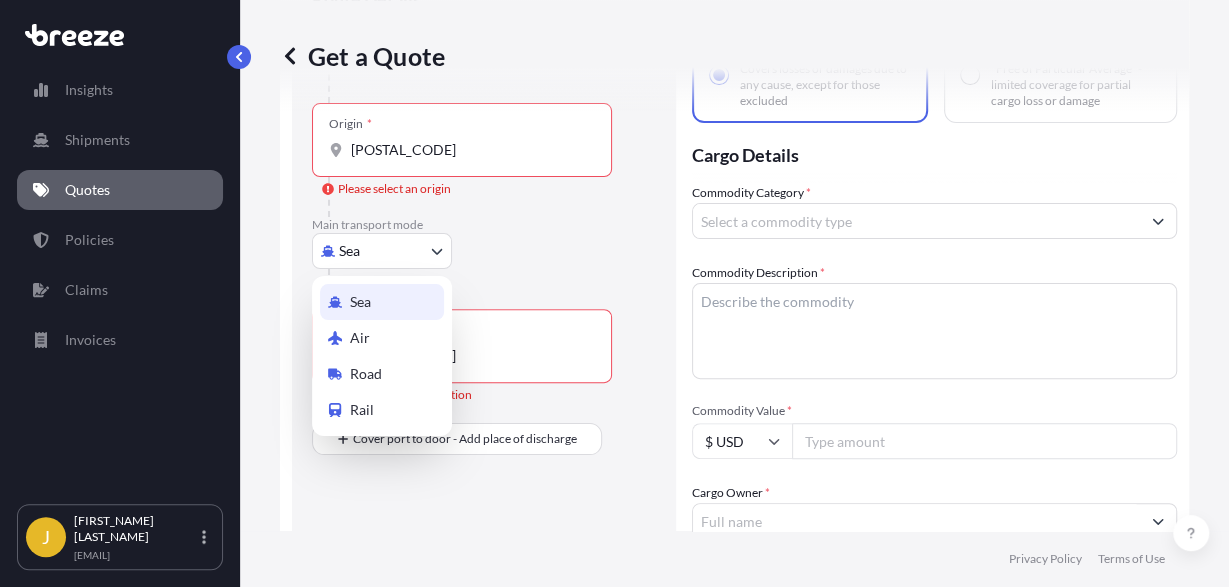 click on "Insights Shipments Quotes Policies Claims Invoices J [FIRST_NAME]   [LAST_NAME] [EMAIL] Get a Quote Route Details   Cover door to port - Add loading place Place of loading Road Road Rail Origin * [POSTAL_CODE] Please select an origin Main transport mode Sea Sea Air Road Rail Destination * [POSTAL_CODE] Please select a destination Cover port to door - Add place of discharge Road Road Rail Place of Discharge Coverage Type All risks Covers losses or damages due to any cause, except for those excluded FPA "Free of Particular Average" - limited coverage for partial cargo loss or damage Cargo Details Commodity Category * Commodity Description * Commodity Value   * $ USD Cargo Owner * [PERSON] Load Type * LCL LCL FCL Freight Cost   $ USD Booking Reference Vessel Name Special Conditions Hazardous Temperature Controlled Fragile Livestock Bulk Cargo Bagged Goods Used Goods Get a Quote Privacy Policy Terms of Use
0 Sea Air Road Rail" at bounding box center [614, 293] 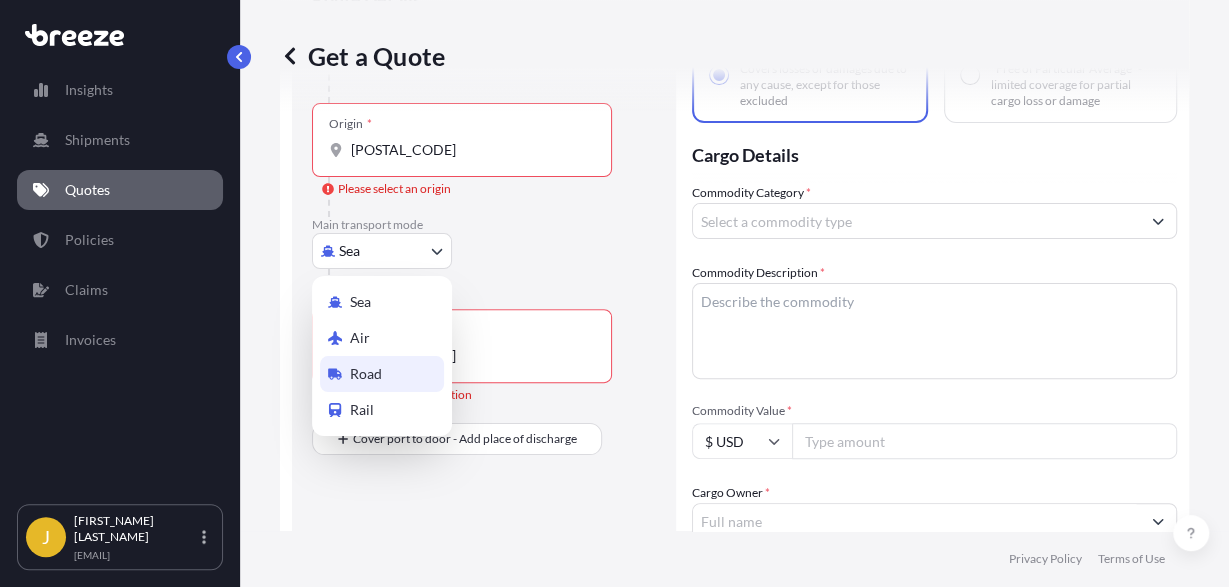 click on "Road" at bounding box center (382, 374) 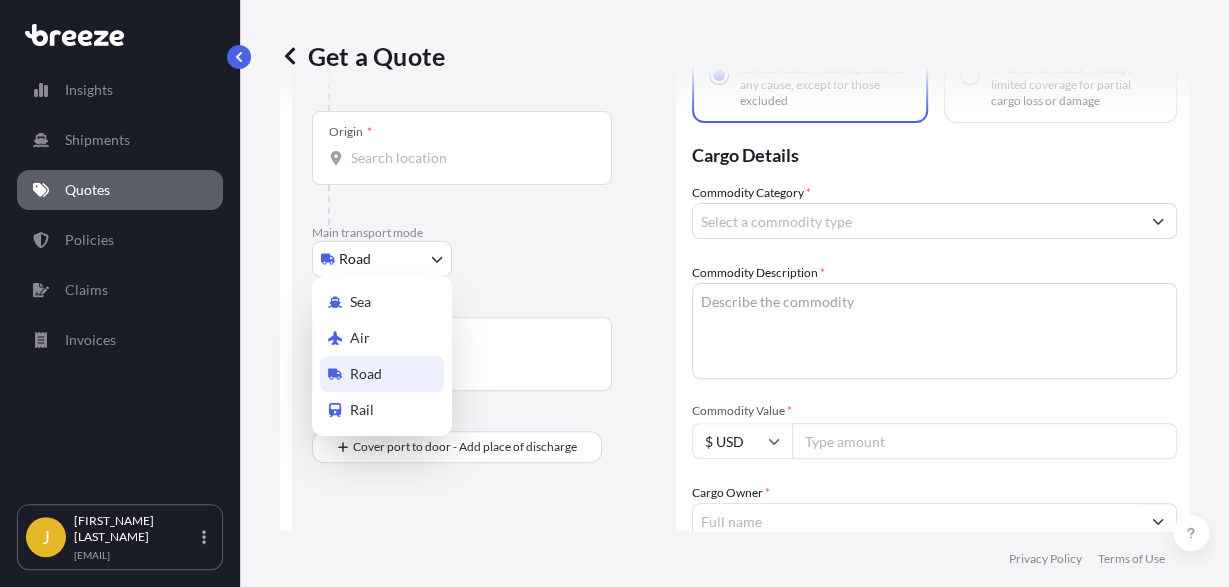scroll, scrollTop: 161, scrollLeft: 0, axis: vertical 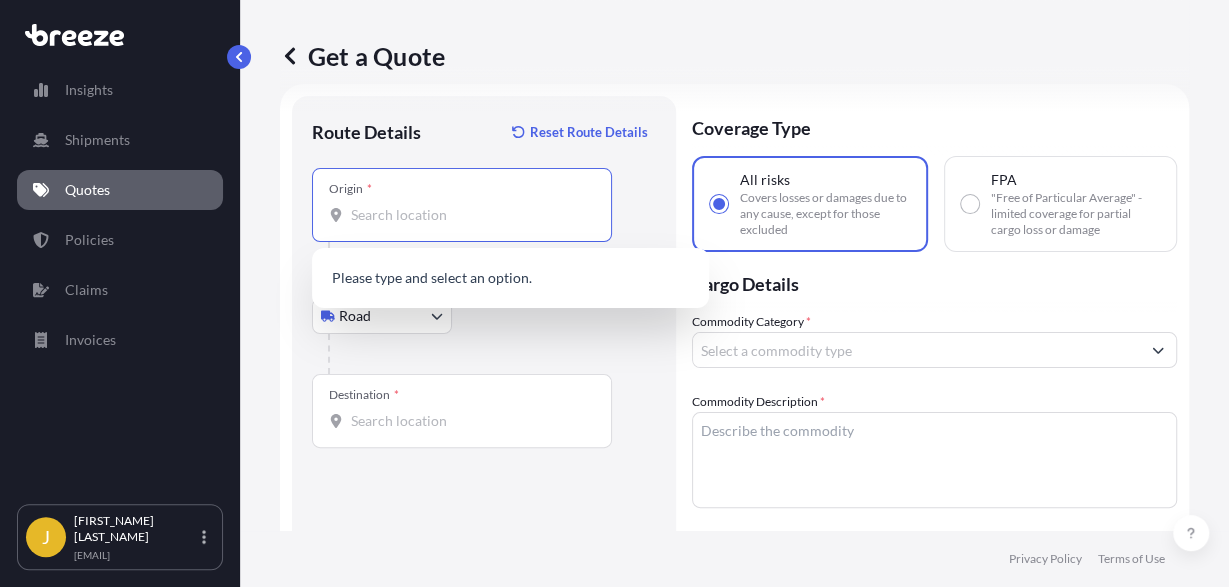 click on "Origin *" at bounding box center [469, 215] 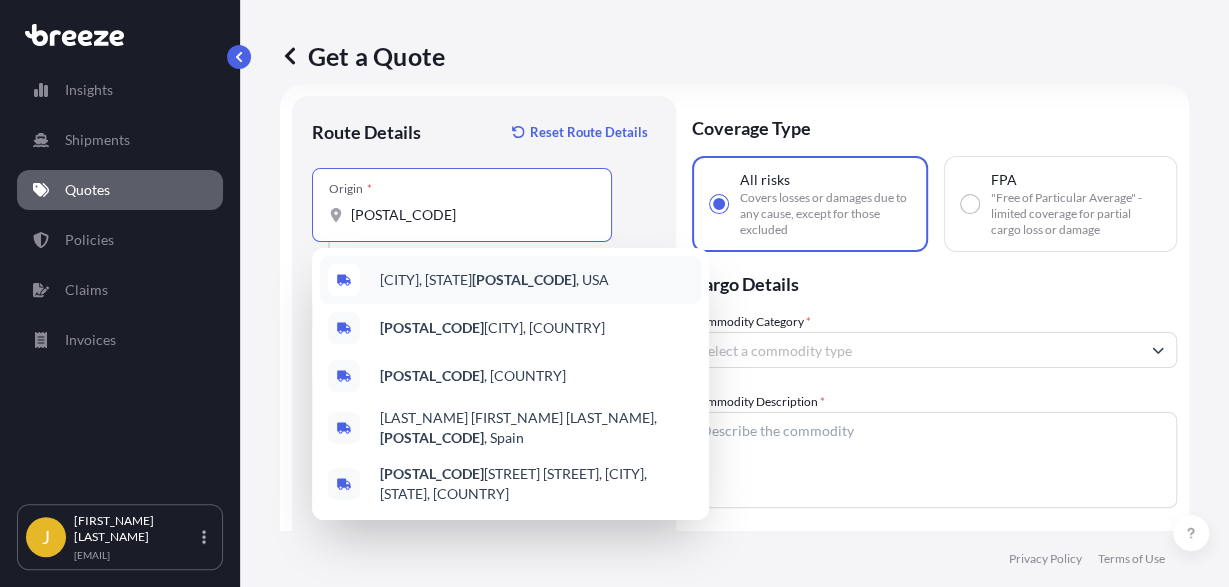 click on "[CITY], [STATE]  [POSTAL_CODE] , [COUNTRY]" at bounding box center [494, 280] 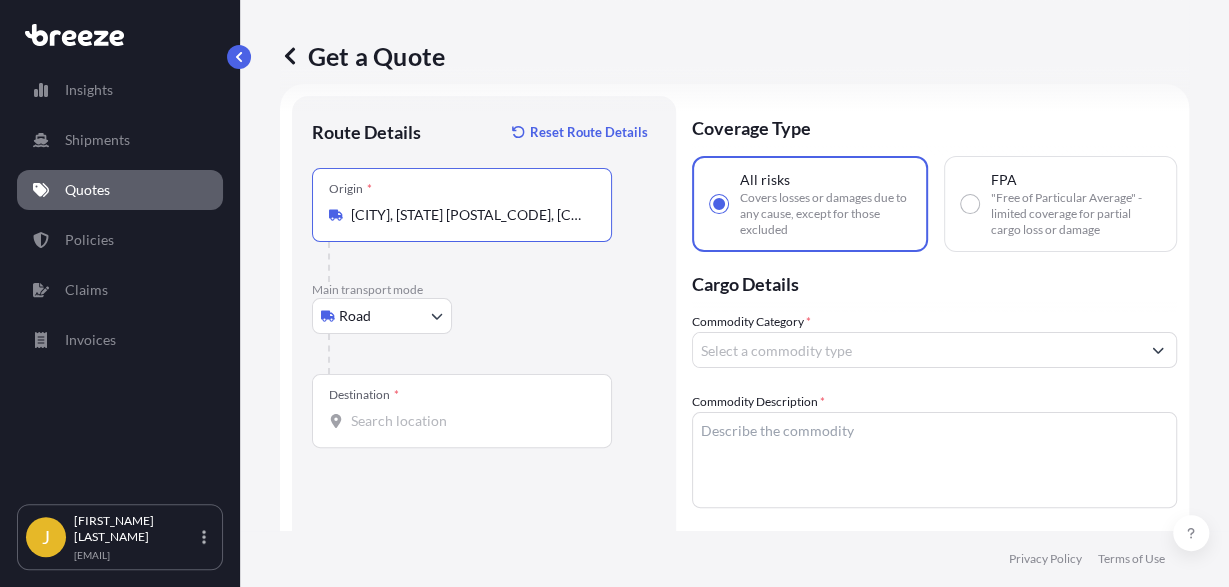 type on "[CITY], [STATE] [POSTAL_CODE], [COUNTRY]" 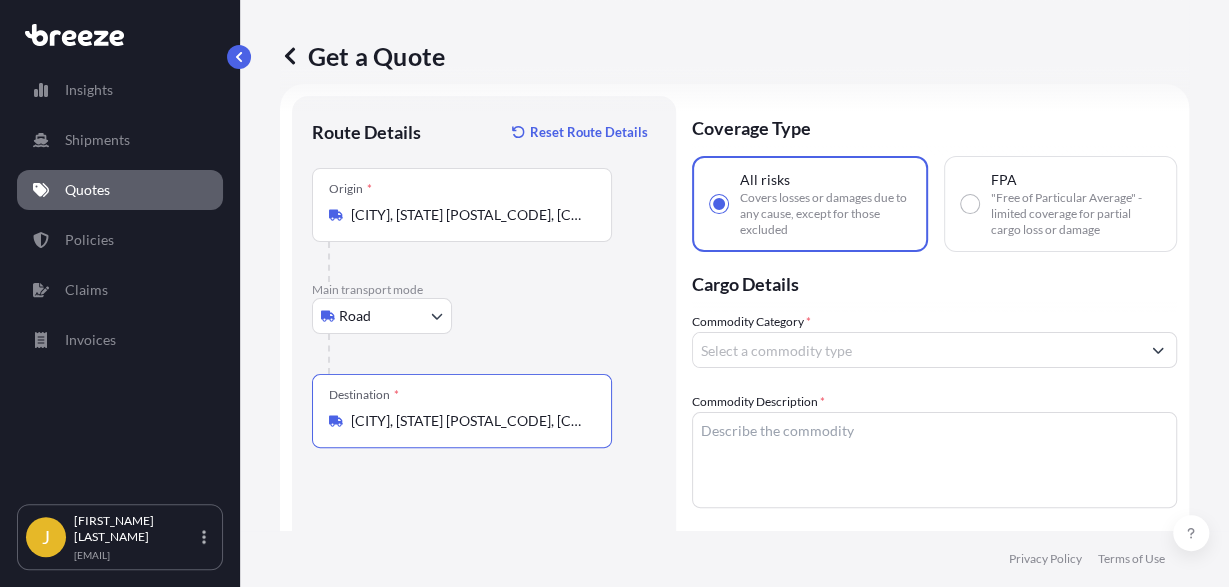 type on "[CITY], [STATE] [POSTAL_CODE], [COUNTRY]" 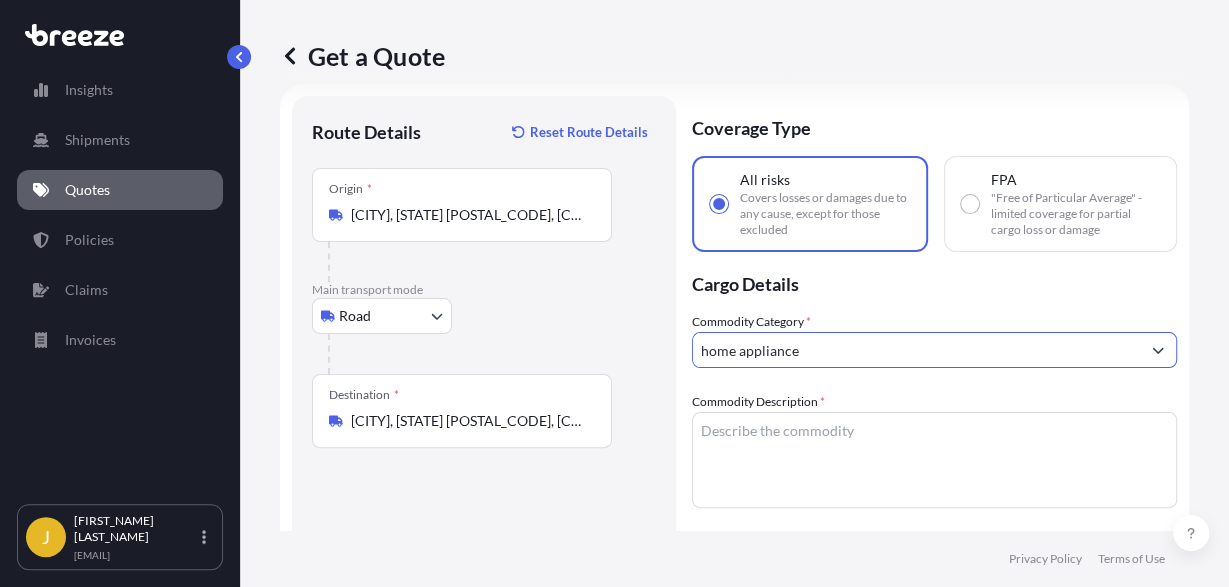 type on "home appliance" 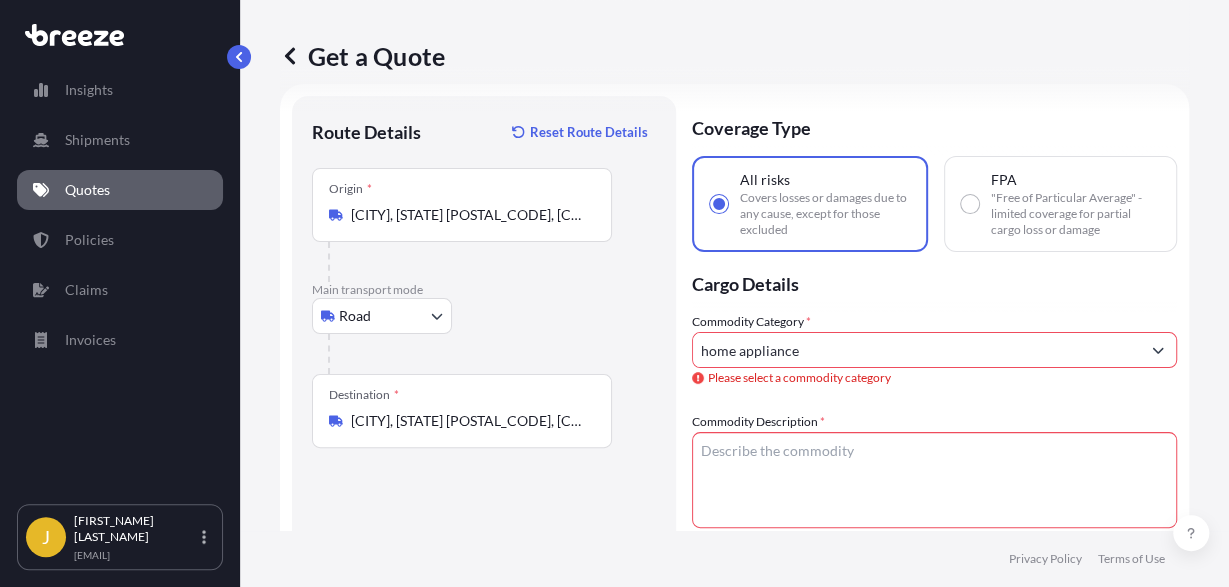 click on "home appliance" at bounding box center [916, 350] 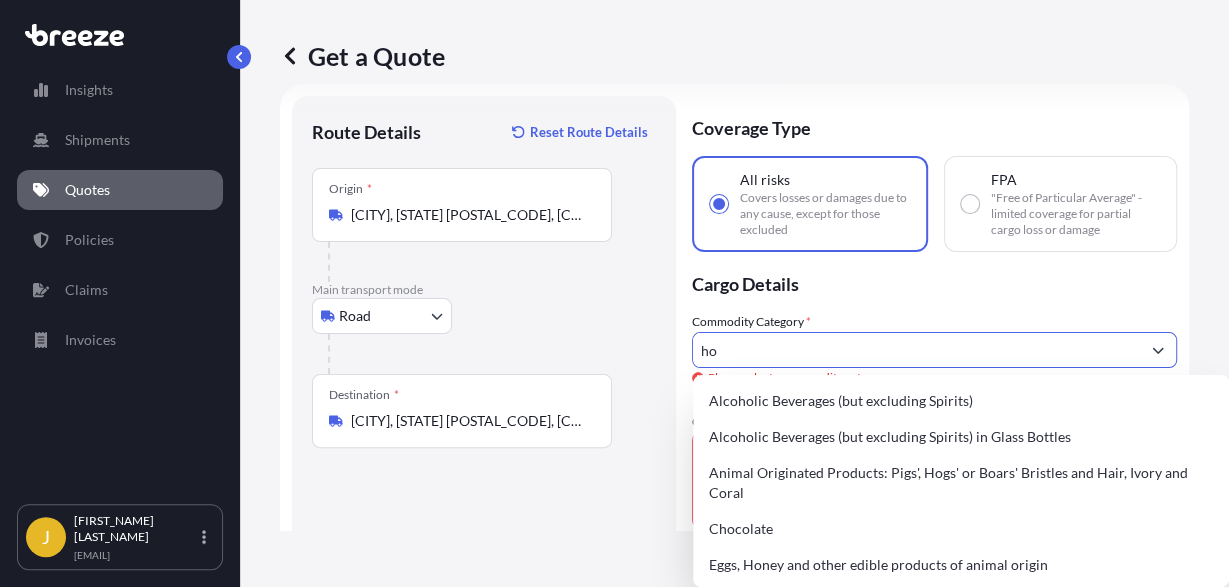 type on "h" 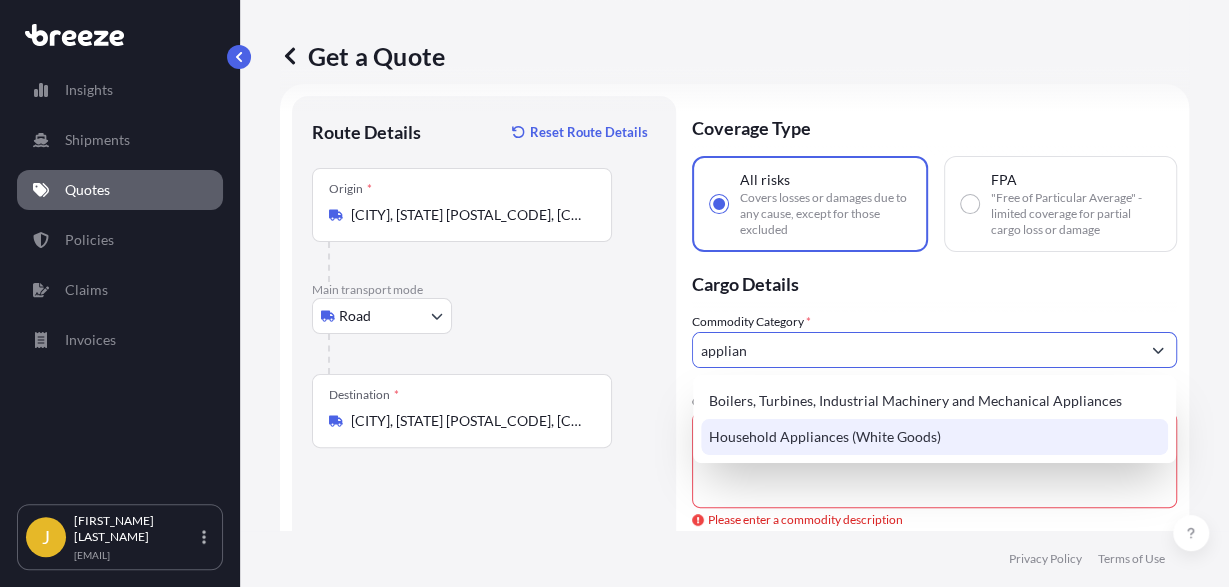 click on "Household Appliances (White Goods)" at bounding box center (934, 437) 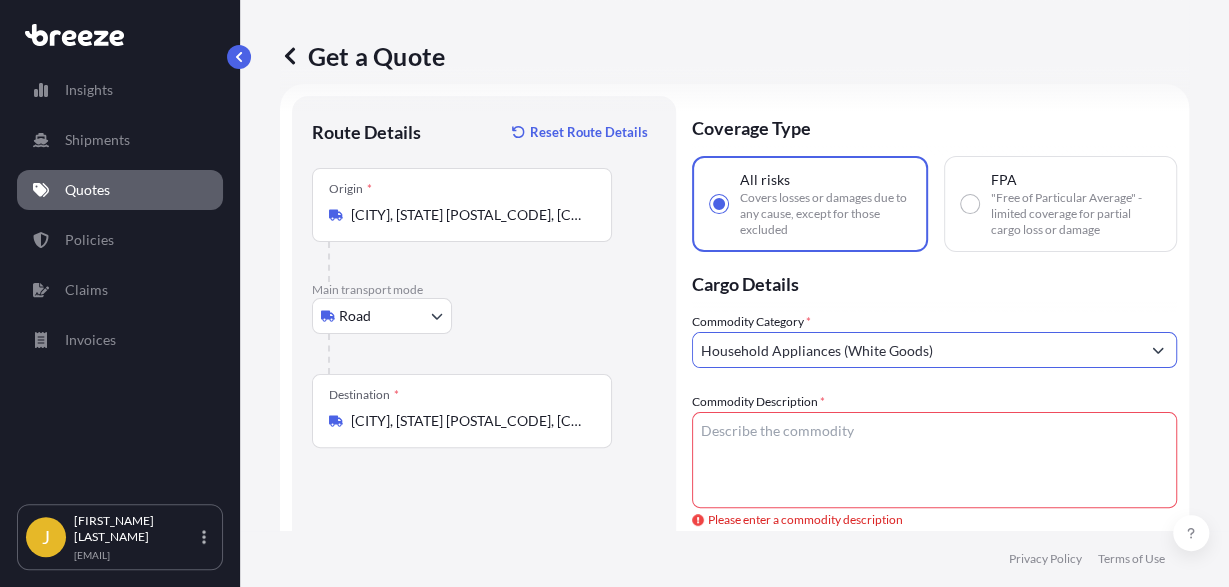 type on "Household Appliances (White Goods)" 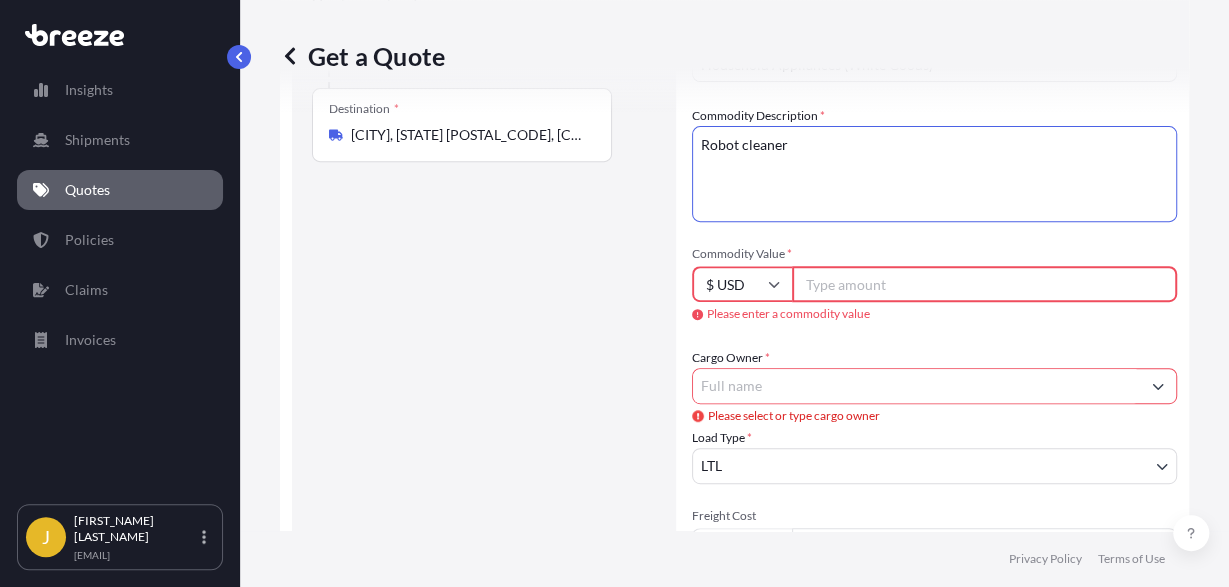 scroll, scrollTop: 315, scrollLeft: 0, axis: vertical 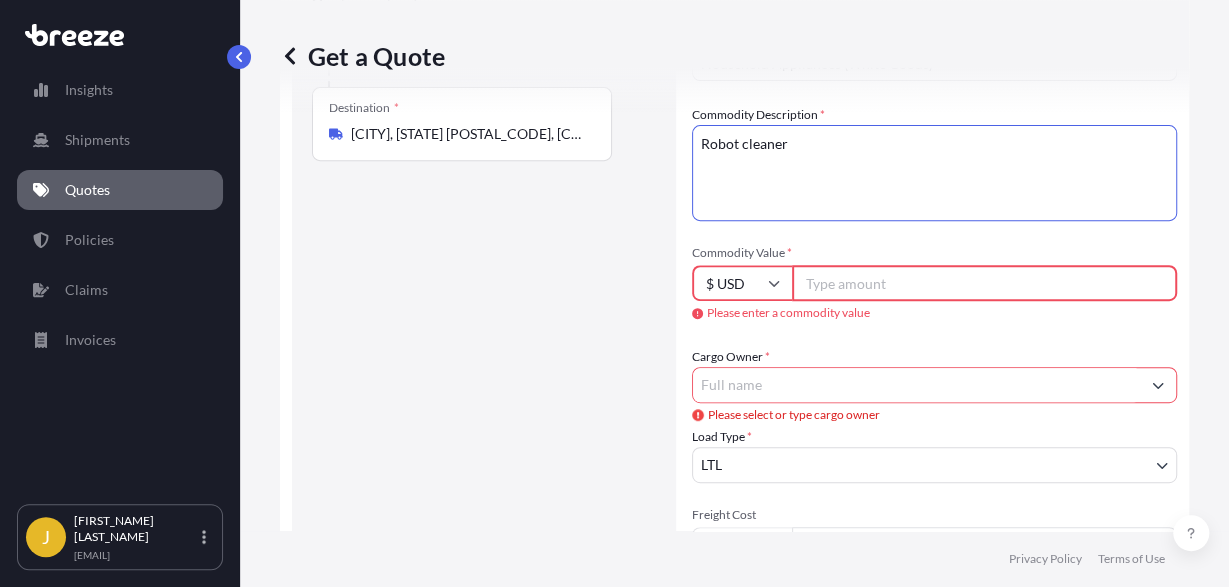 type on "Robot cleaner" 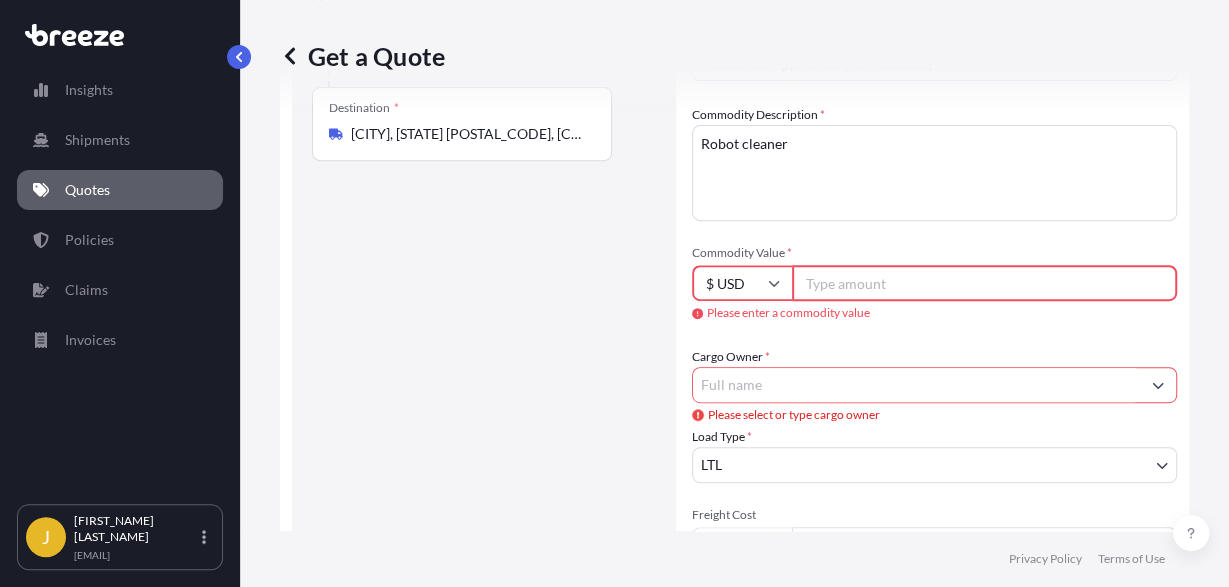 click on "Commodity Value   *" at bounding box center [984, 283] 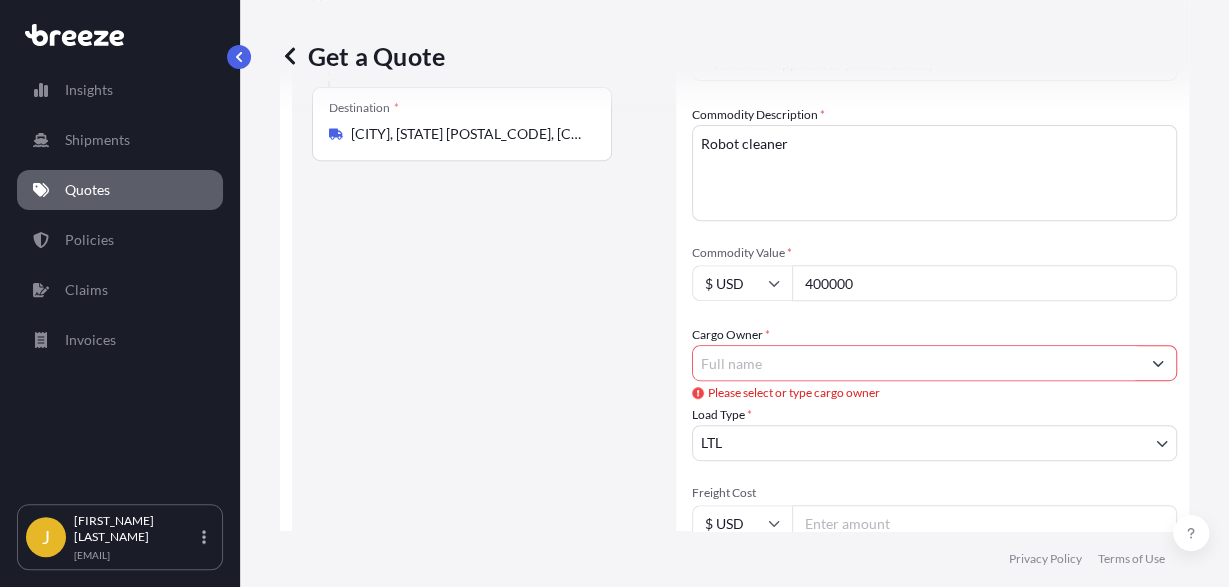 type on "400000" 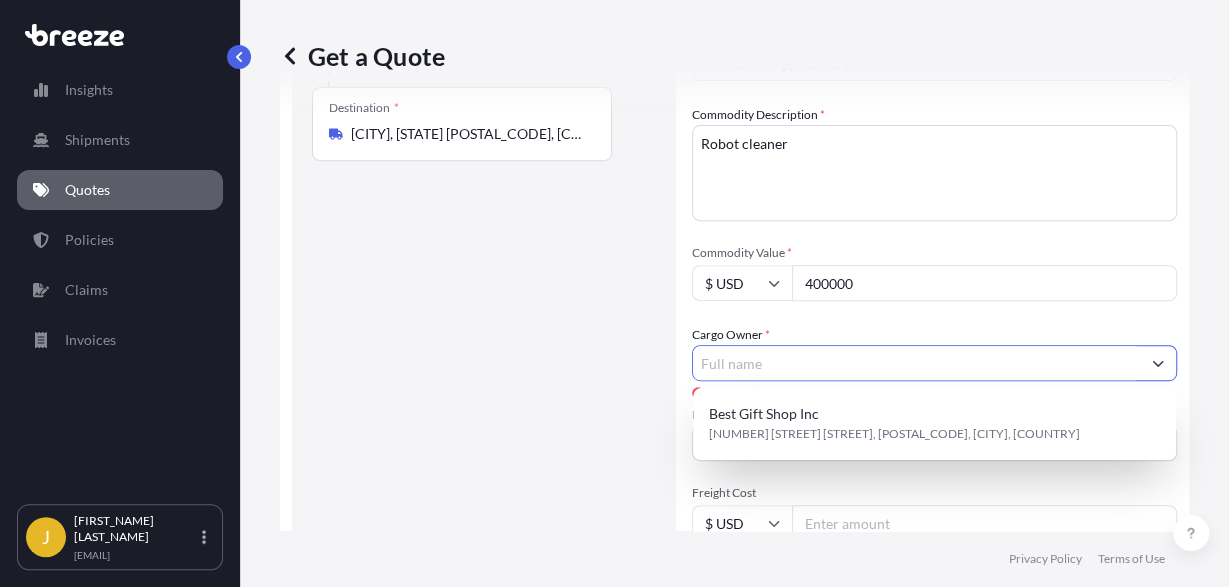 click on "Cargo Owner *" at bounding box center (916, 363) 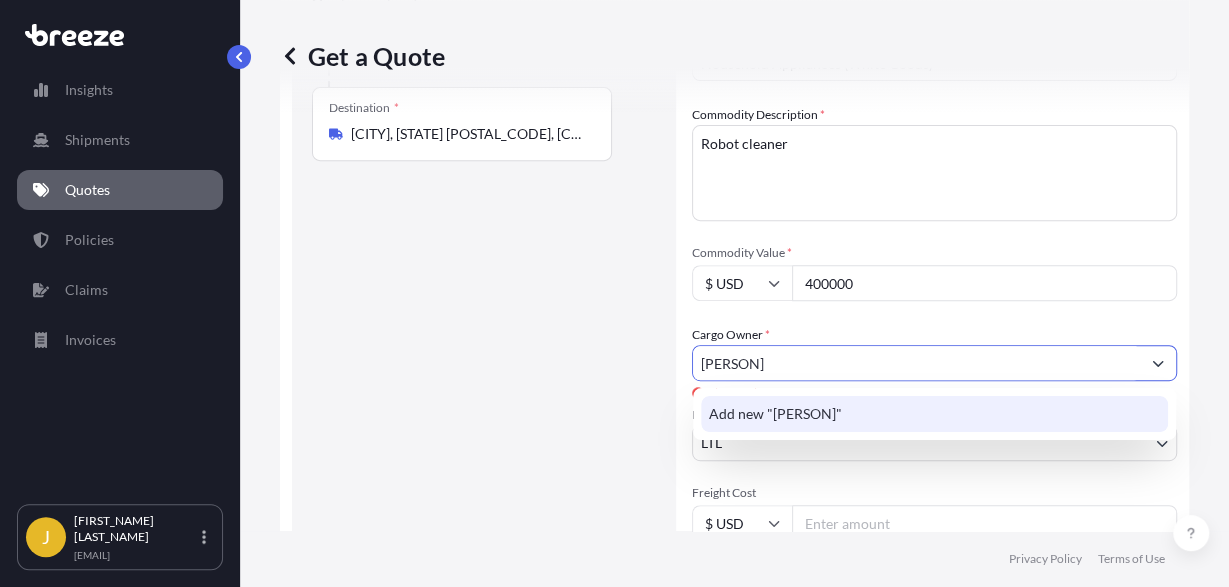 click on "Add new "[PERSON]"" at bounding box center [775, 414] 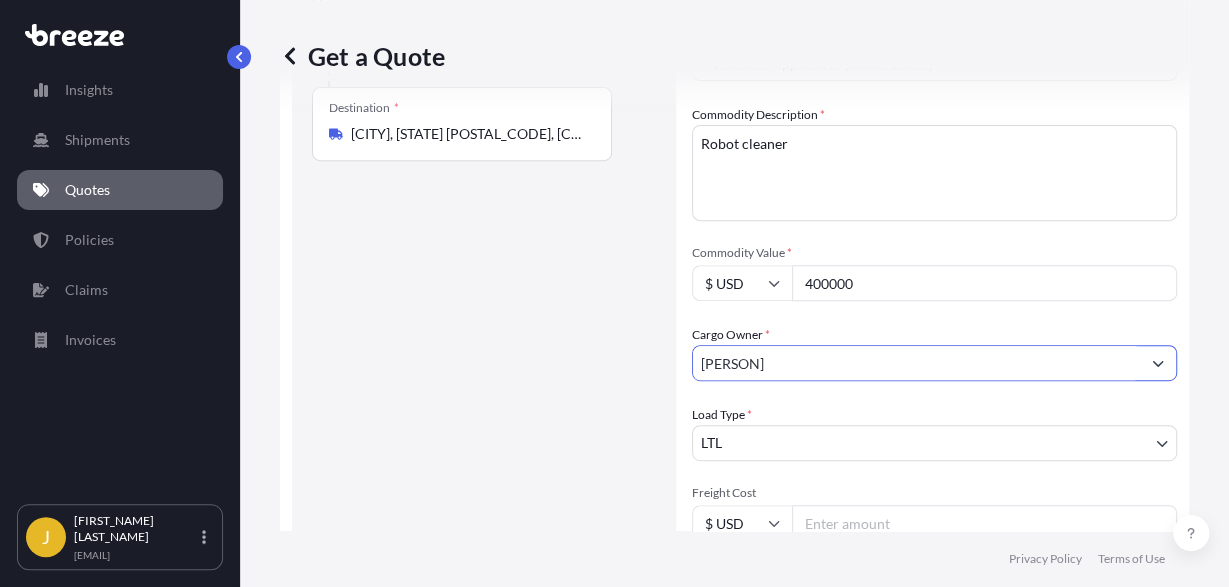 type on "[PERSON]" 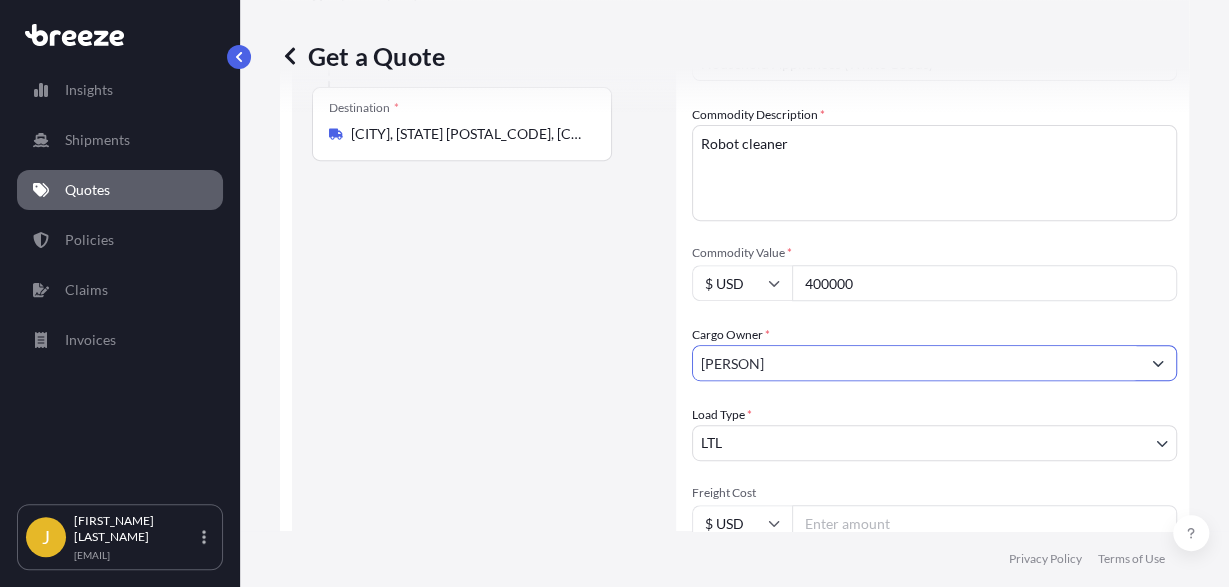 click on "Insights Shipments Quotes Policies Claims Invoices J [FIRST_NAME]   [LAST_NAME] [EMAIL] Quote [NUMBER] Route Details Reset Route Details Place of loading Road Road Rail Origin * [CITY], [STATE] [POSTAL_CODE], [COUNTRY] Main transport mode Road Sea Air Road Rail Destination * [CITY], [STATE] [POSTAL_CODE], [COUNTRY] Road Road Rail Place of Discharge Coverage Type All risks Covers losses or damages due to any cause, except for those excluded FPA "Free of Particular Average" - limited coverage for partial cargo loss or damage Cargo Details Commodity Category * Household Appliances (White Goods) Commodity Description * Robot cleaner Commodity Value   * $ USD [NUMBER] Cargo Owner * [PERSON] Load Type * LTL LTL FTL Freight Cost   $ USD Booking Reference Carrier Name Special Conditions Hazardous Temperature Controlled Fragile Livestock Bulk Cargo Bagged Goods Used Goods Get a Quote Privacy Policy Terms of Use
0" at bounding box center [614, 293] 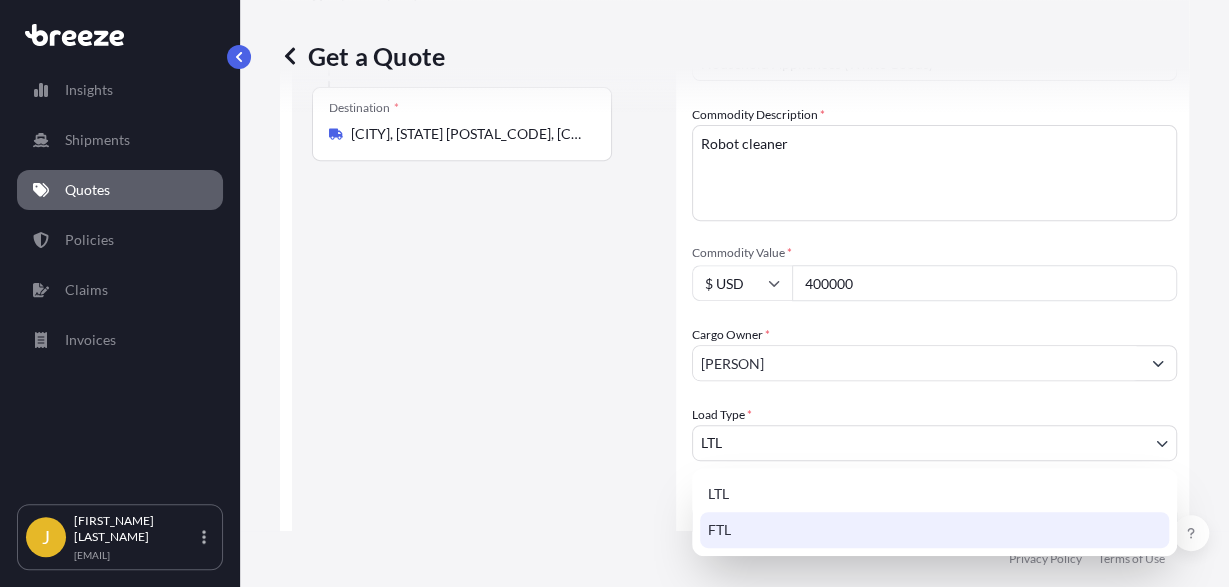 click on "FTL" at bounding box center (934, 530) 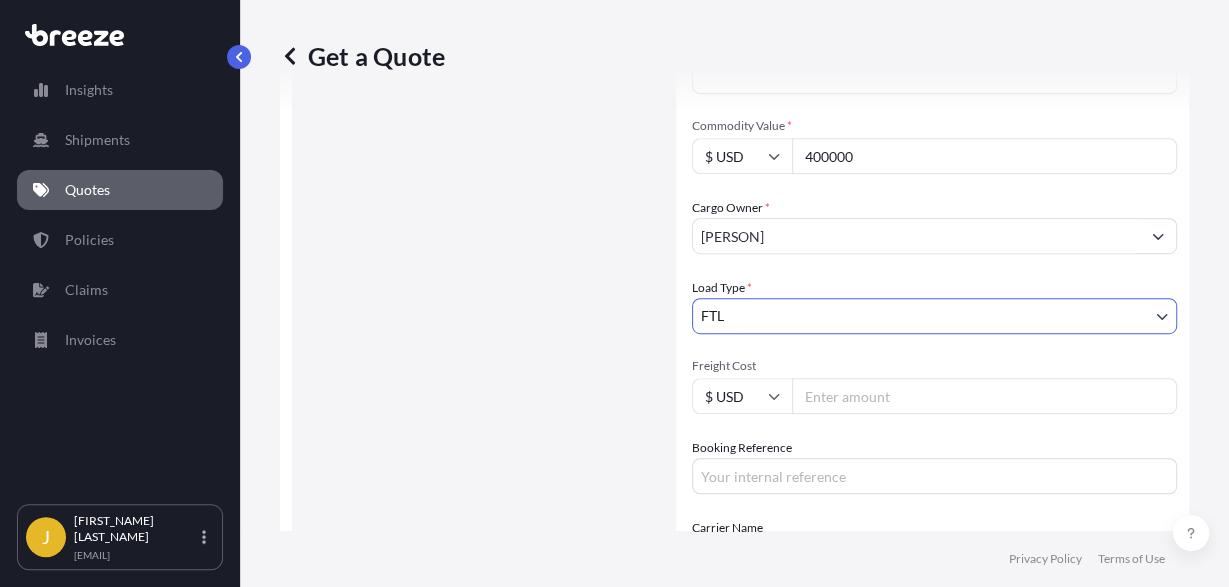 scroll, scrollTop: 443, scrollLeft: 0, axis: vertical 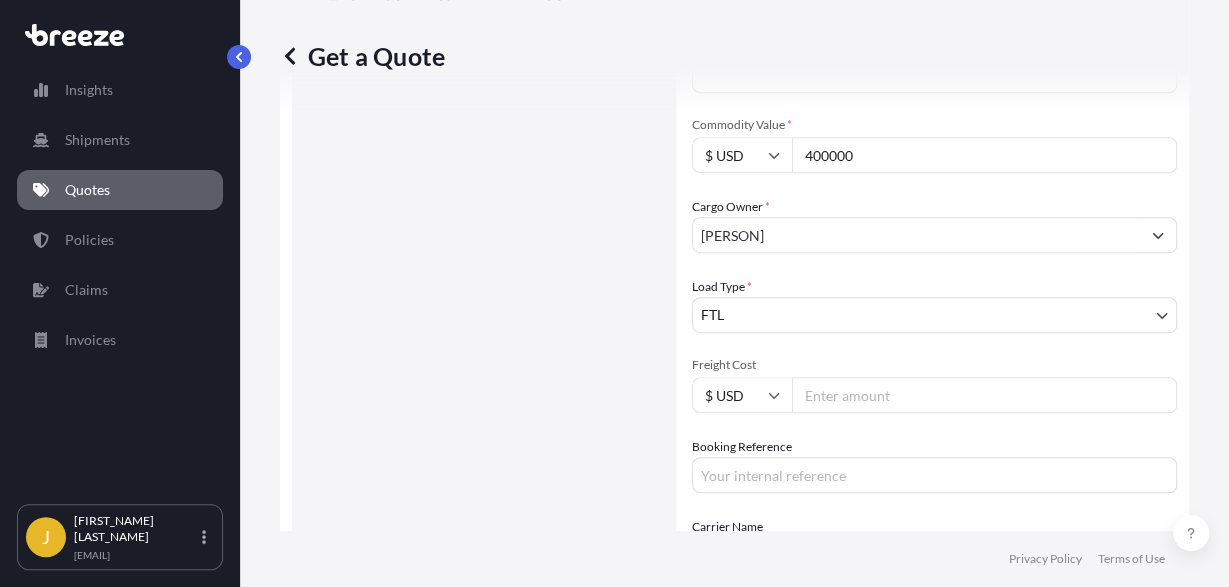 click on "Freight Cost" at bounding box center (984, 395) 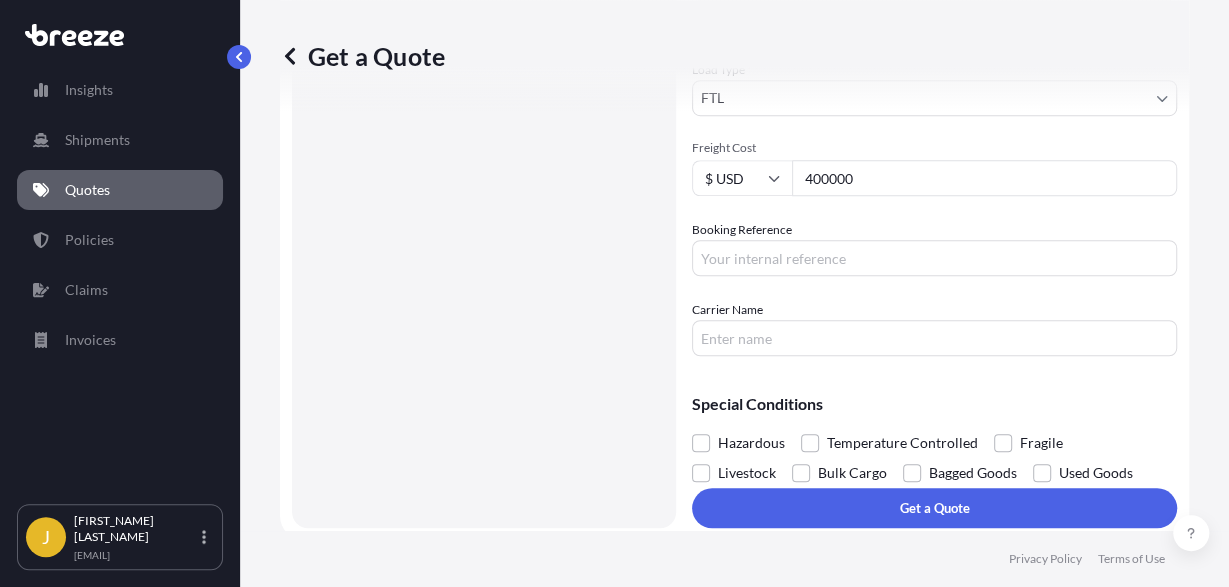 scroll, scrollTop: 668, scrollLeft: 0, axis: vertical 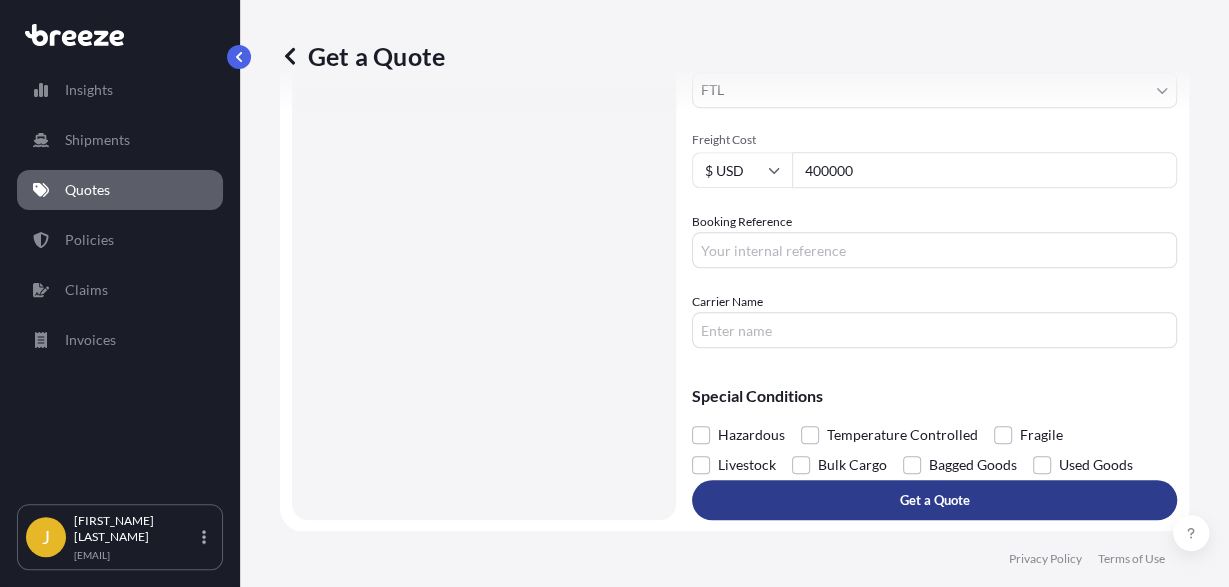 type on "400000" 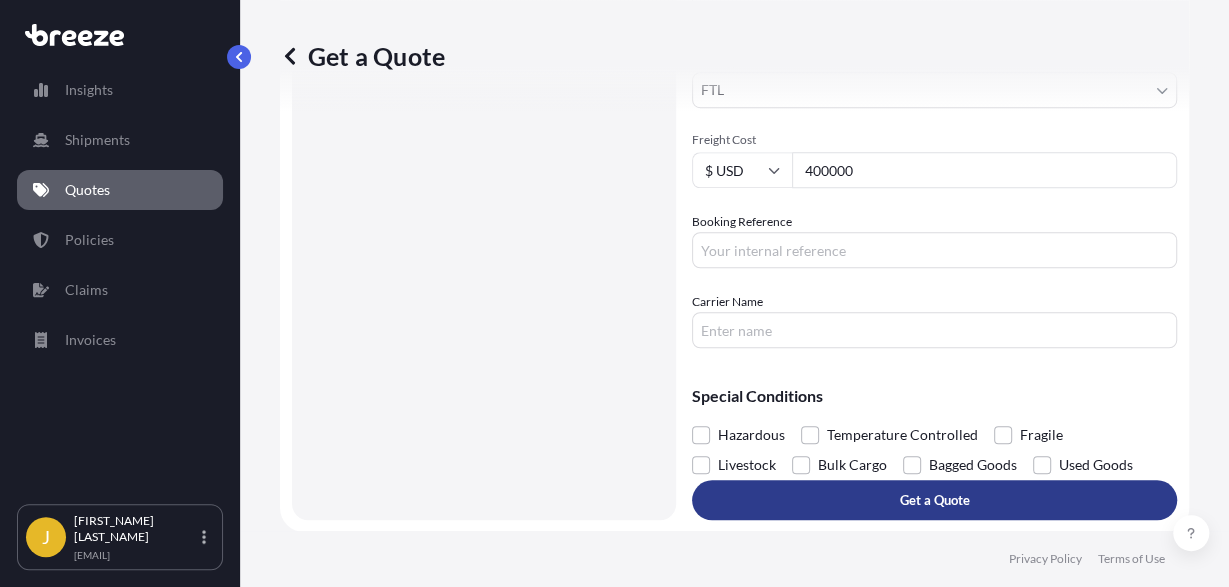 click on "Get a Quote" at bounding box center [935, 500] 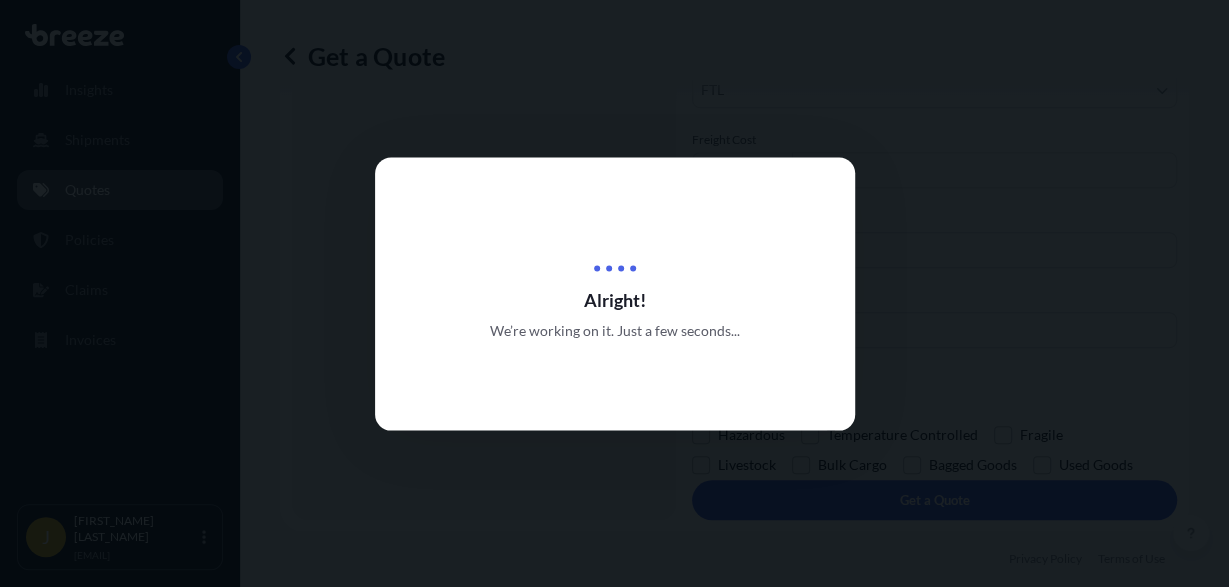 scroll, scrollTop: 0, scrollLeft: 0, axis: both 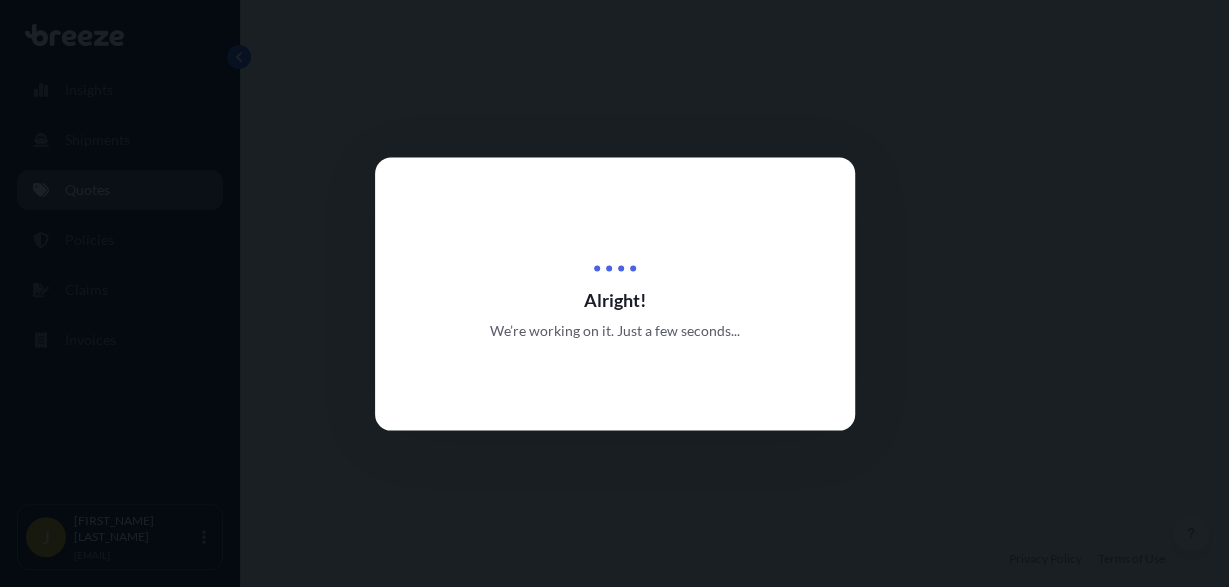 select on "Road" 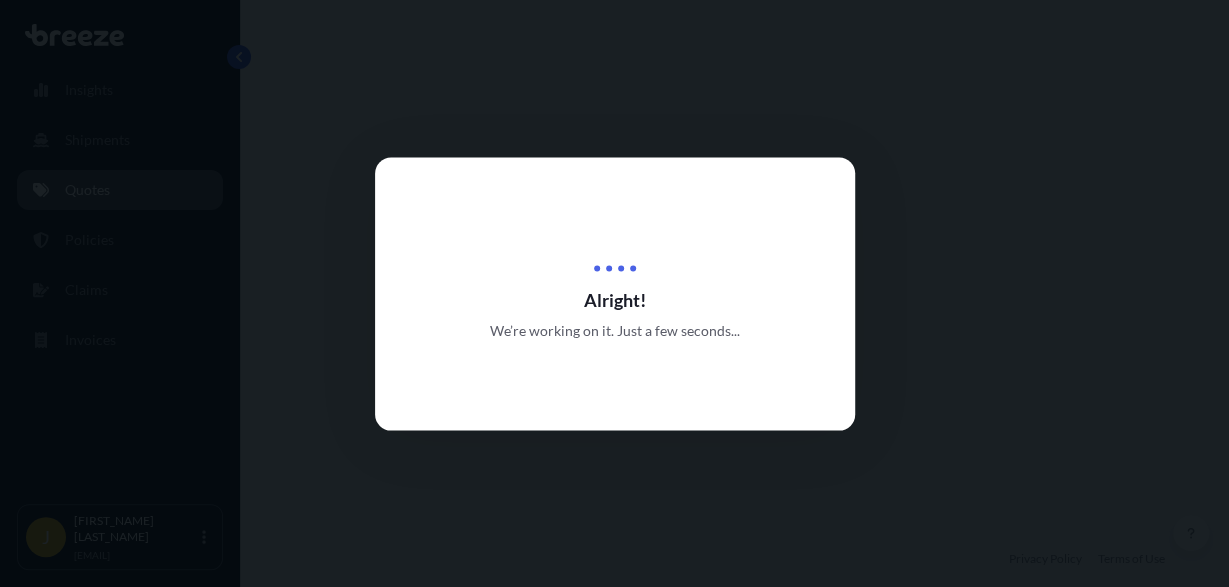 select on "2" 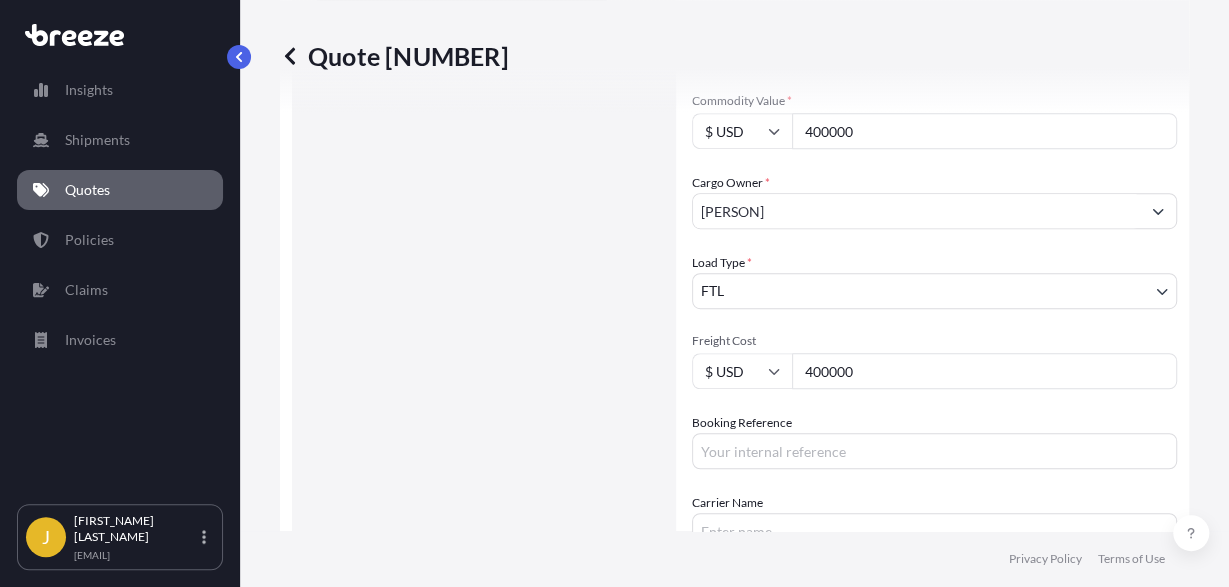 scroll, scrollTop: 435, scrollLeft: 0, axis: vertical 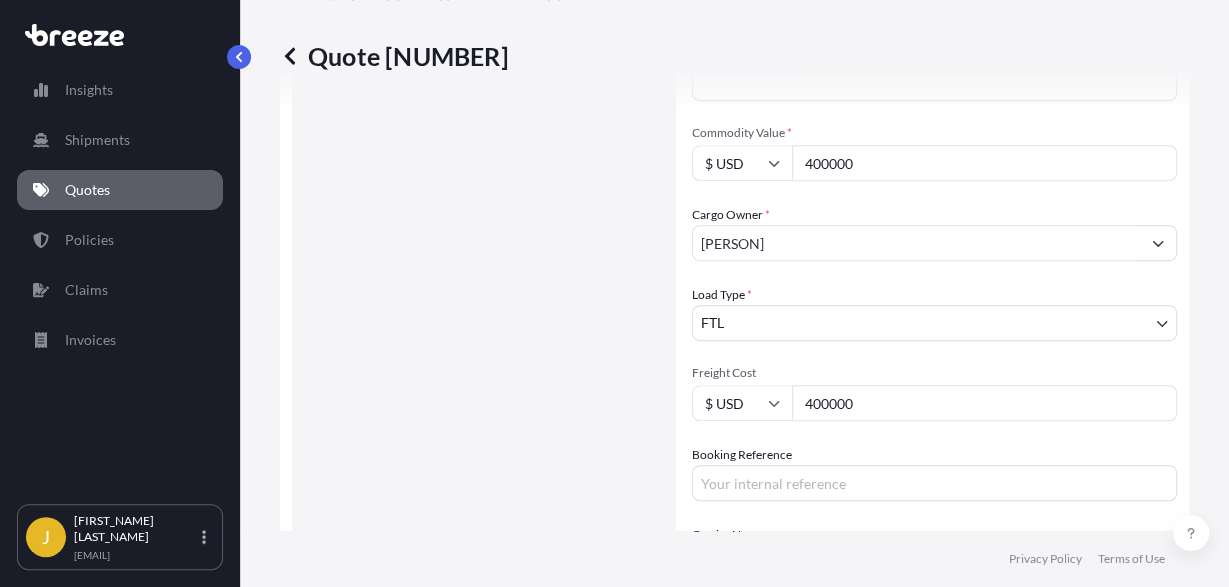 click on "400000" at bounding box center [984, 403] 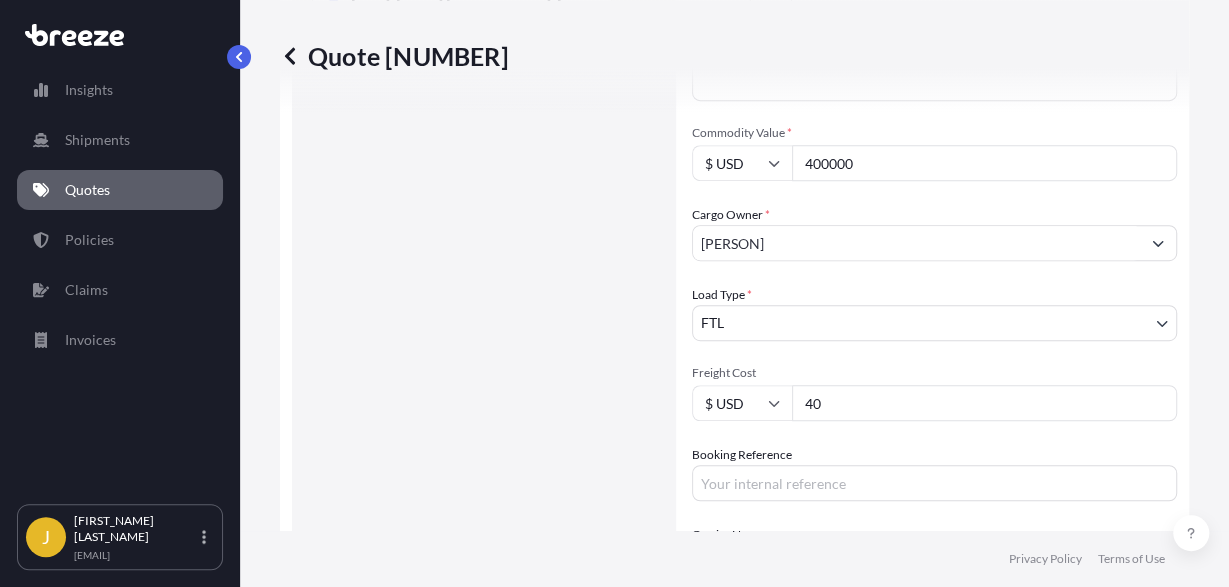 type on "4" 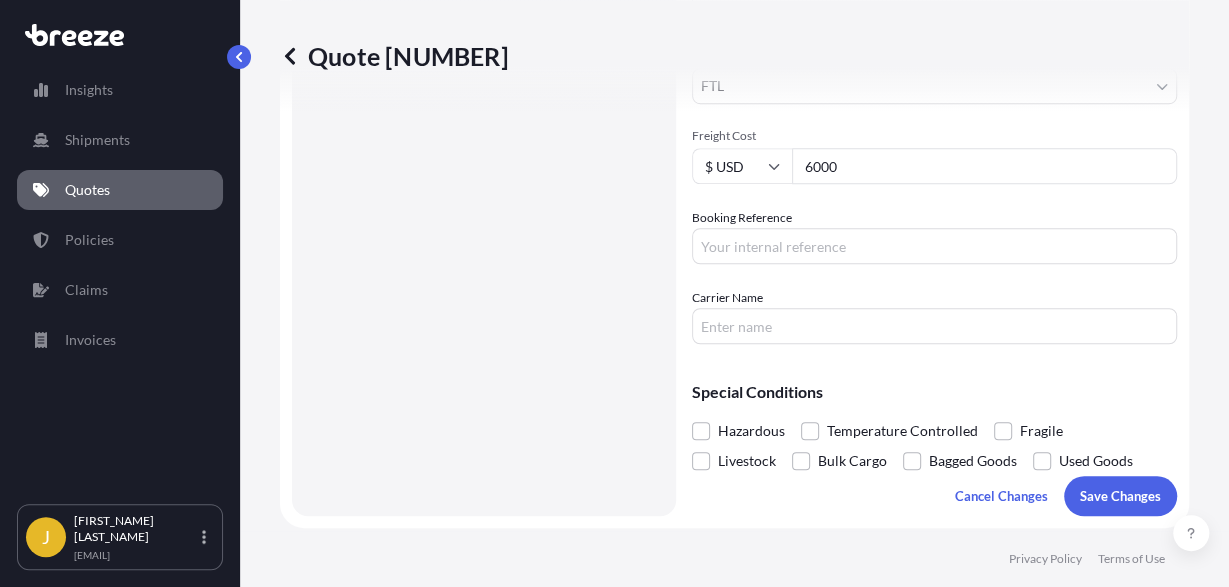 scroll, scrollTop: 685, scrollLeft: 0, axis: vertical 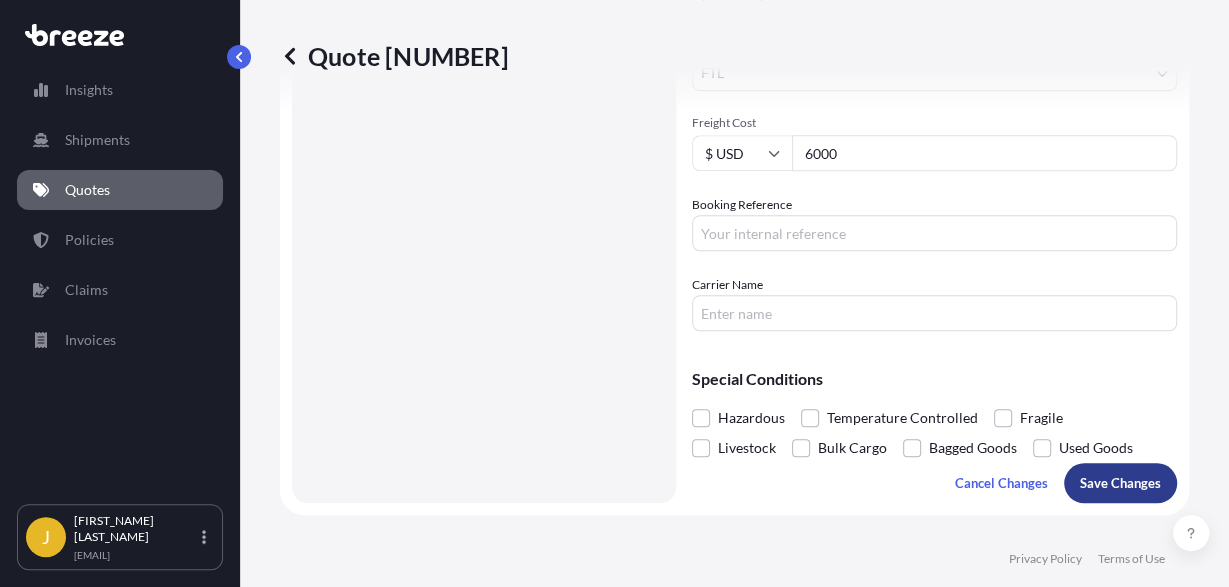 type on "6000" 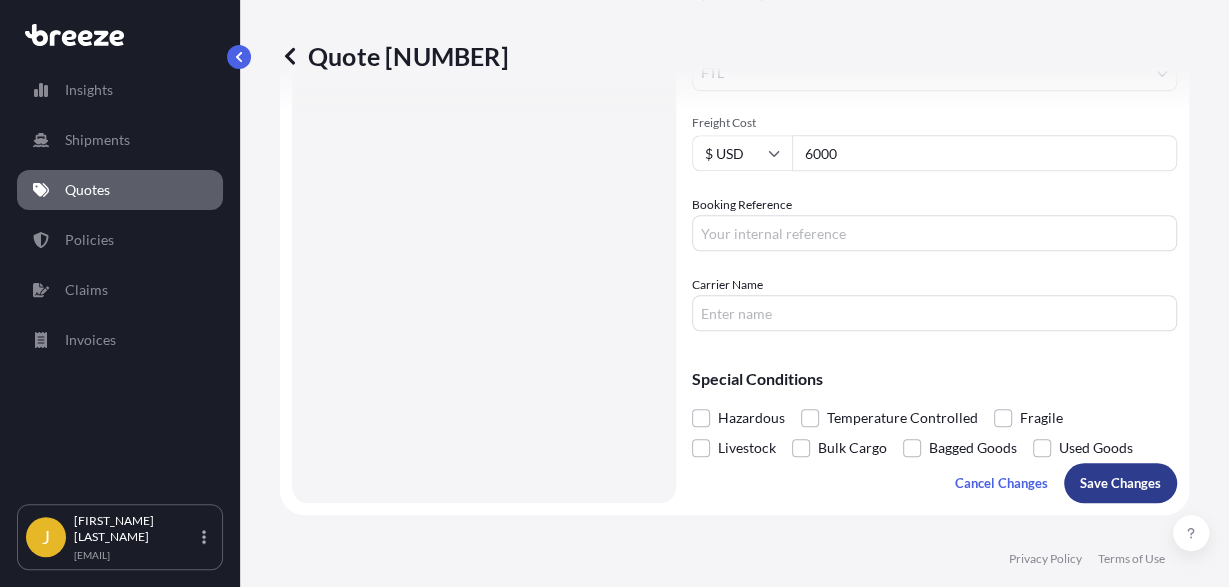 click on "Save Changes" at bounding box center (1120, 483) 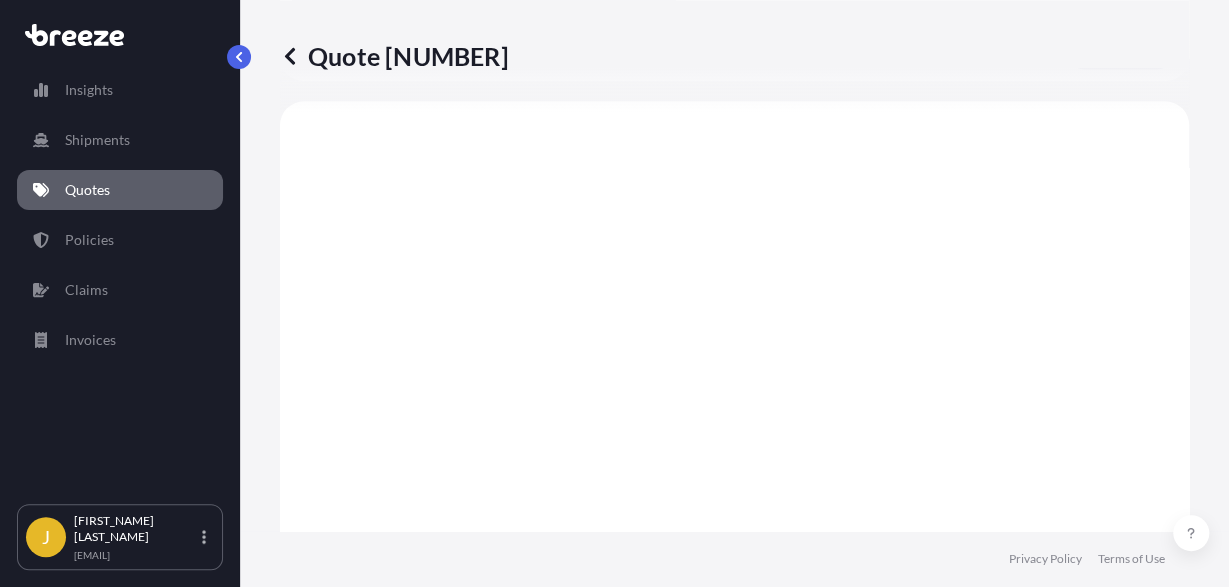 scroll, scrollTop: 1120, scrollLeft: 0, axis: vertical 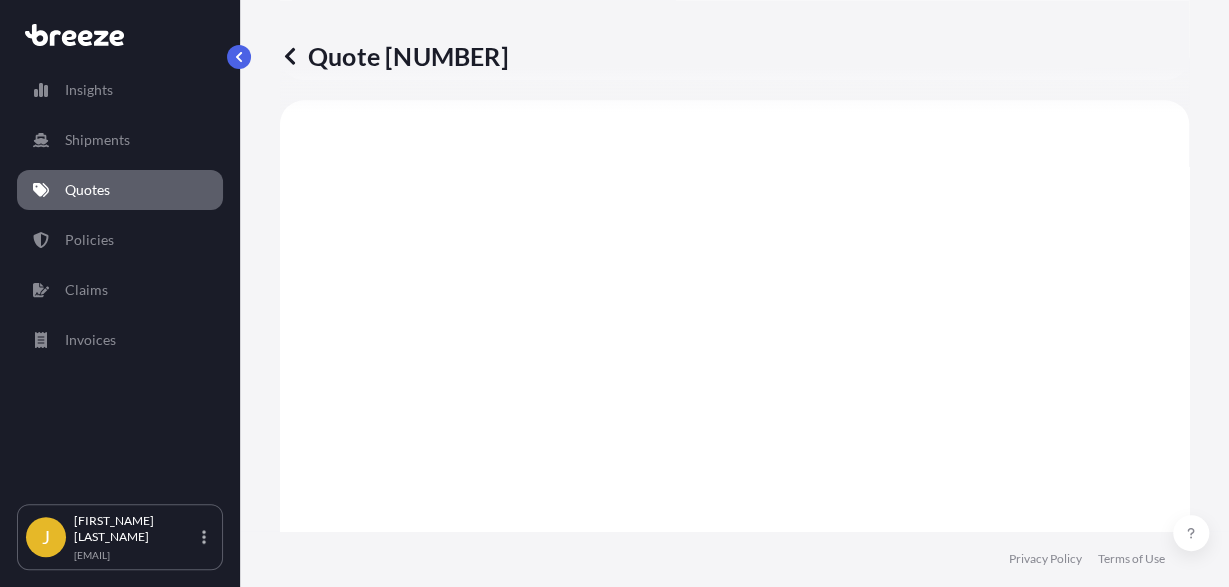 select on "Road" 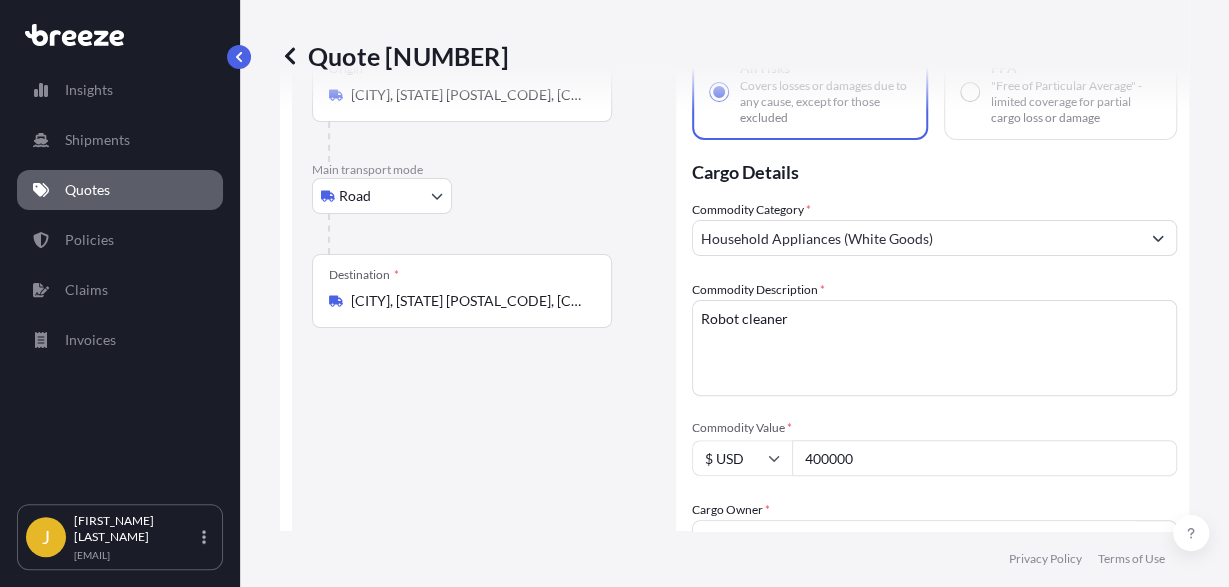 scroll, scrollTop: 0, scrollLeft: 0, axis: both 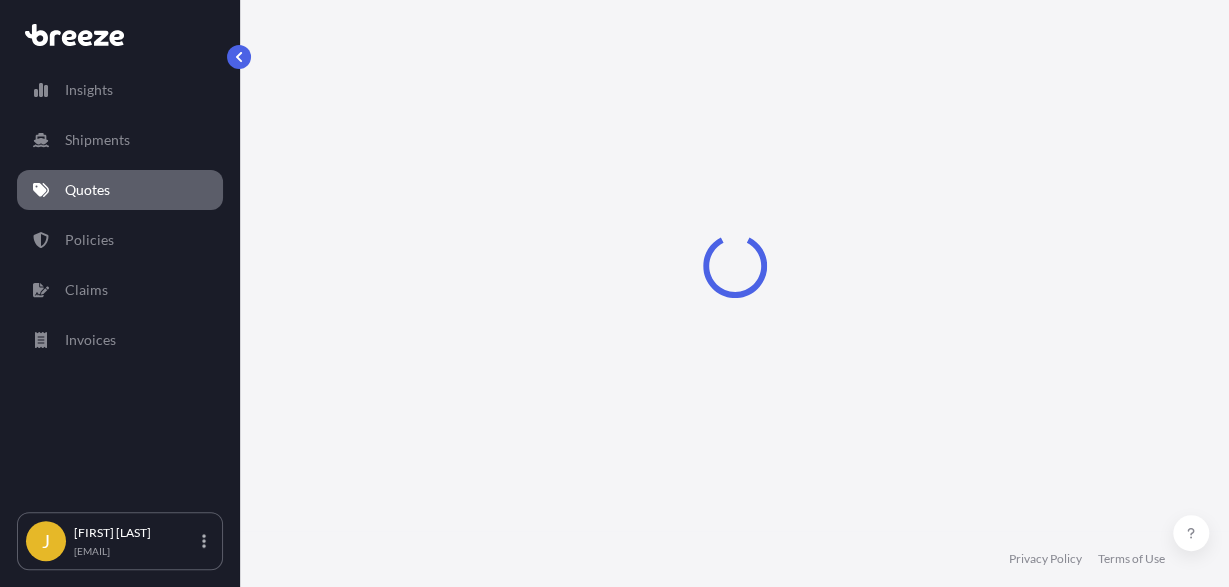 select on "Road" 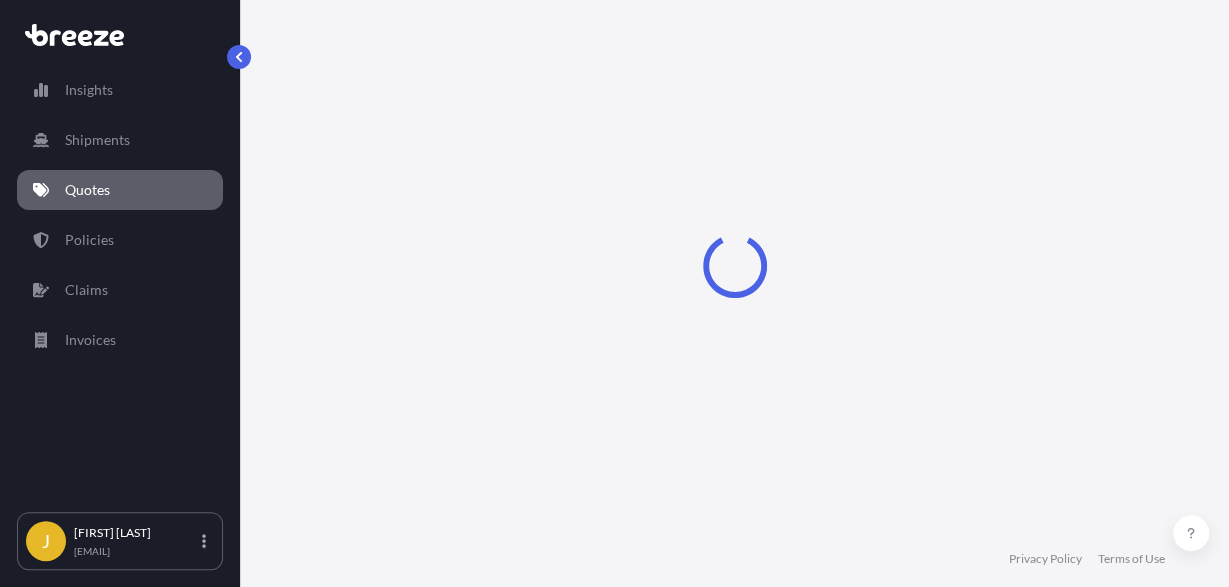 select on "2" 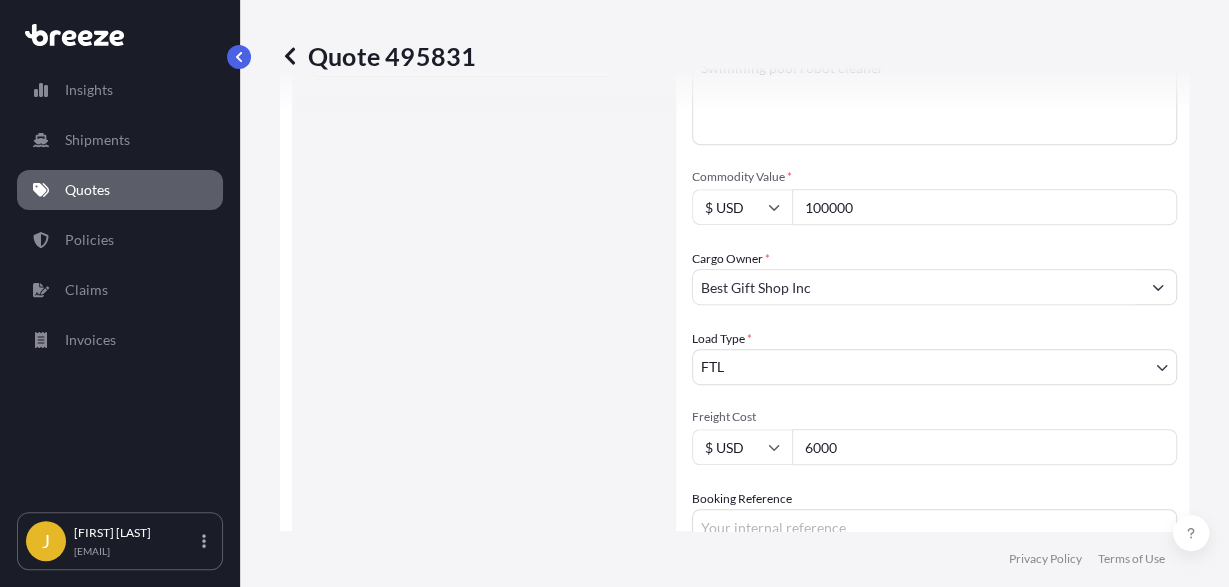 scroll, scrollTop: 416, scrollLeft: 0, axis: vertical 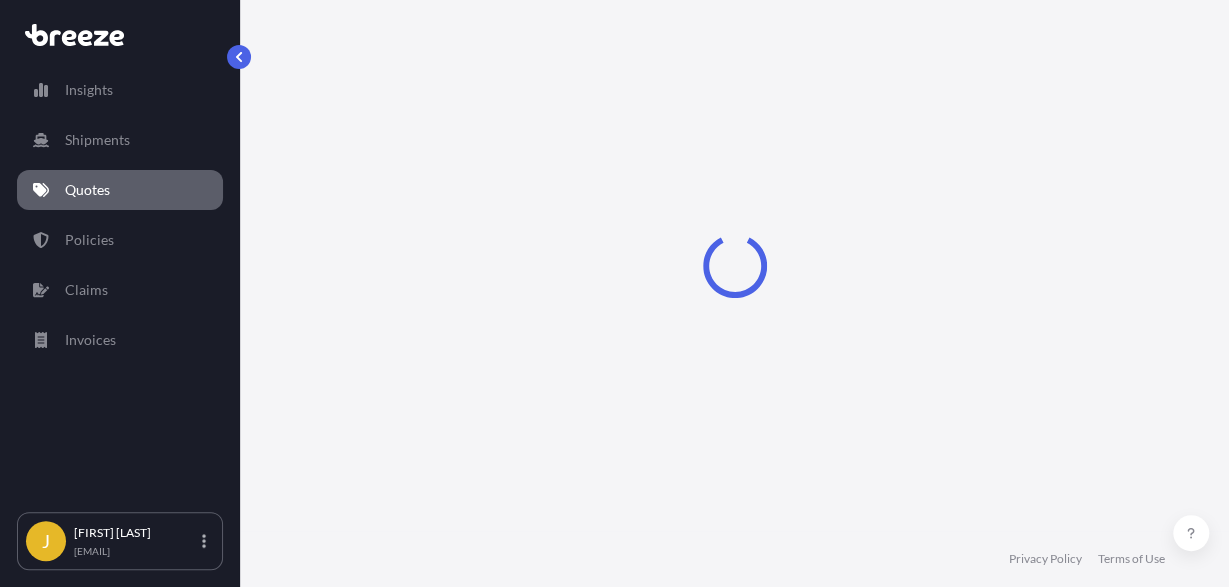 select on "Road" 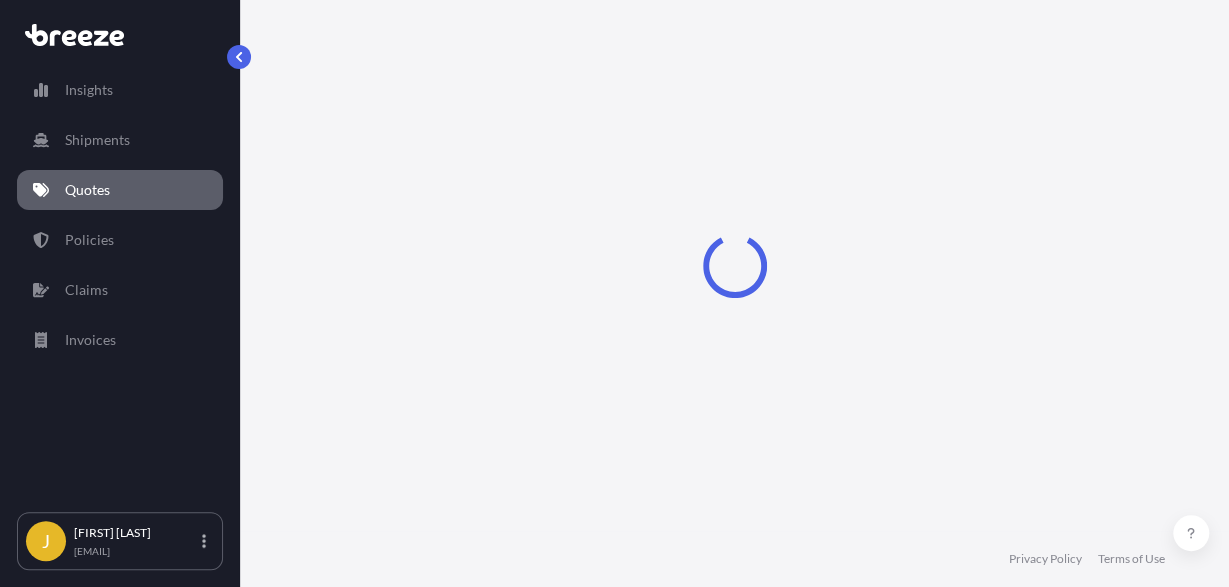 select on "2" 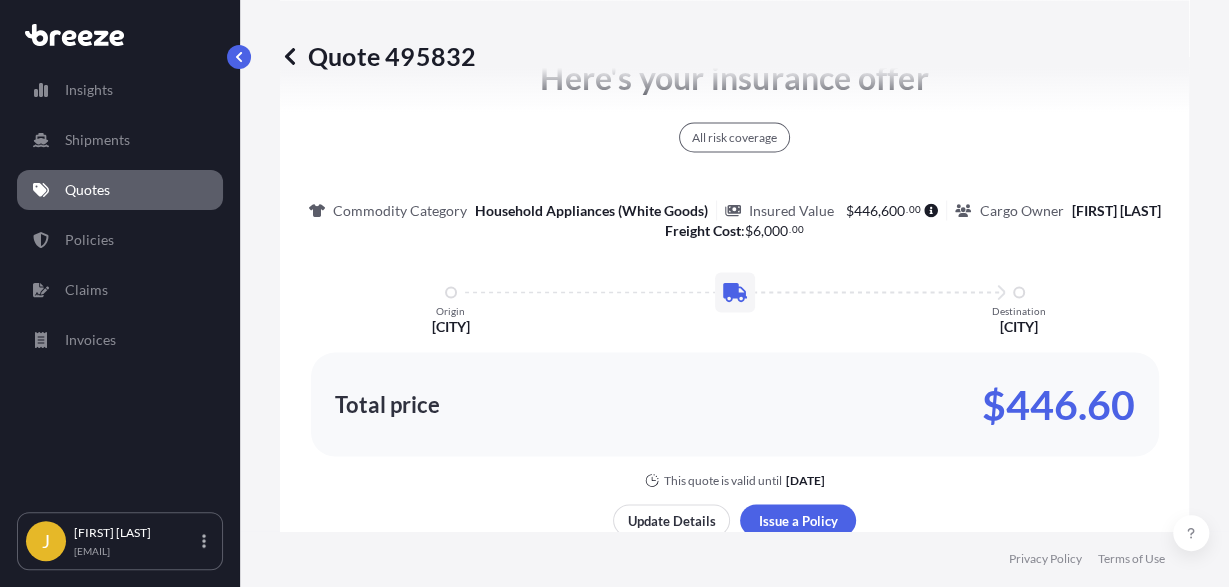scroll, scrollTop: 1737, scrollLeft: 0, axis: vertical 